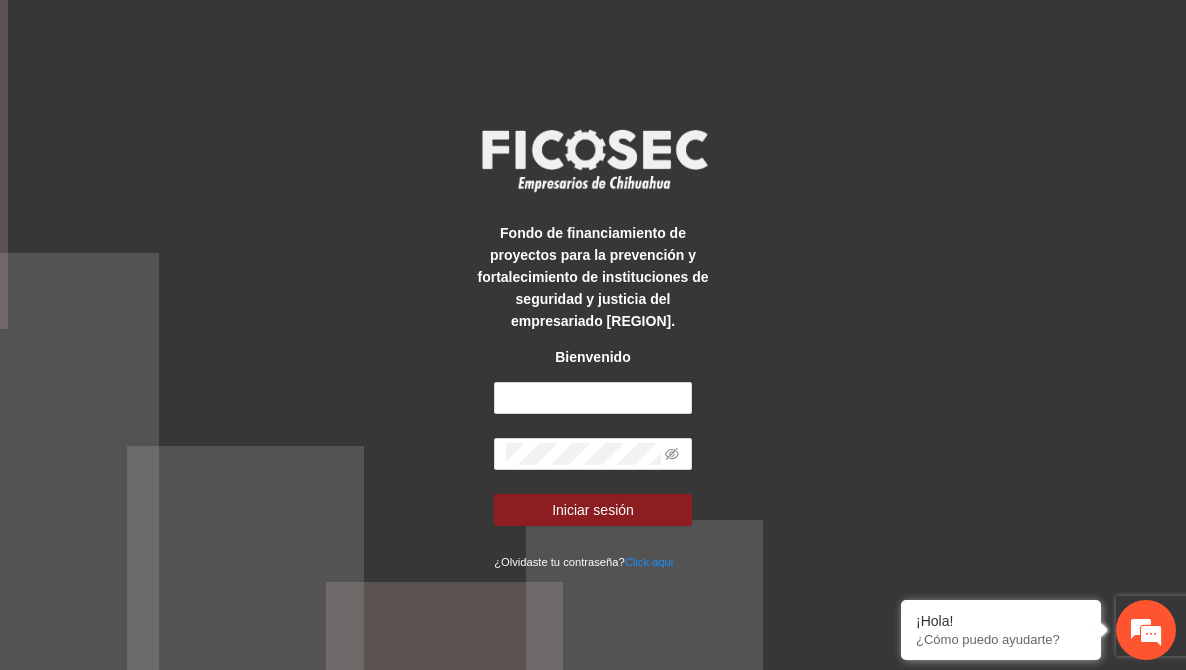 scroll, scrollTop: 0, scrollLeft: 0, axis: both 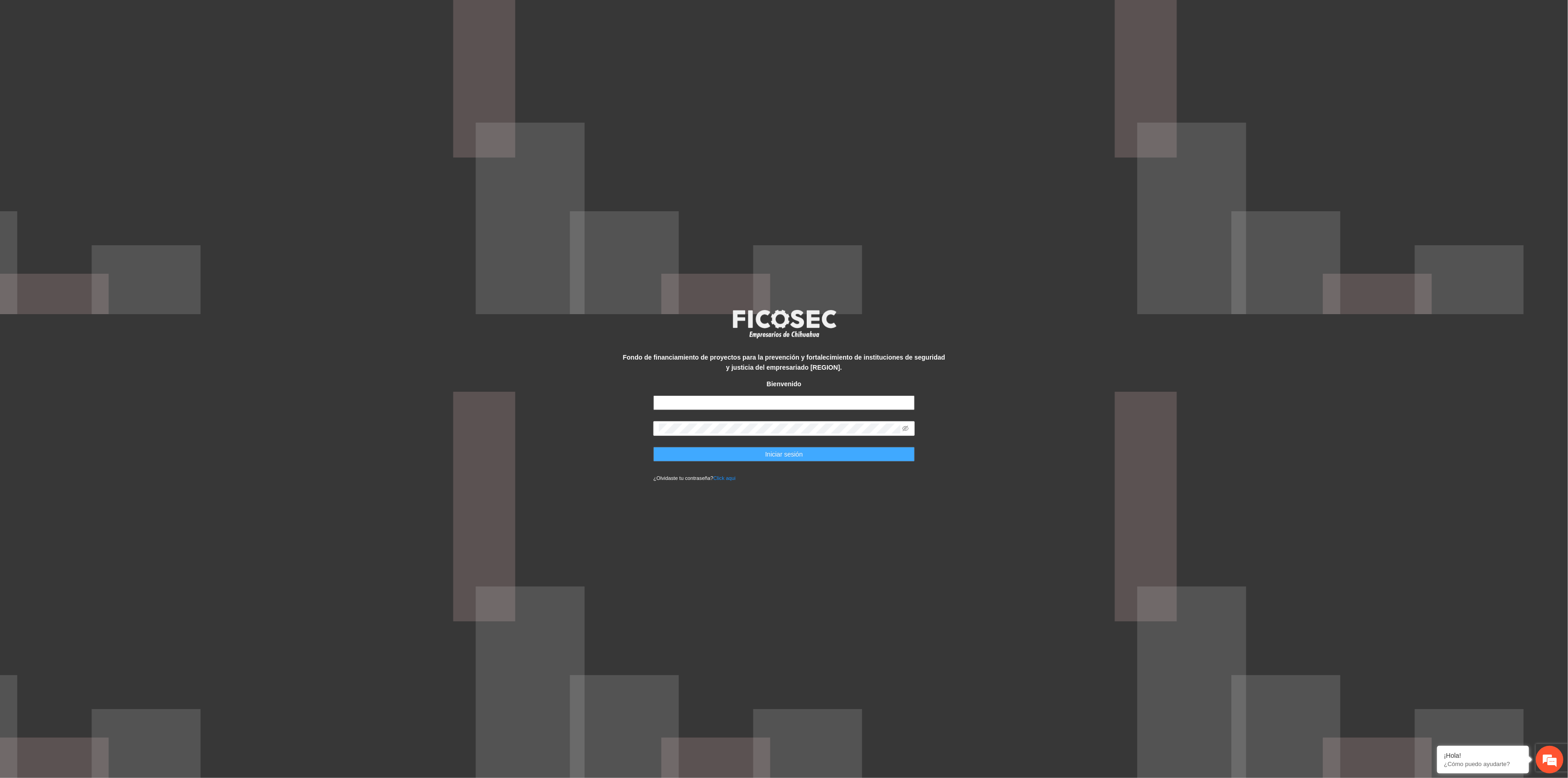 type on "**********" 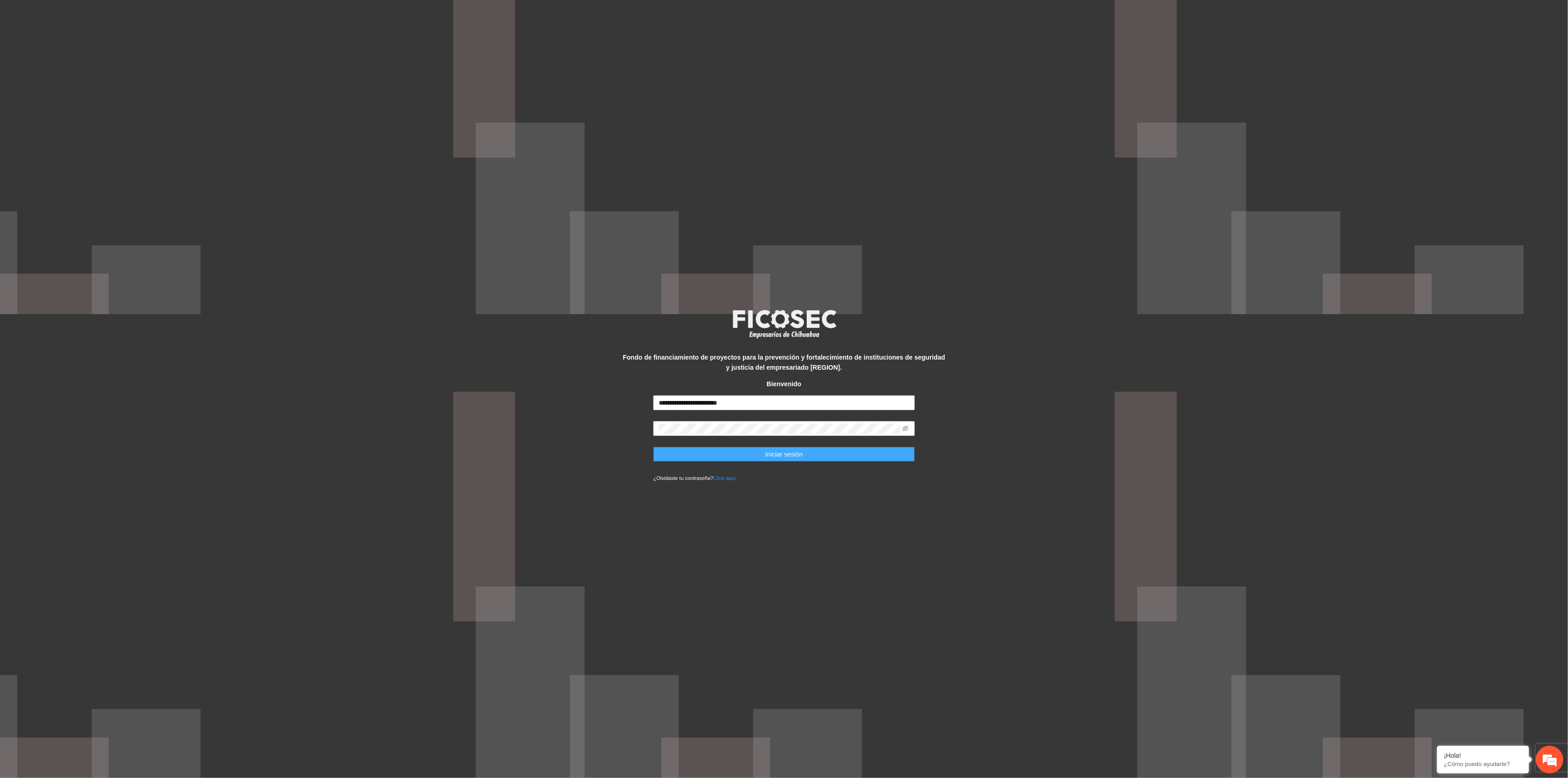 click on "Iniciar sesión" at bounding box center (784, 454) 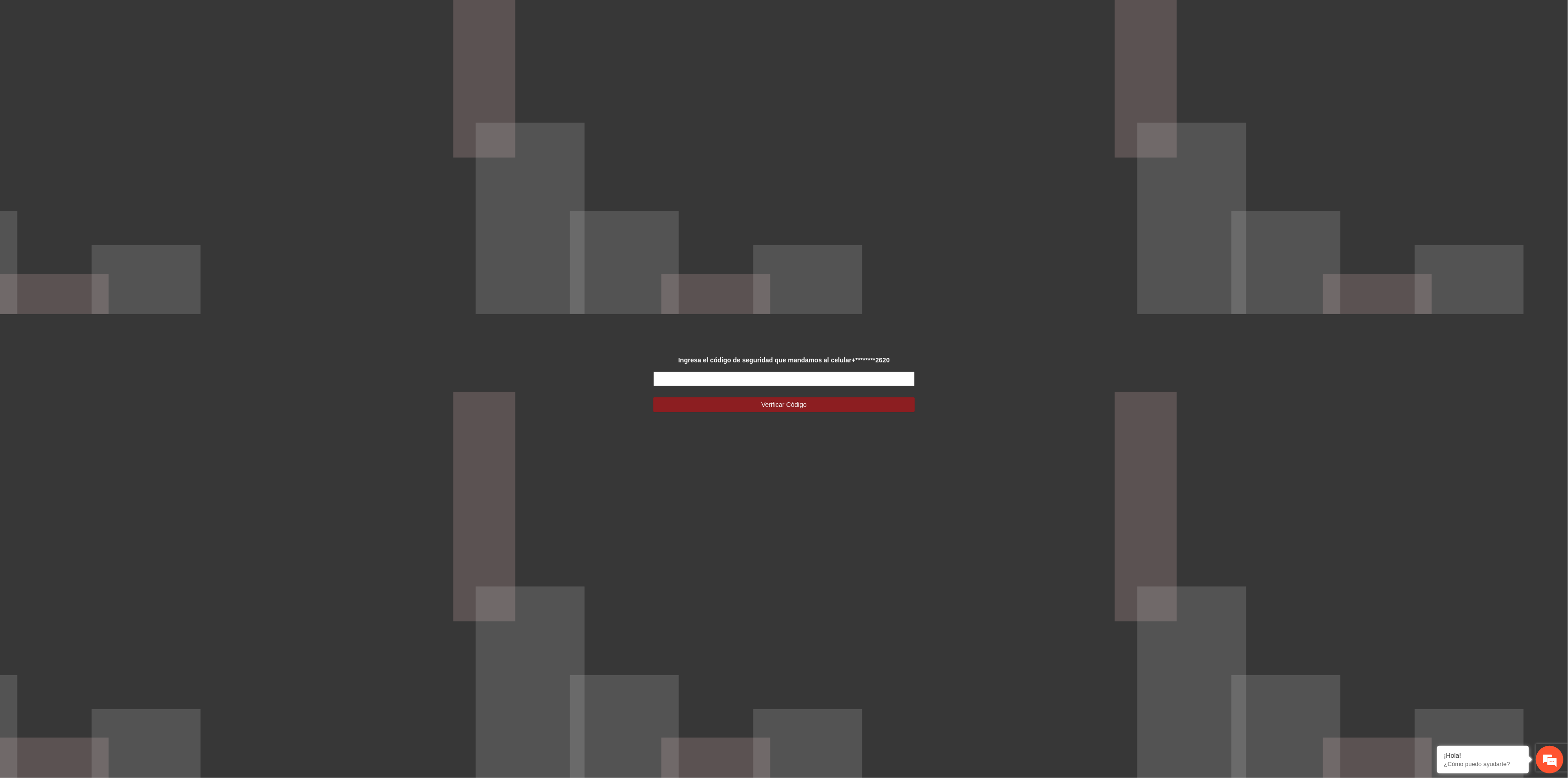 click at bounding box center (784, 379) 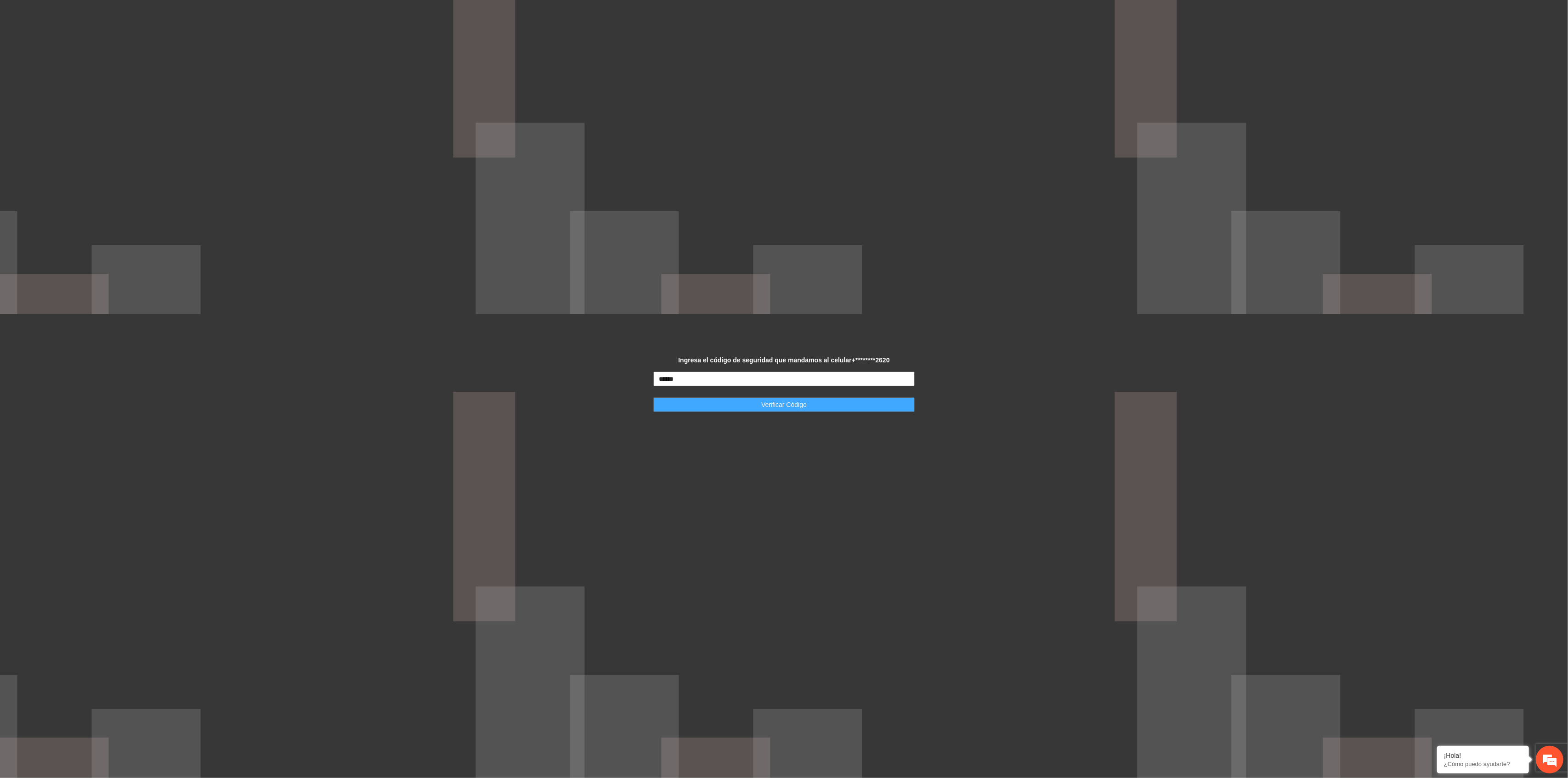 type on "******" 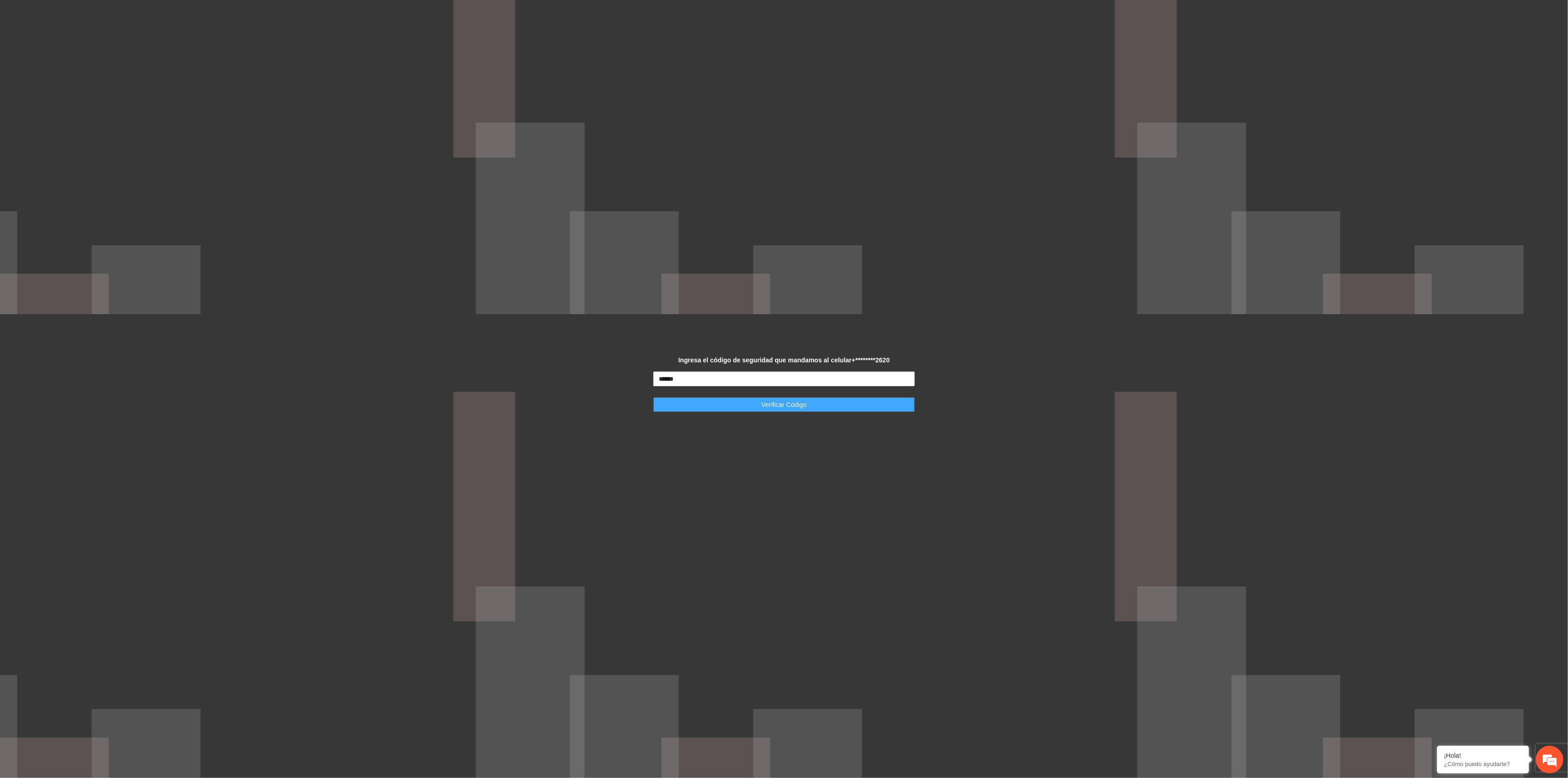 click on "Verificar Código" at bounding box center (784, 405) 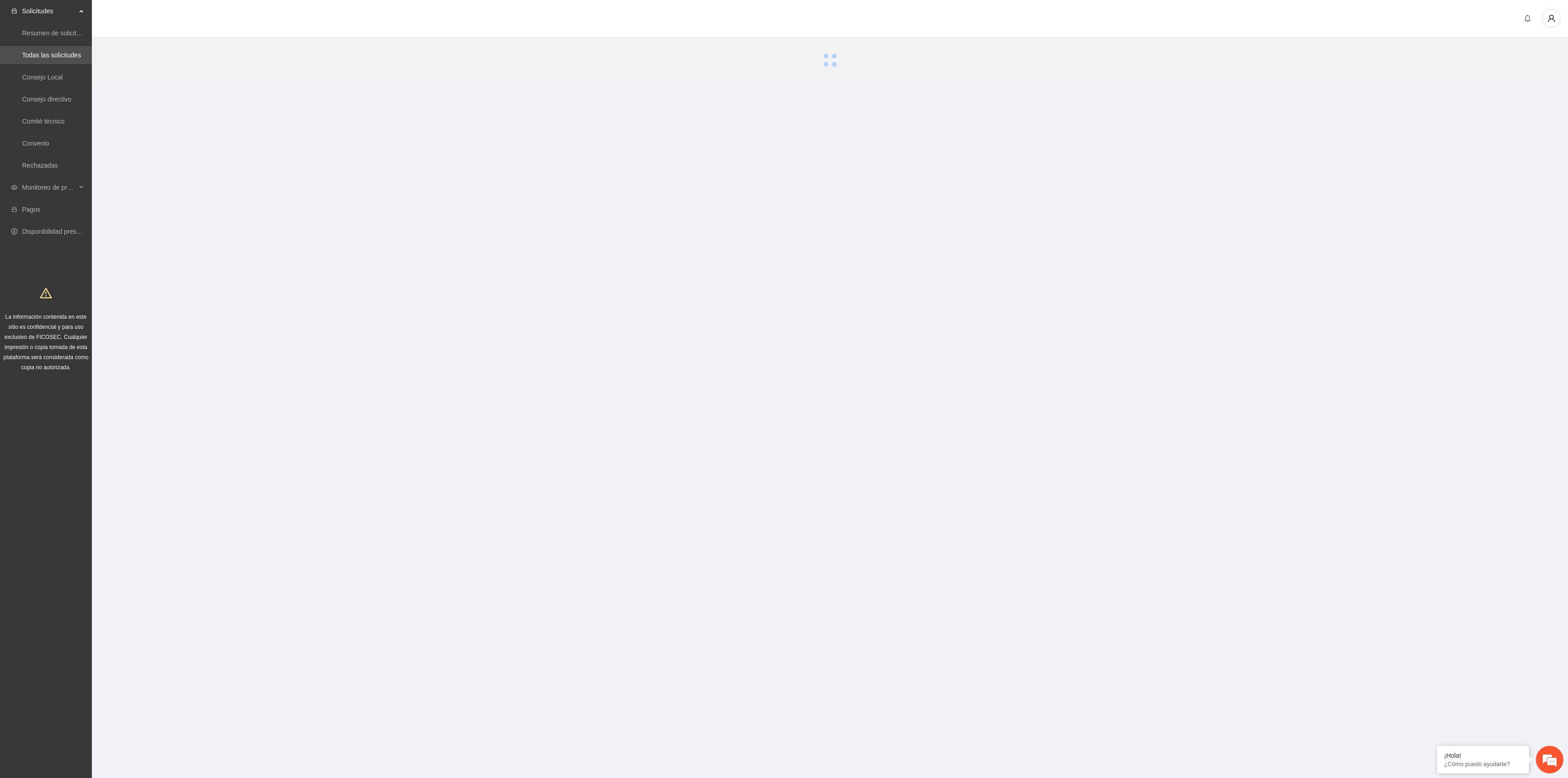 scroll, scrollTop: 0, scrollLeft: 0, axis: both 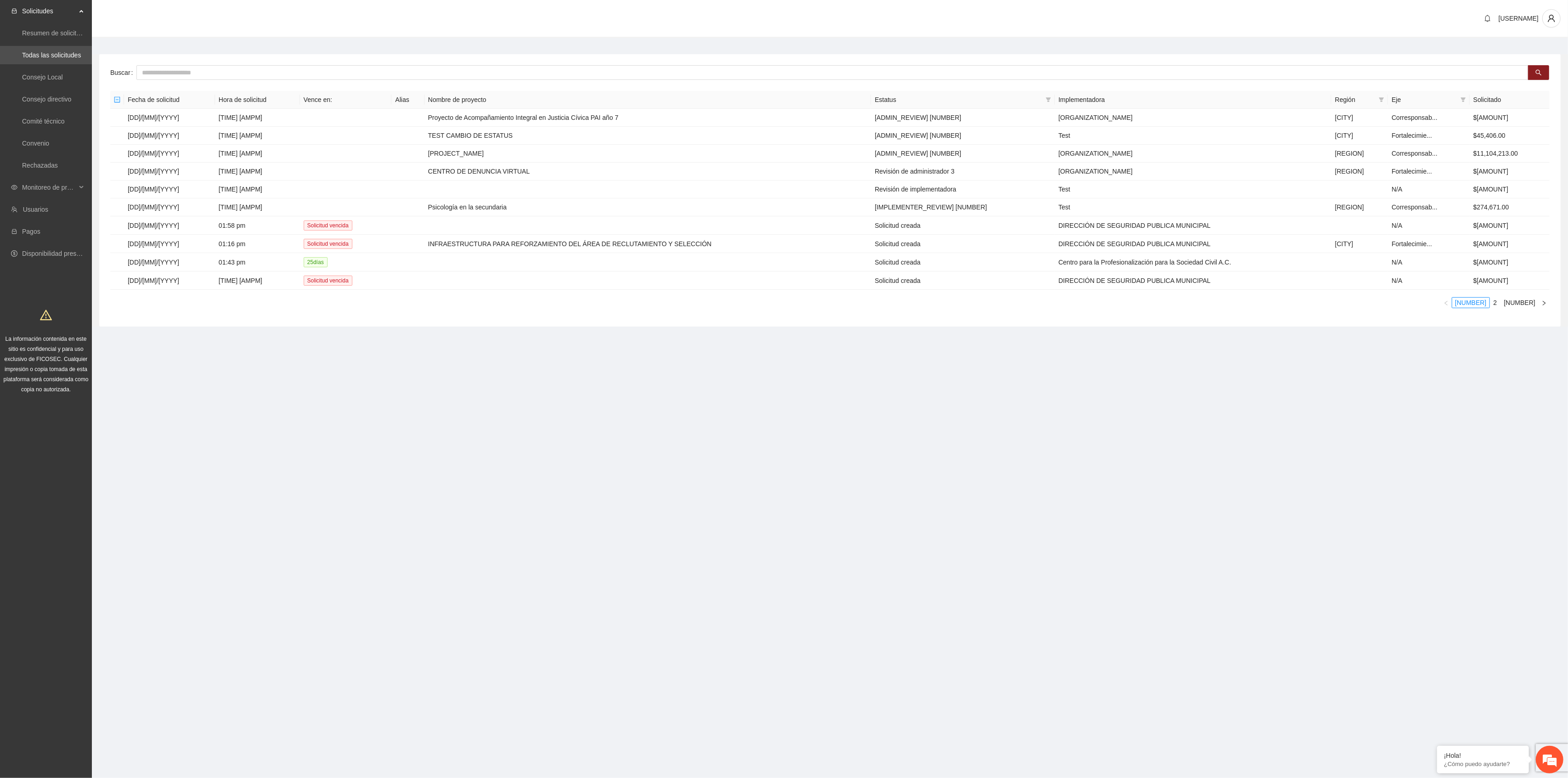 drag, startPoint x: 827, startPoint y: 558, endPoint x: 800, endPoint y: 683, distance: 127.8828 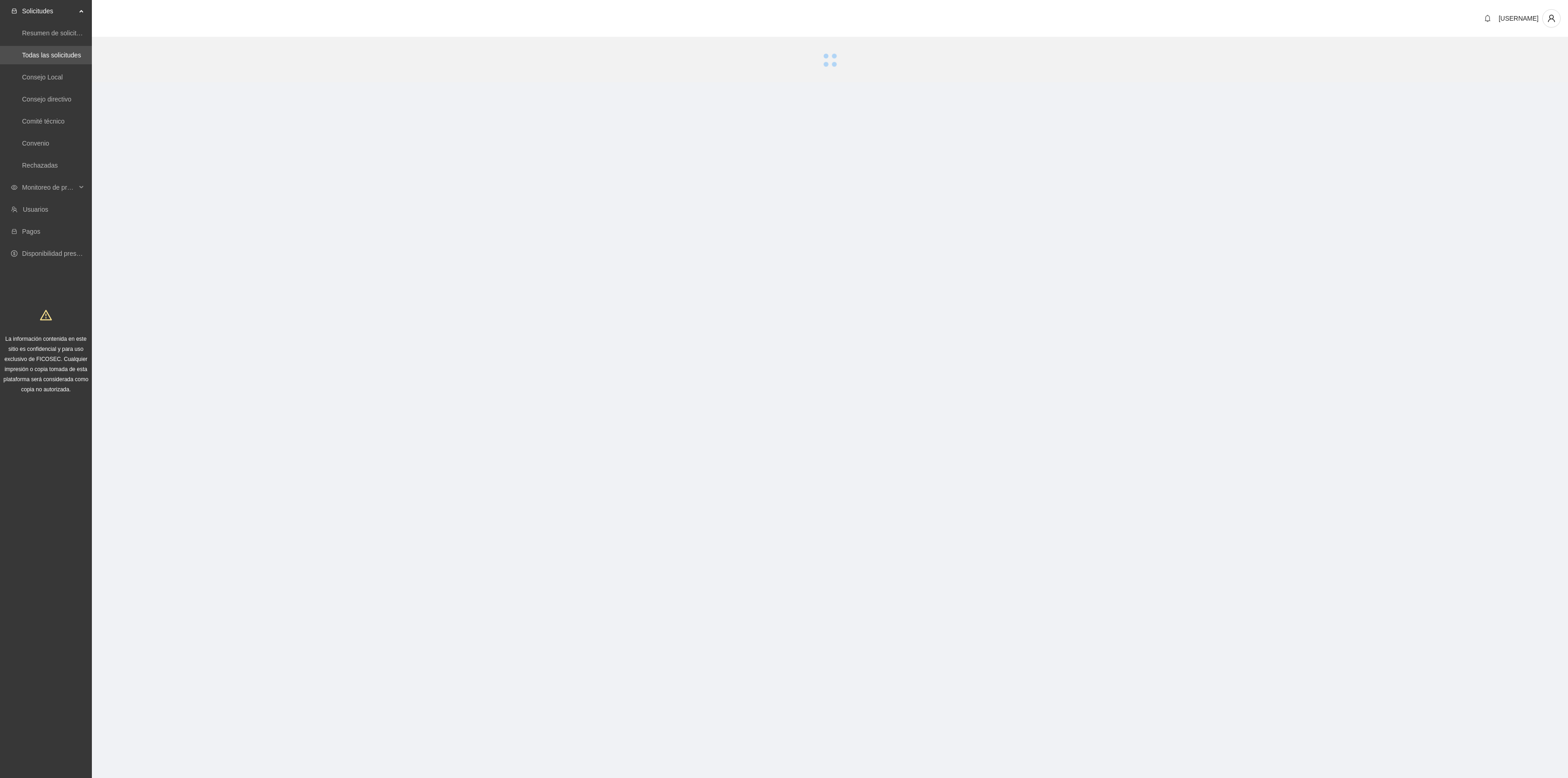 scroll, scrollTop: 0, scrollLeft: 0, axis: both 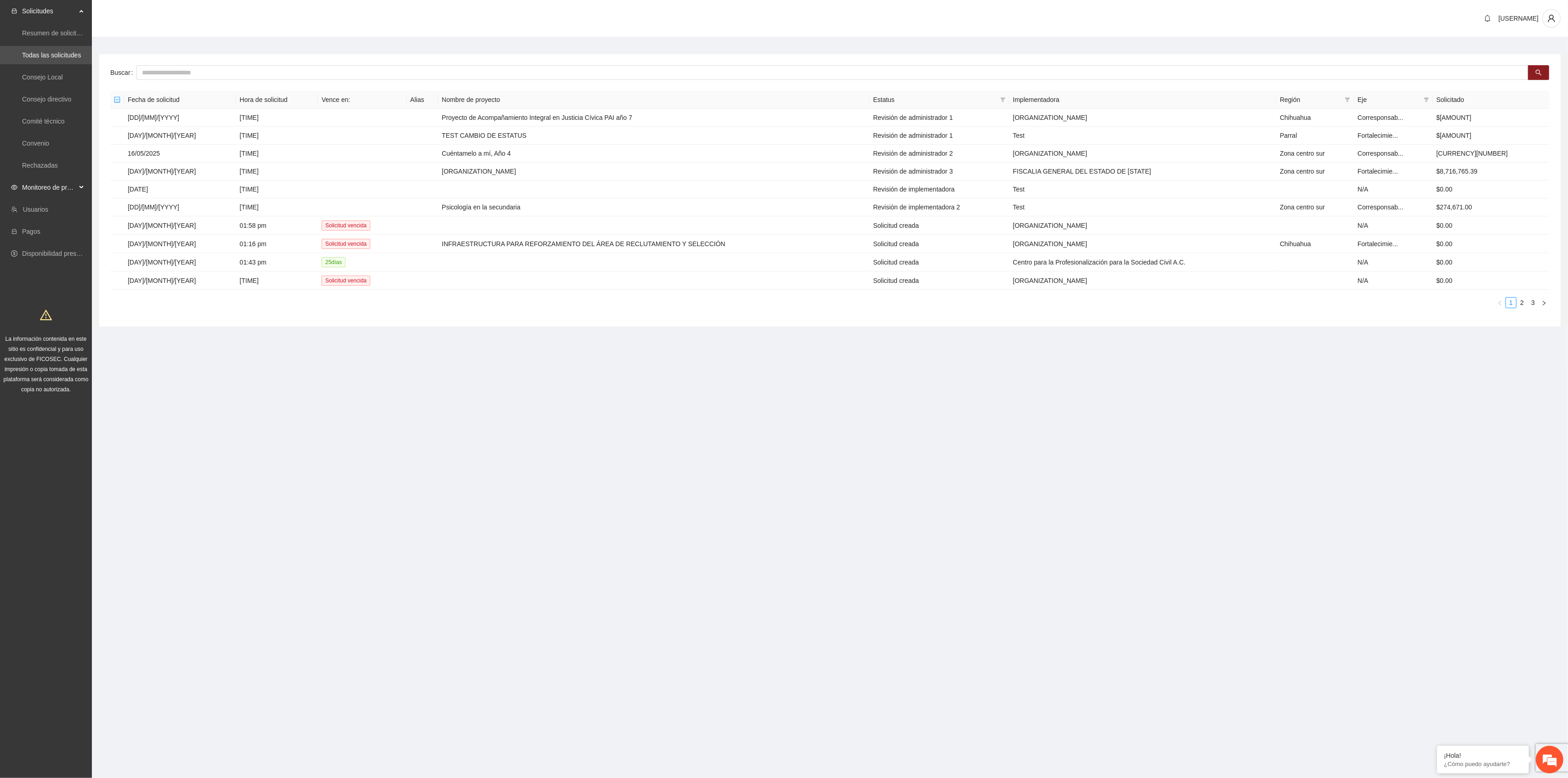 click on "Monitoreo de proyectos" at bounding box center (49, 187) 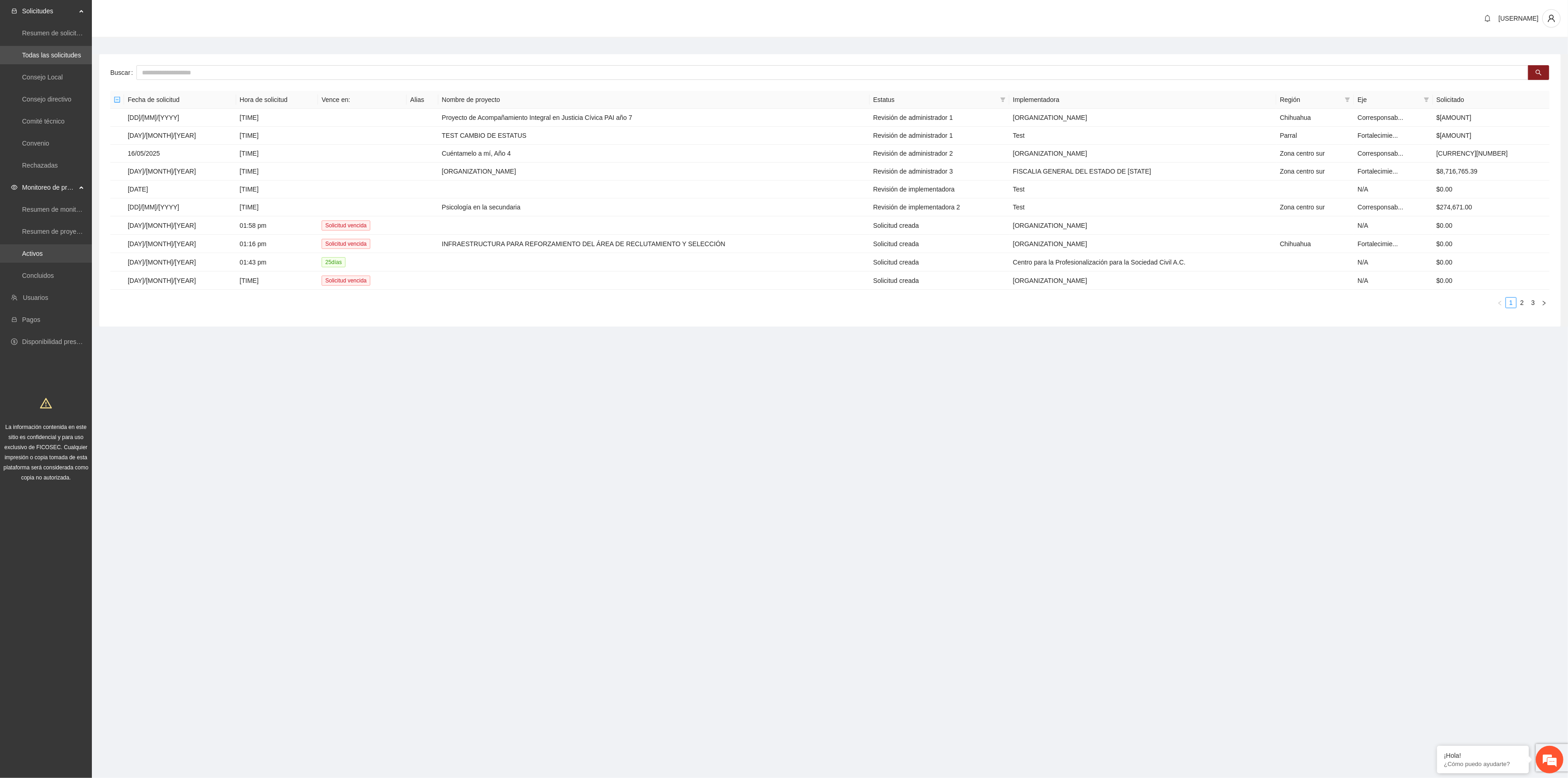 click on "Activos" at bounding box center [32, 254] 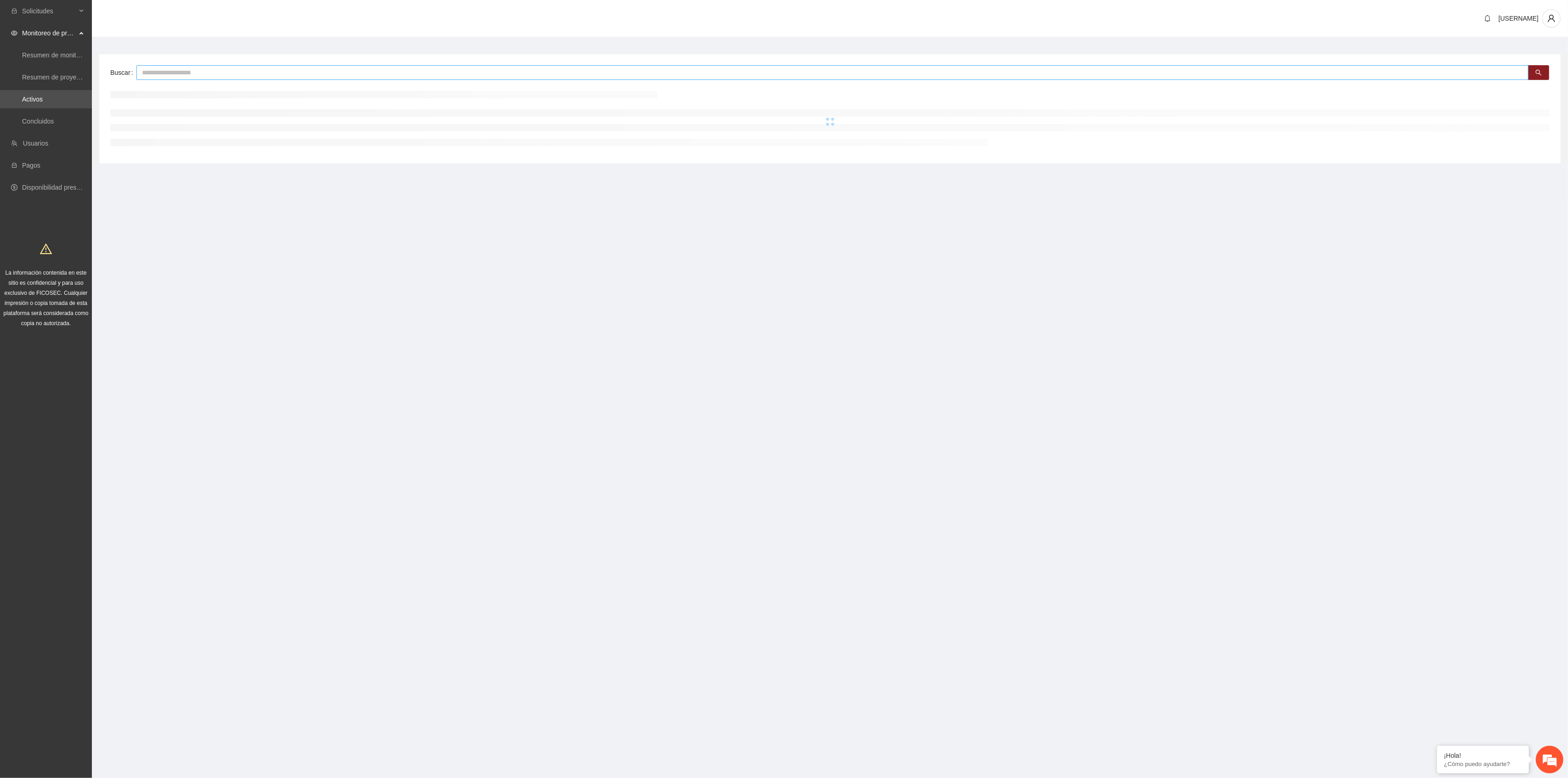 click at bounding box center [832, 73] 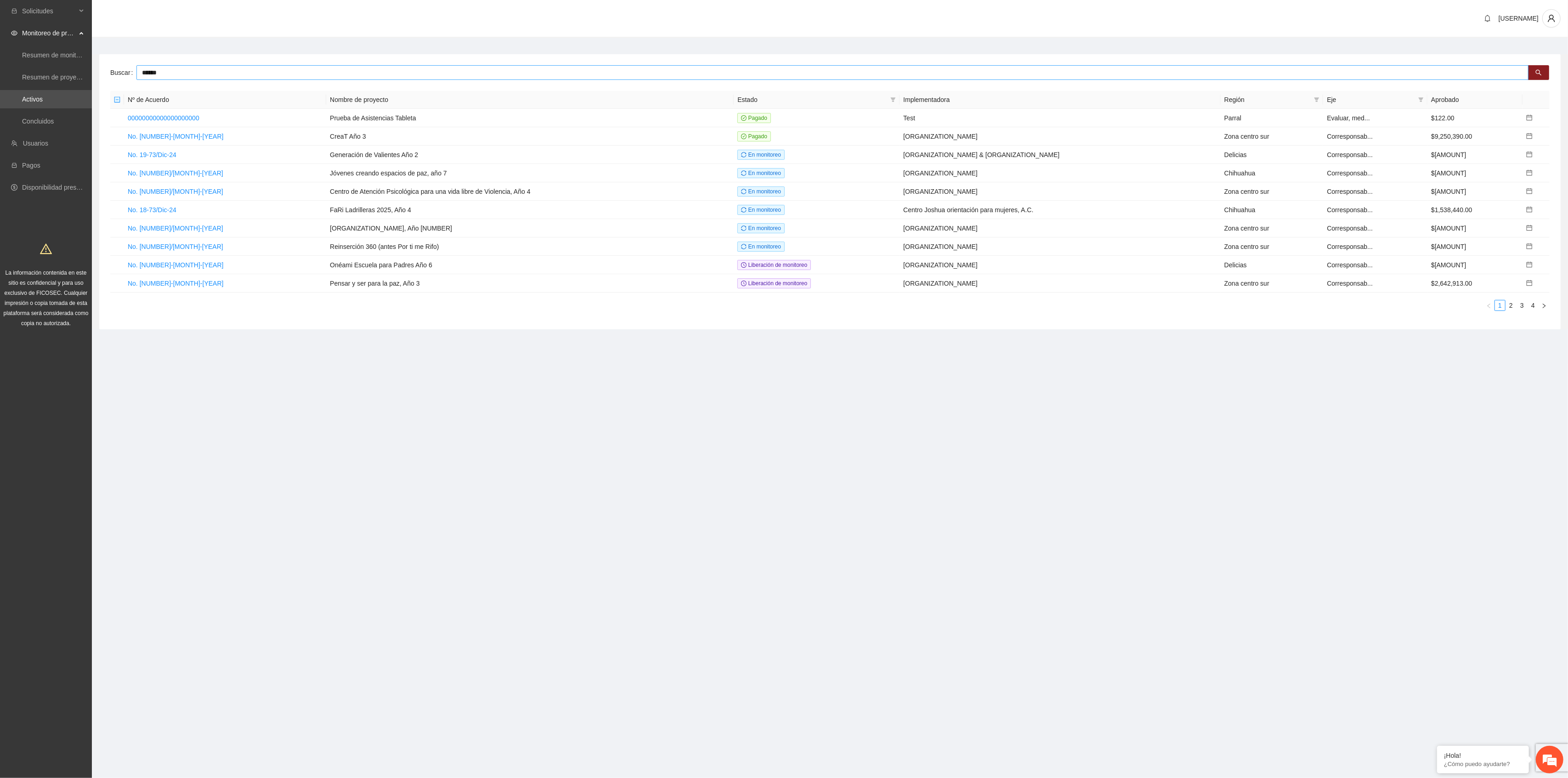 type on "******" 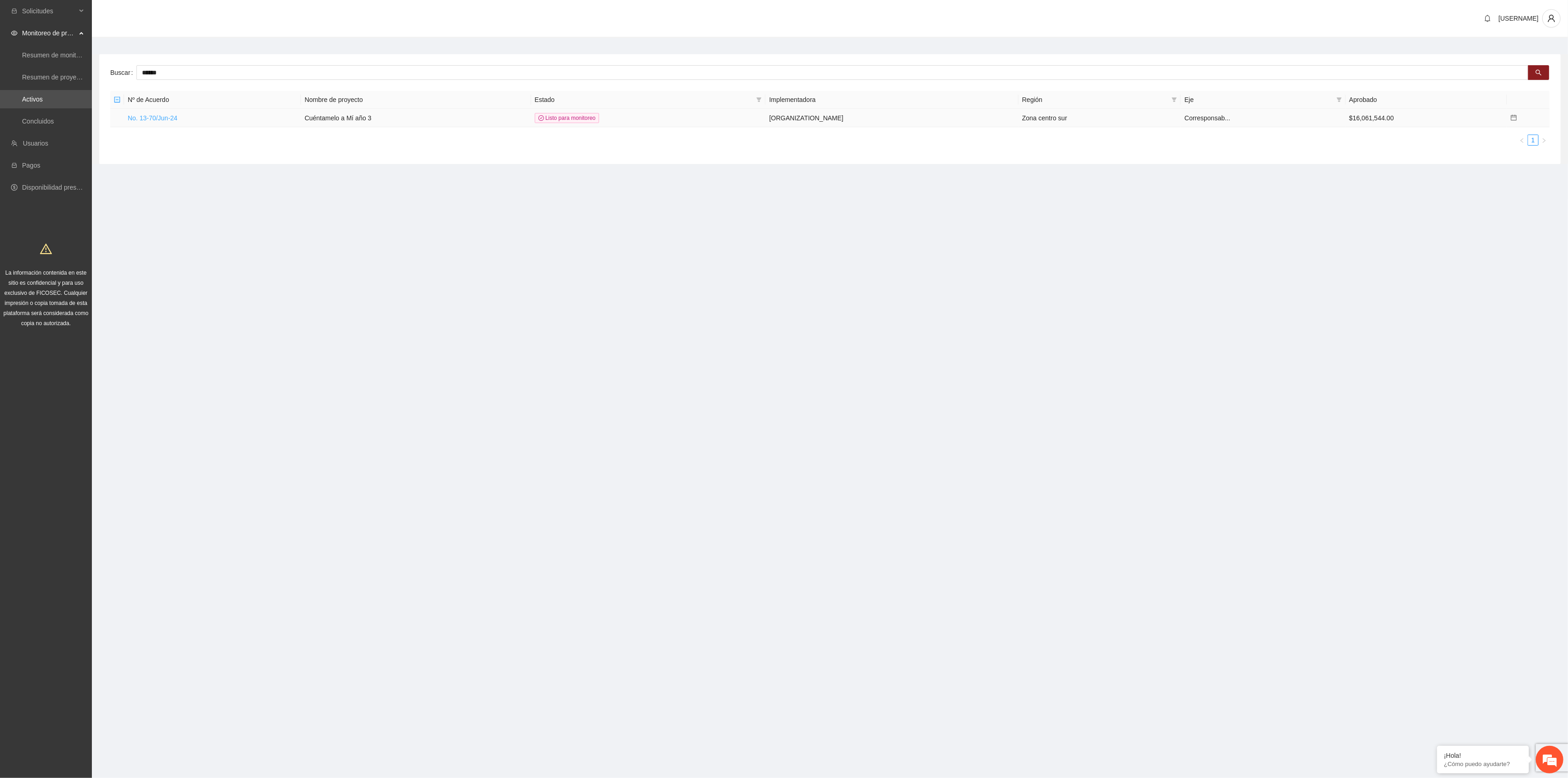 click on "No. 13-70/Jun-24" at bounding box center [153, 118] 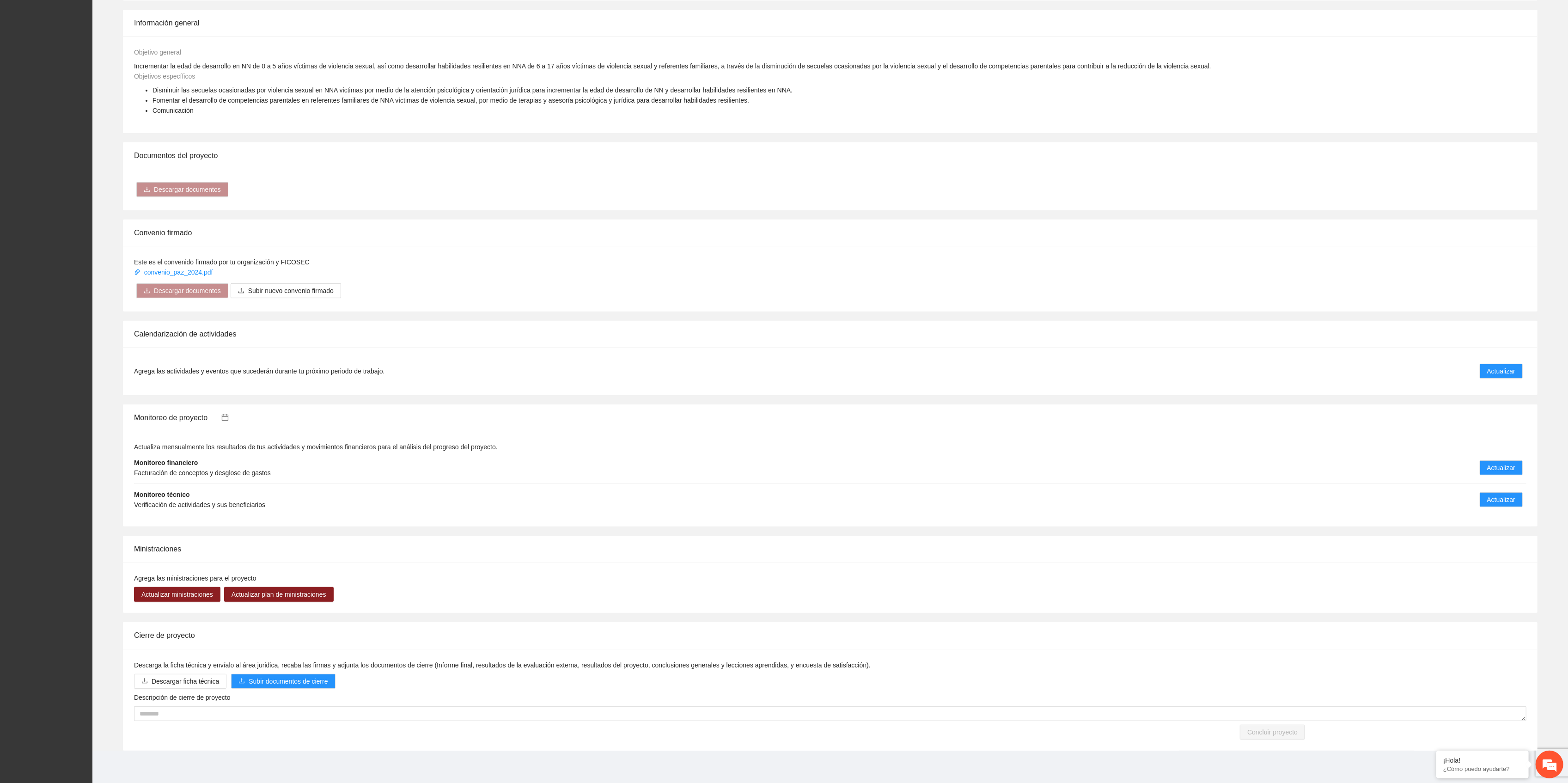 scroll, scrollTop: 453, scrollLeft: 0, axis: vertical 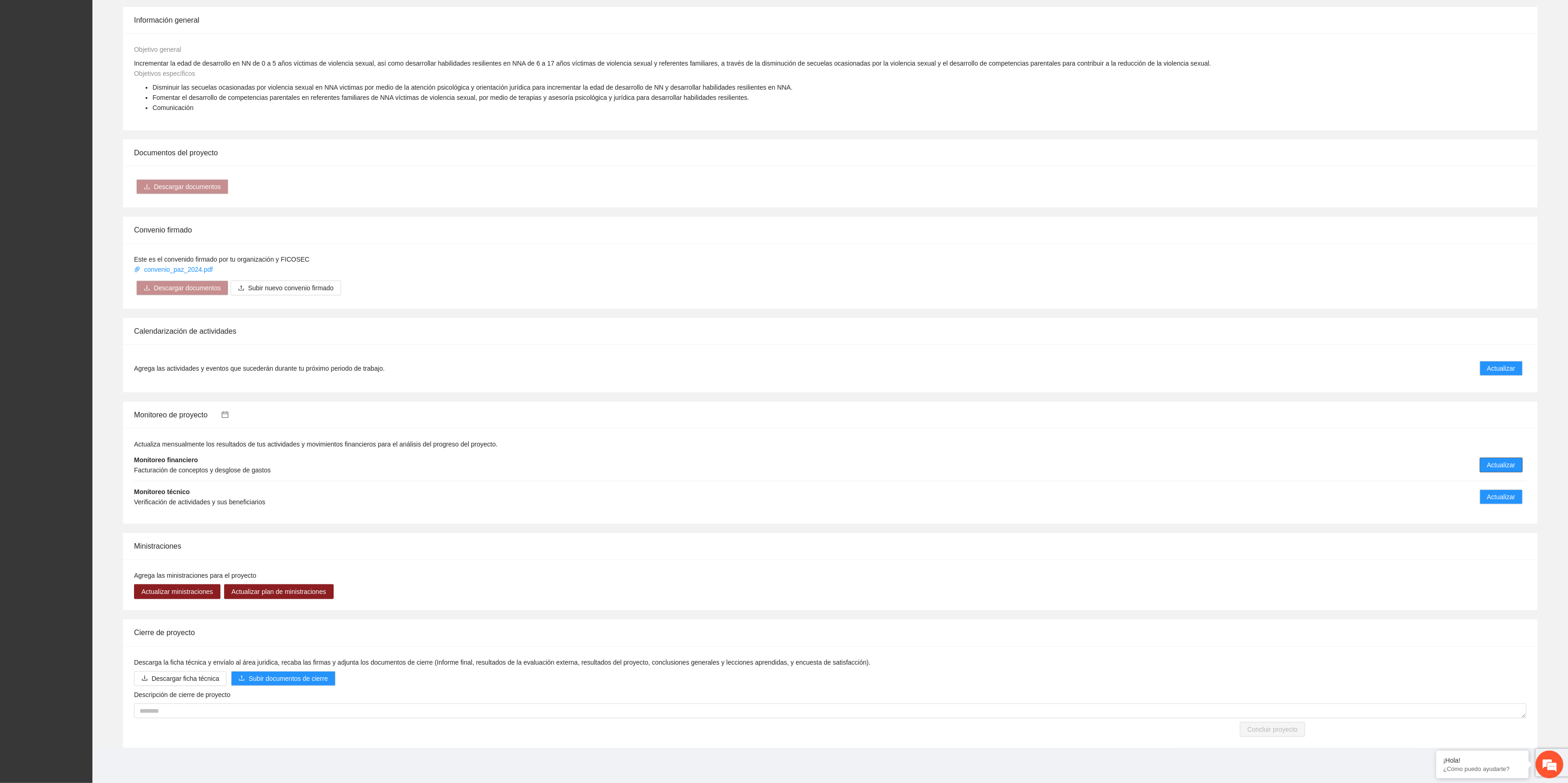 click on "Actualizar" at bounding box center [1501, 465] 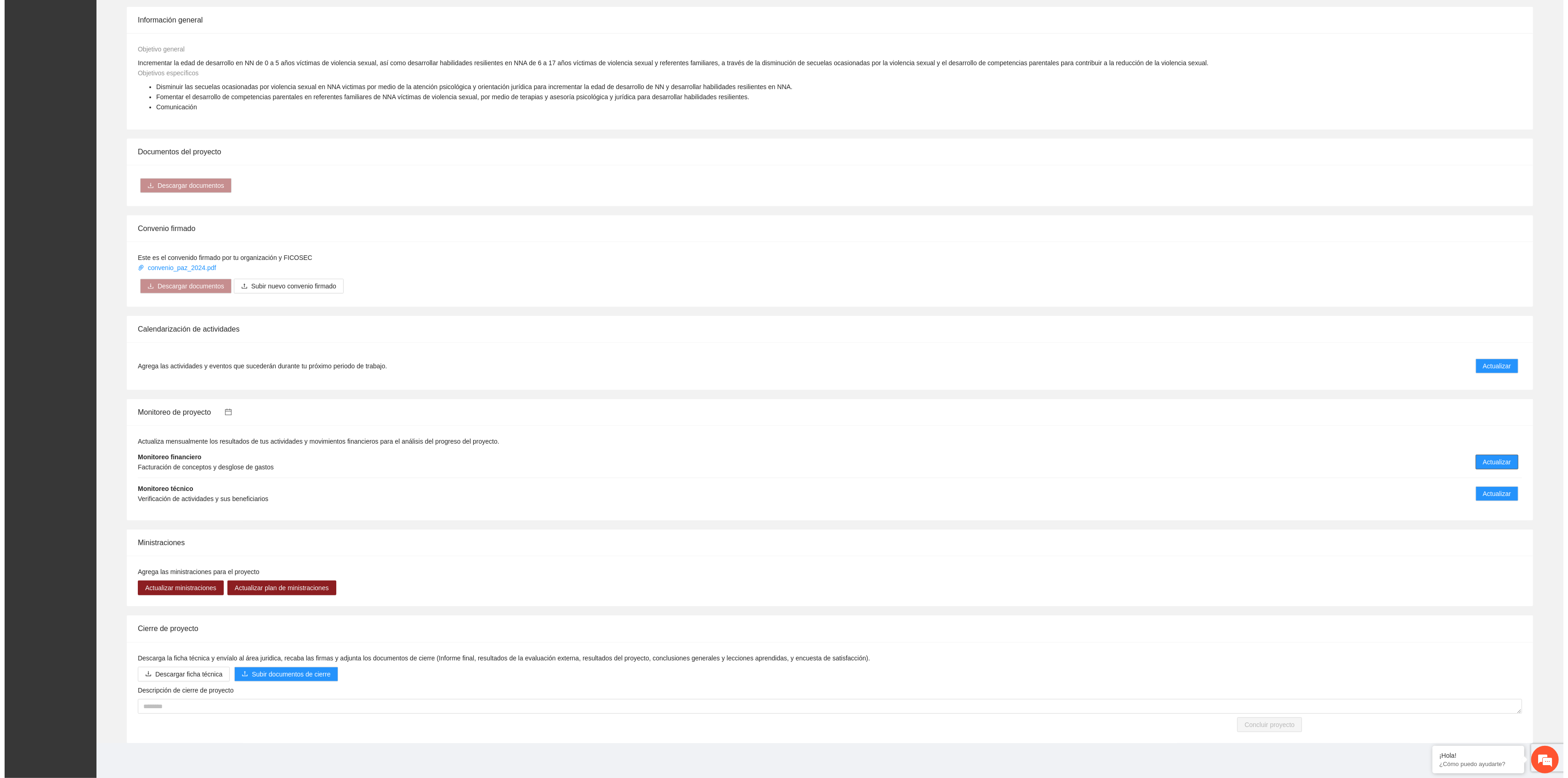 scroll, scrollTop: 0, scrollLeft: 0, axis: both 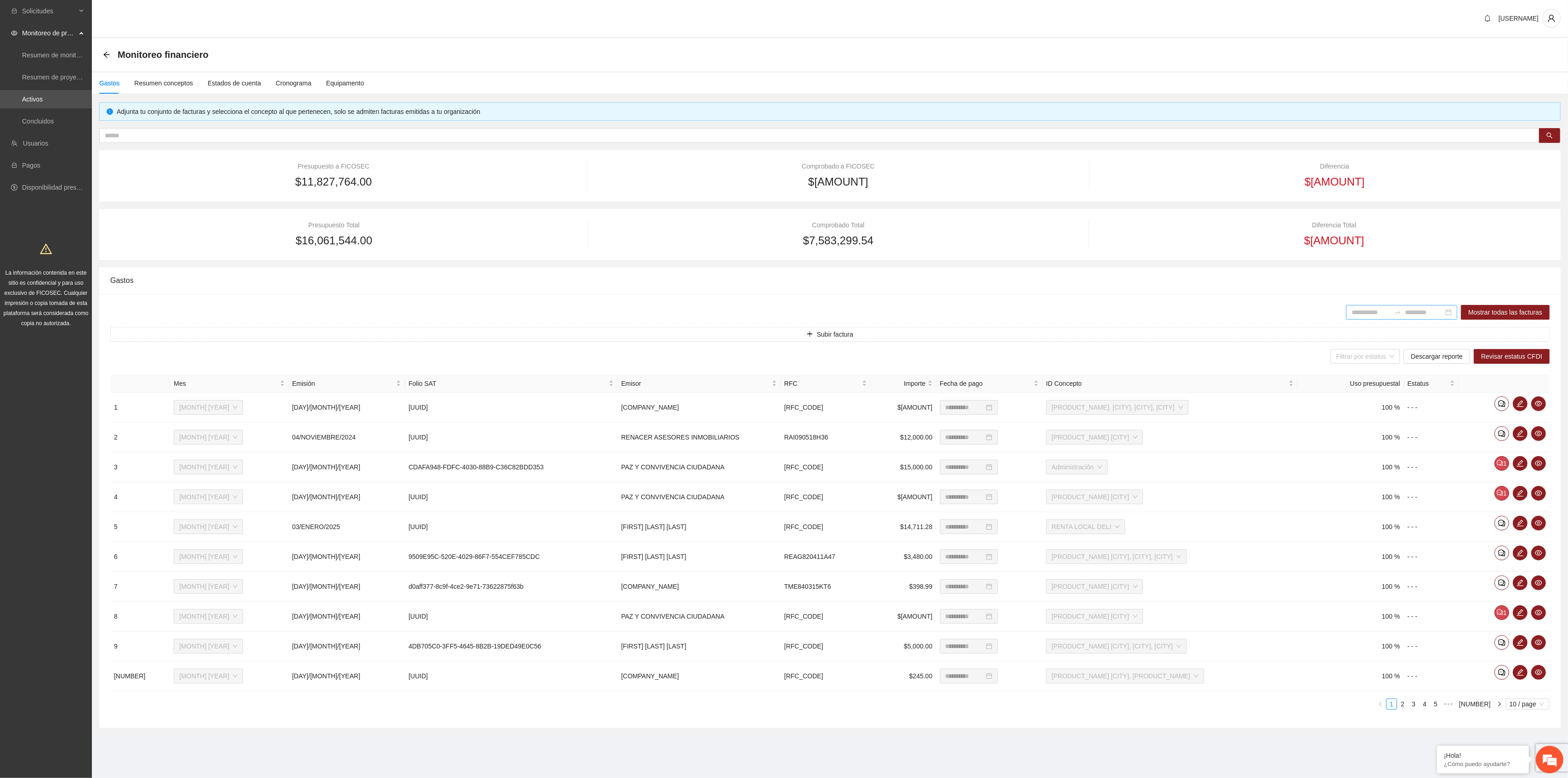 click at bounding box center [1371, 312] 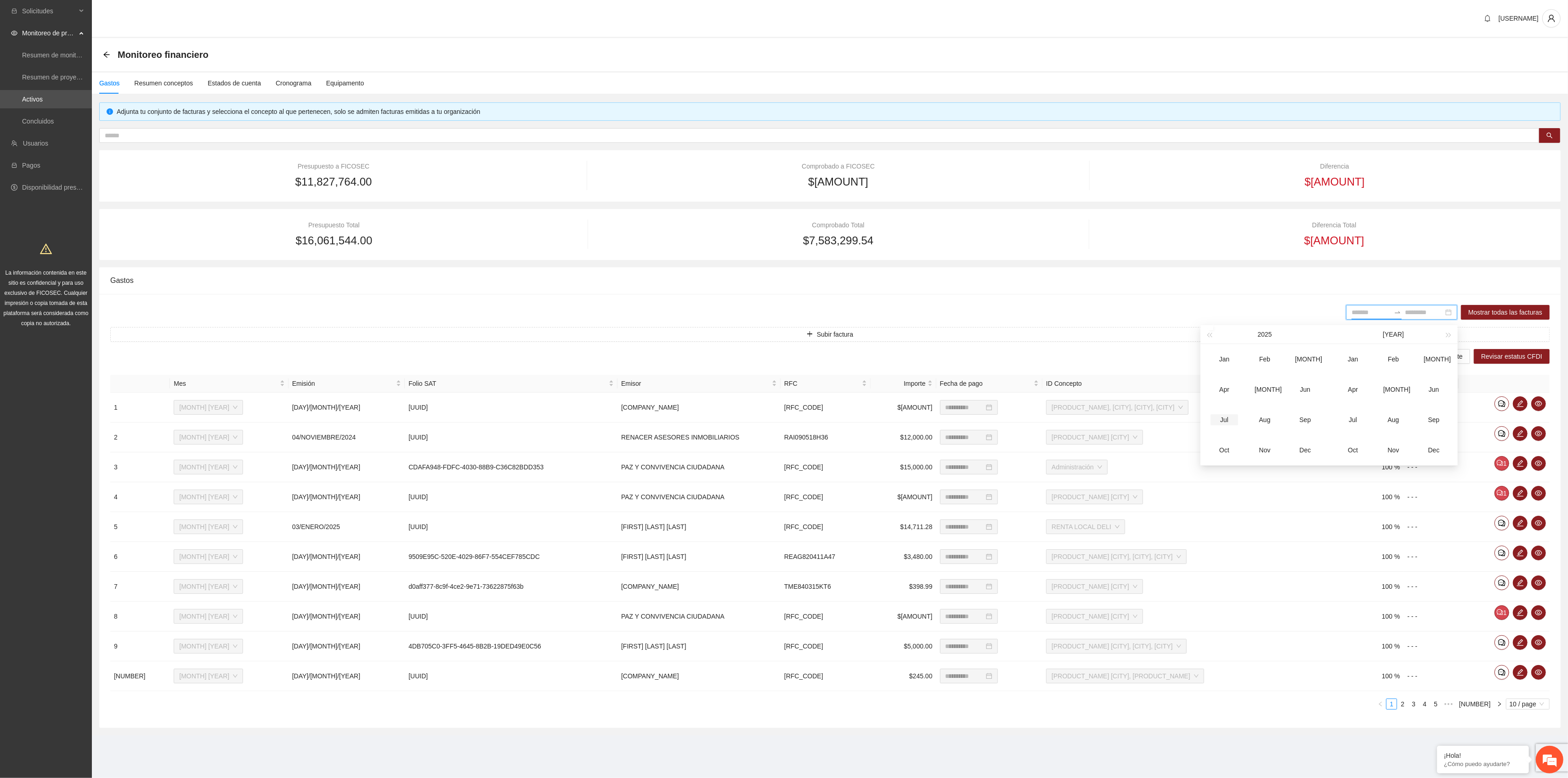 click on "Jul" at bounding box center (1224, 420) 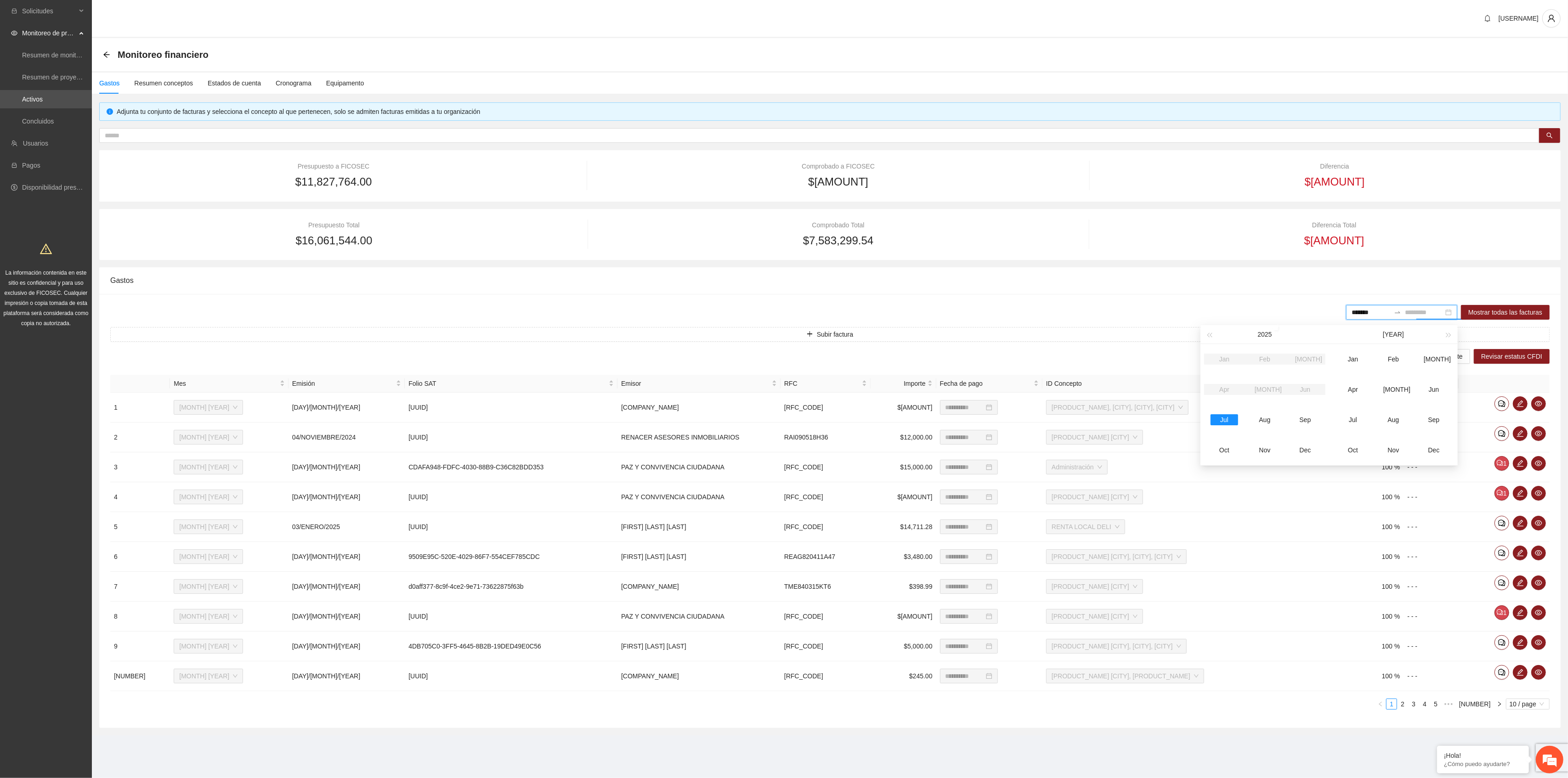 click on "Jul" at bounding box center [1224, 420] 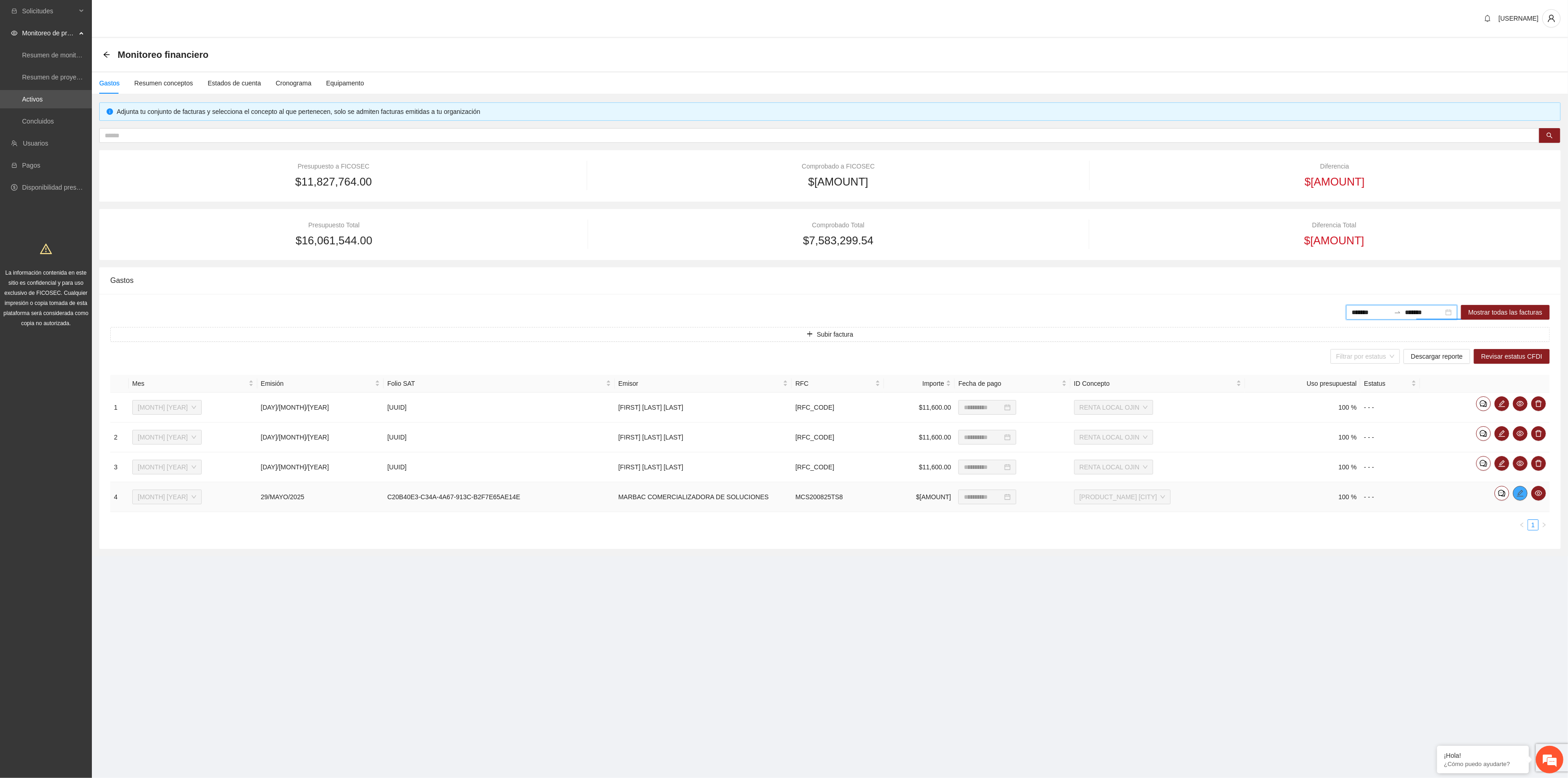 click 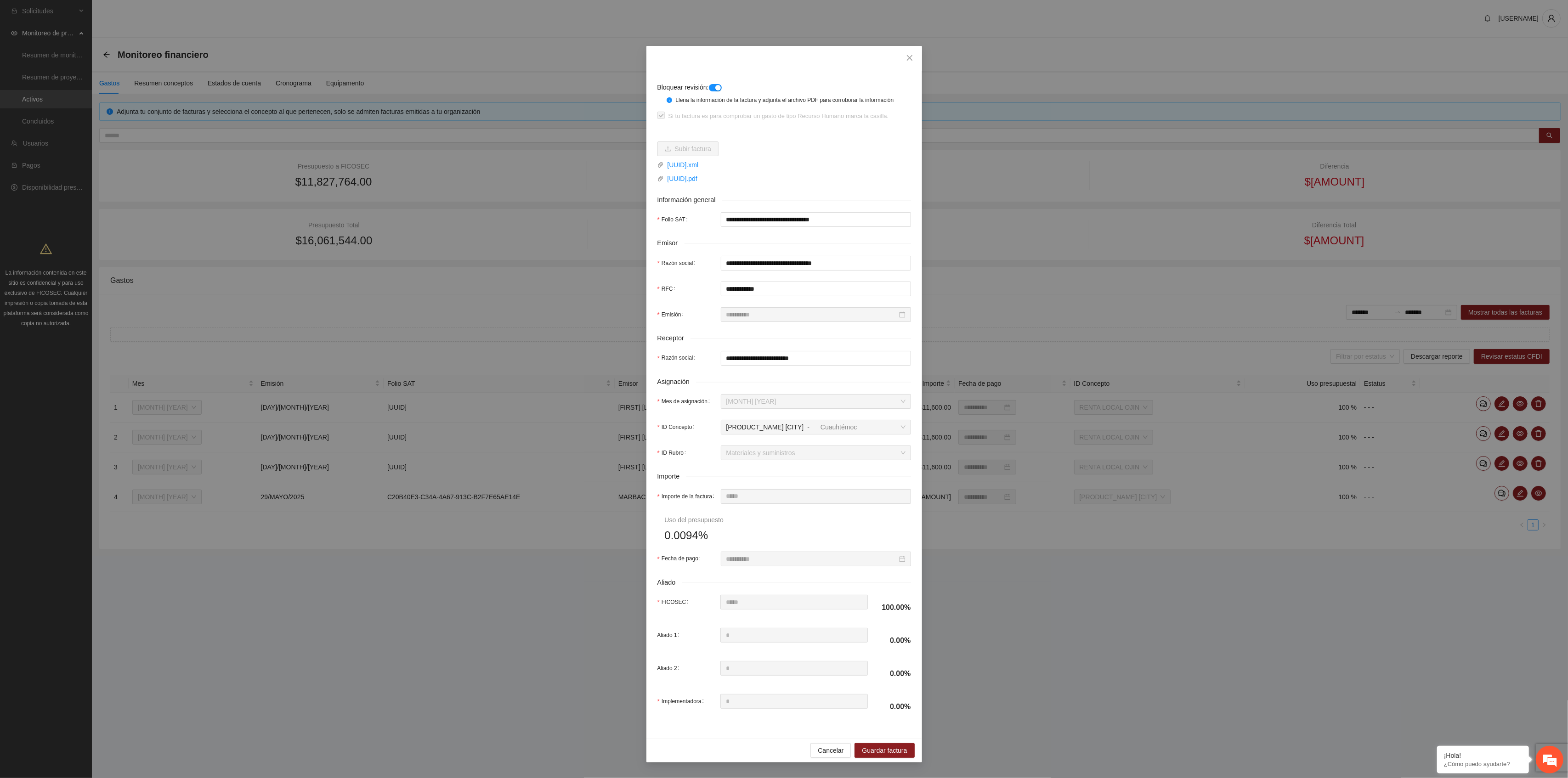 click at bounding box center (715, 88) 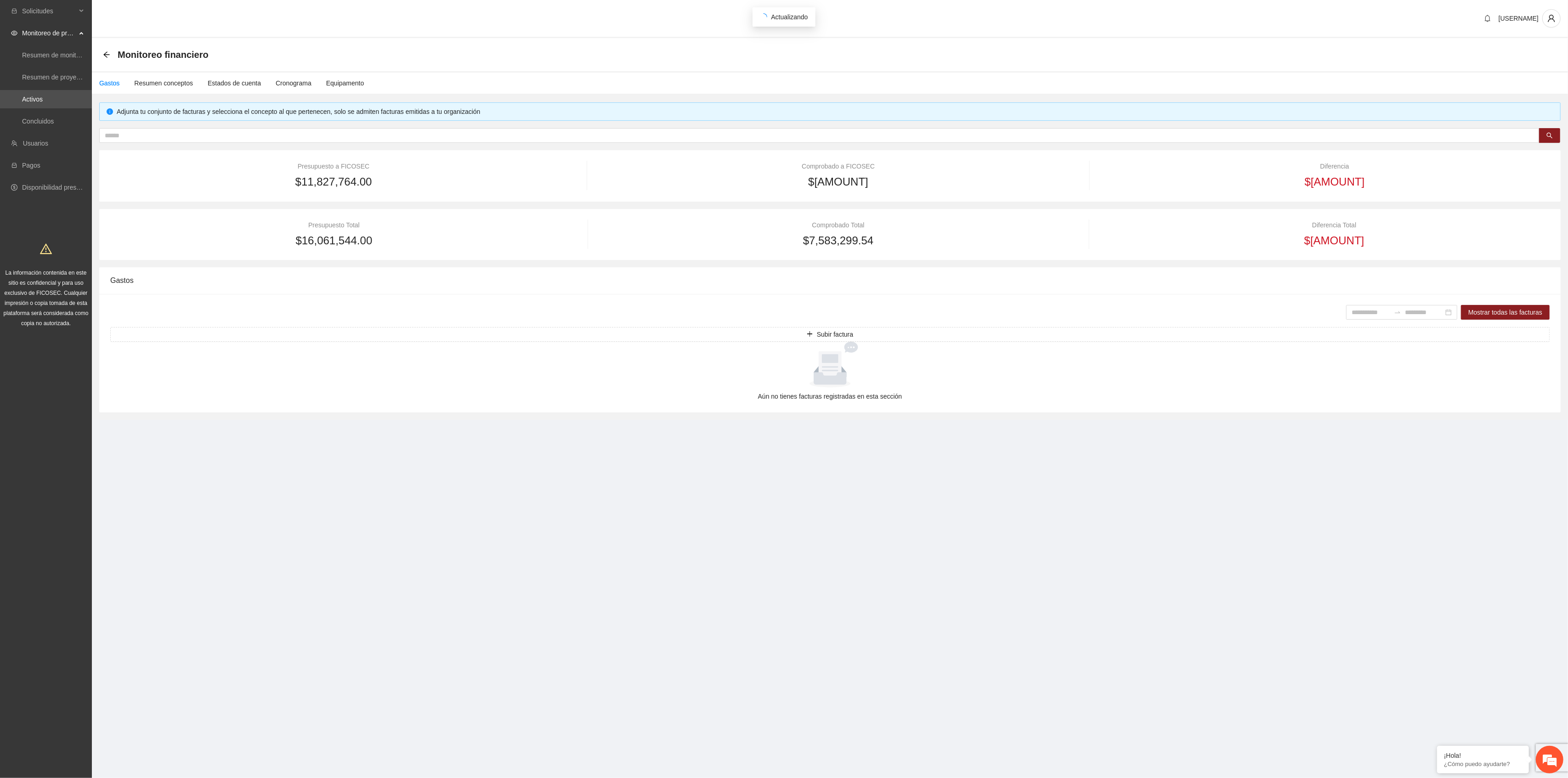 type on "*******" 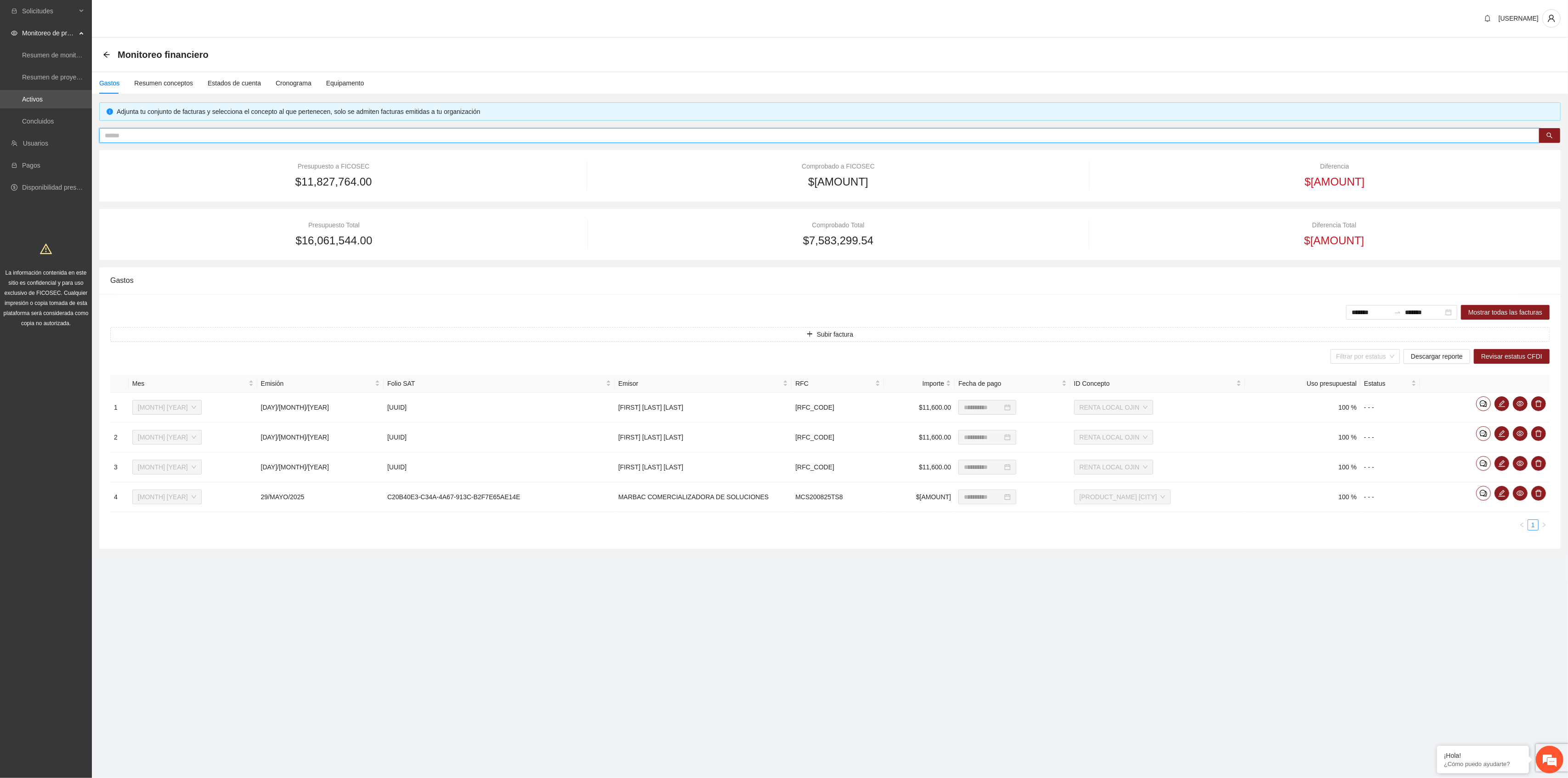 click at bounding box center [815, 135] 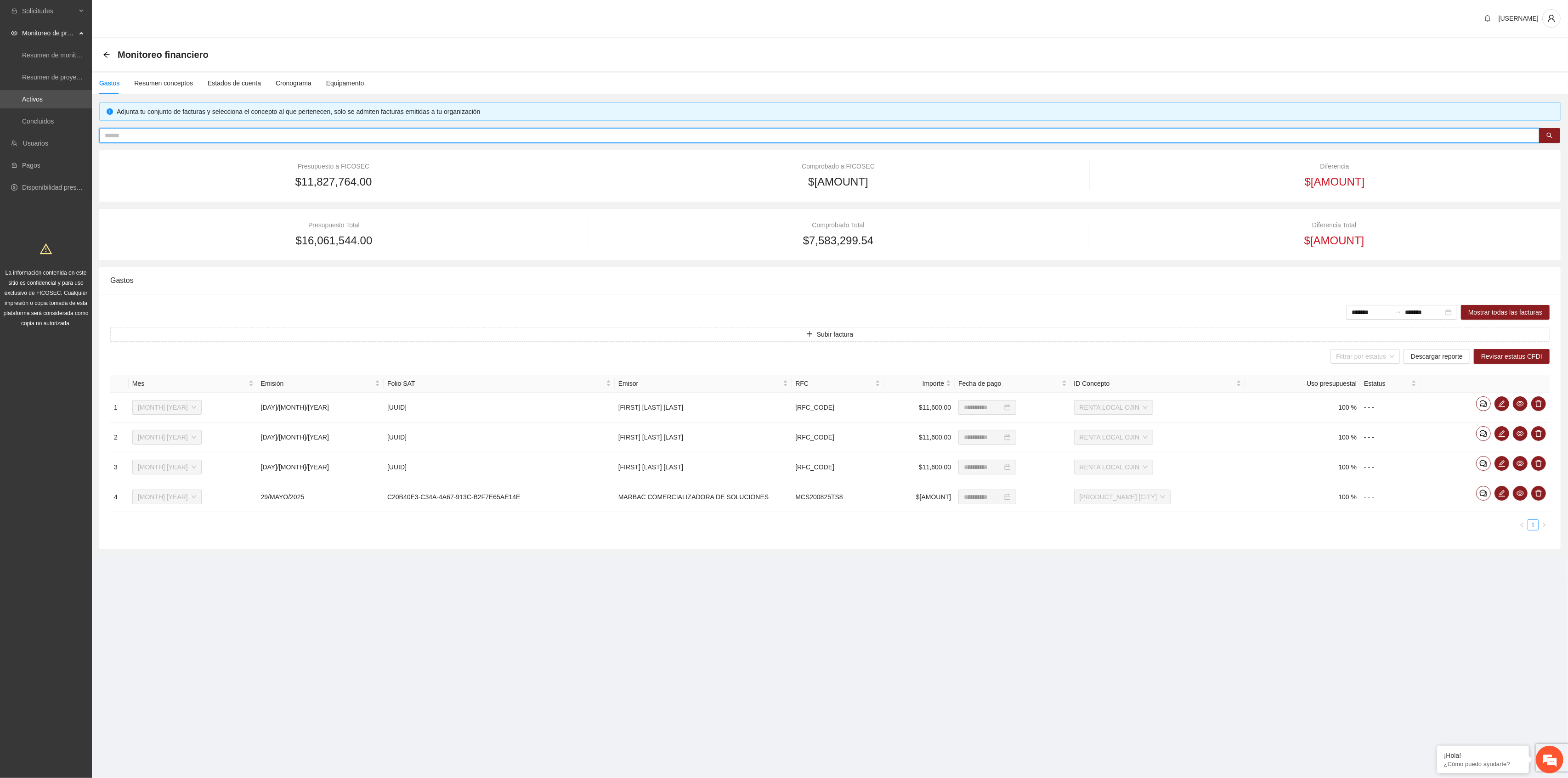 paste on "**********" 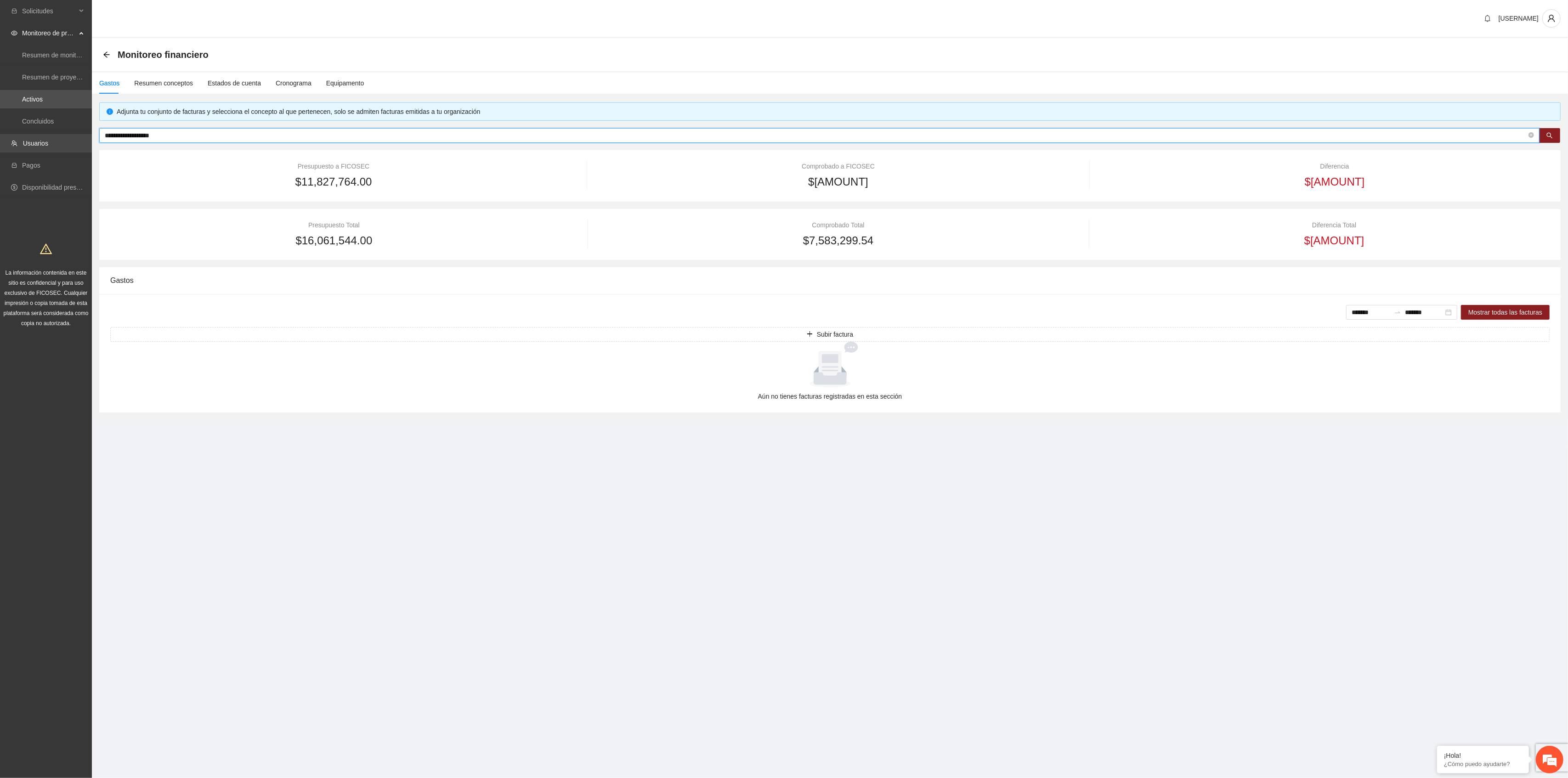 drag, startPoint x: 386, startPoint y: 136, endPoint x: 0, endPoint y: 141, distance: 386.0324 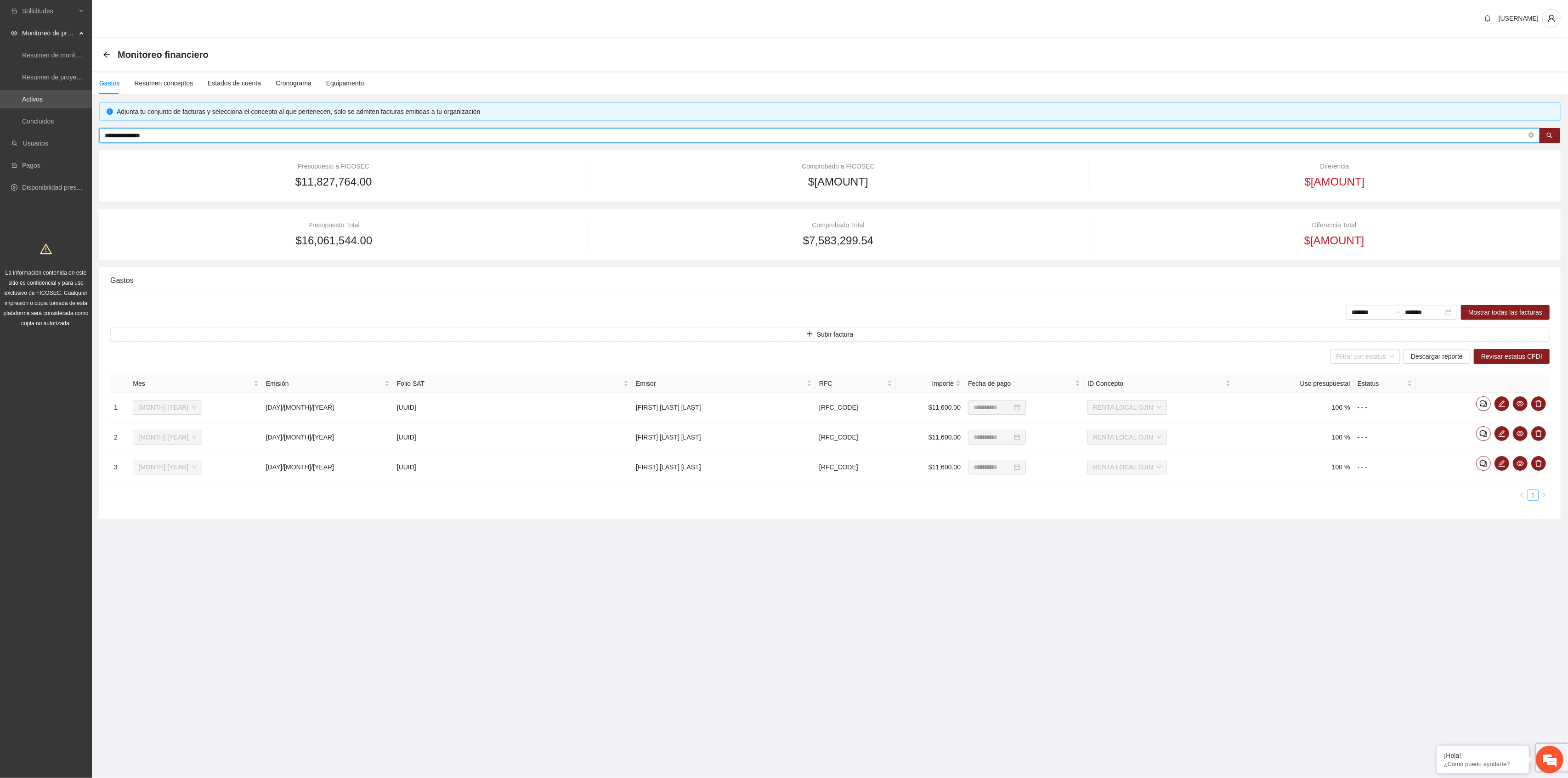 type on "**********" 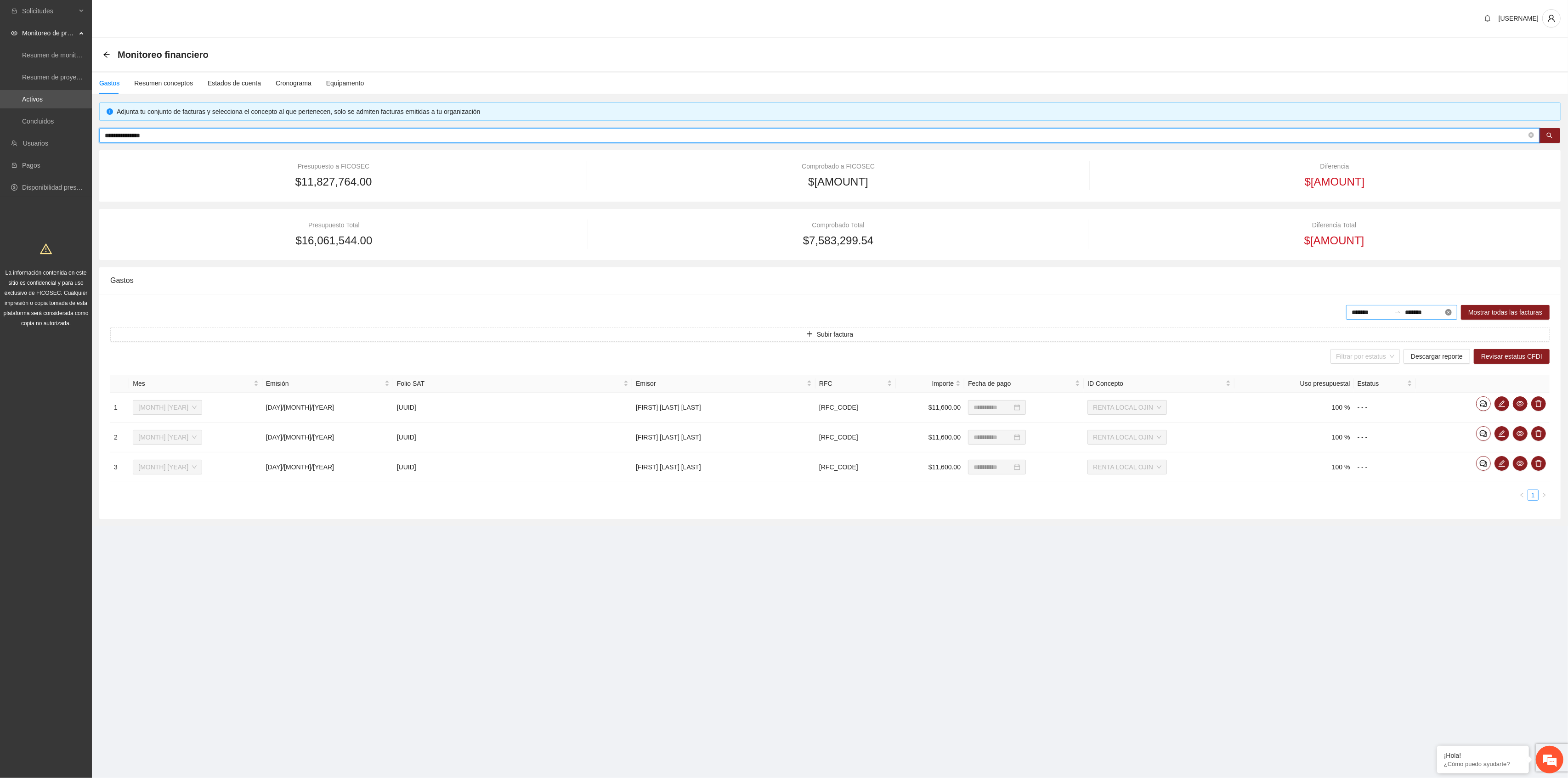 type 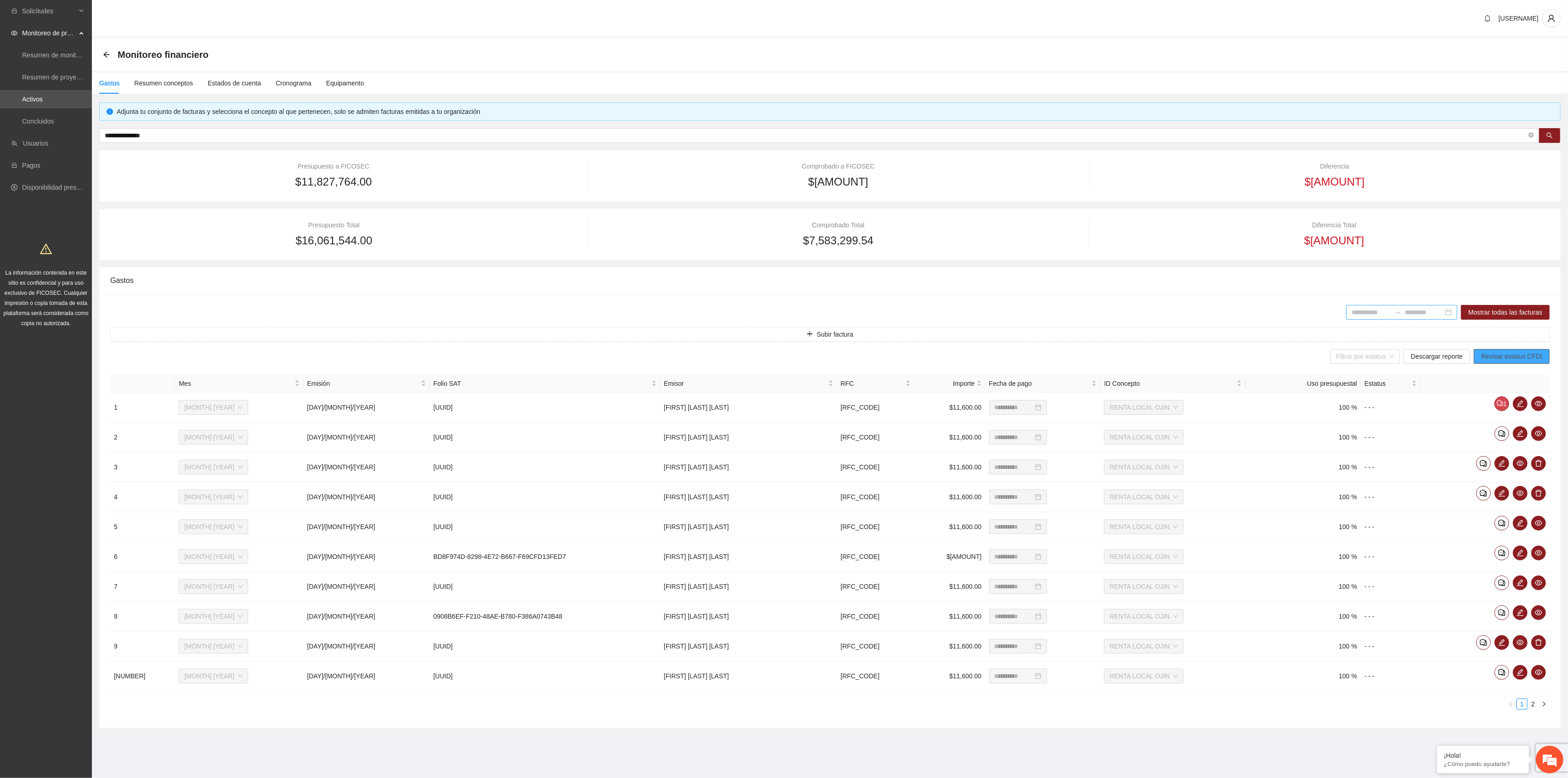 click on "Revisar estatus CFDI" at bounding box center [1511, 356] 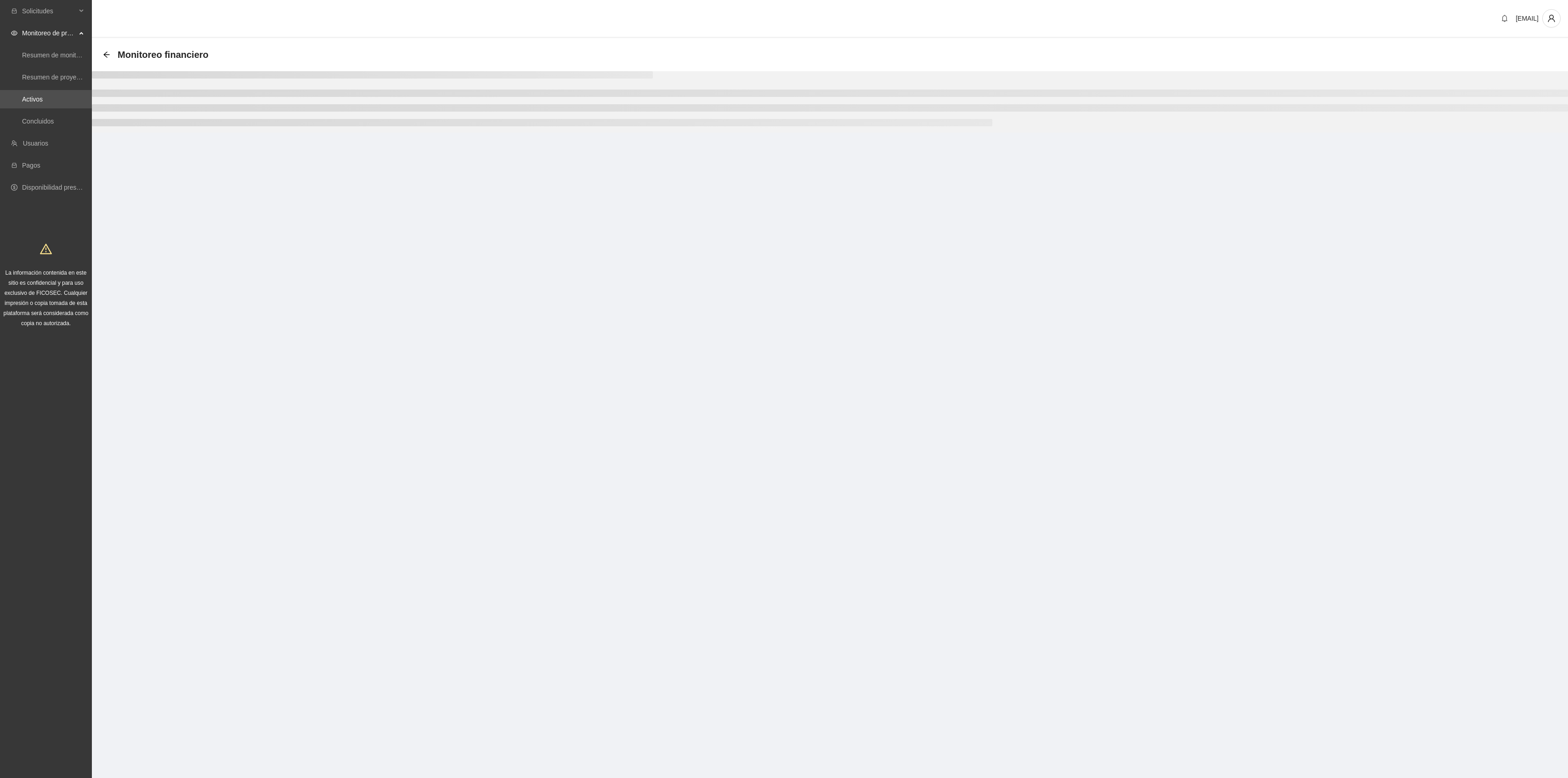 scroll, scrollTop: 0, scrollLeft: 0, axis: both 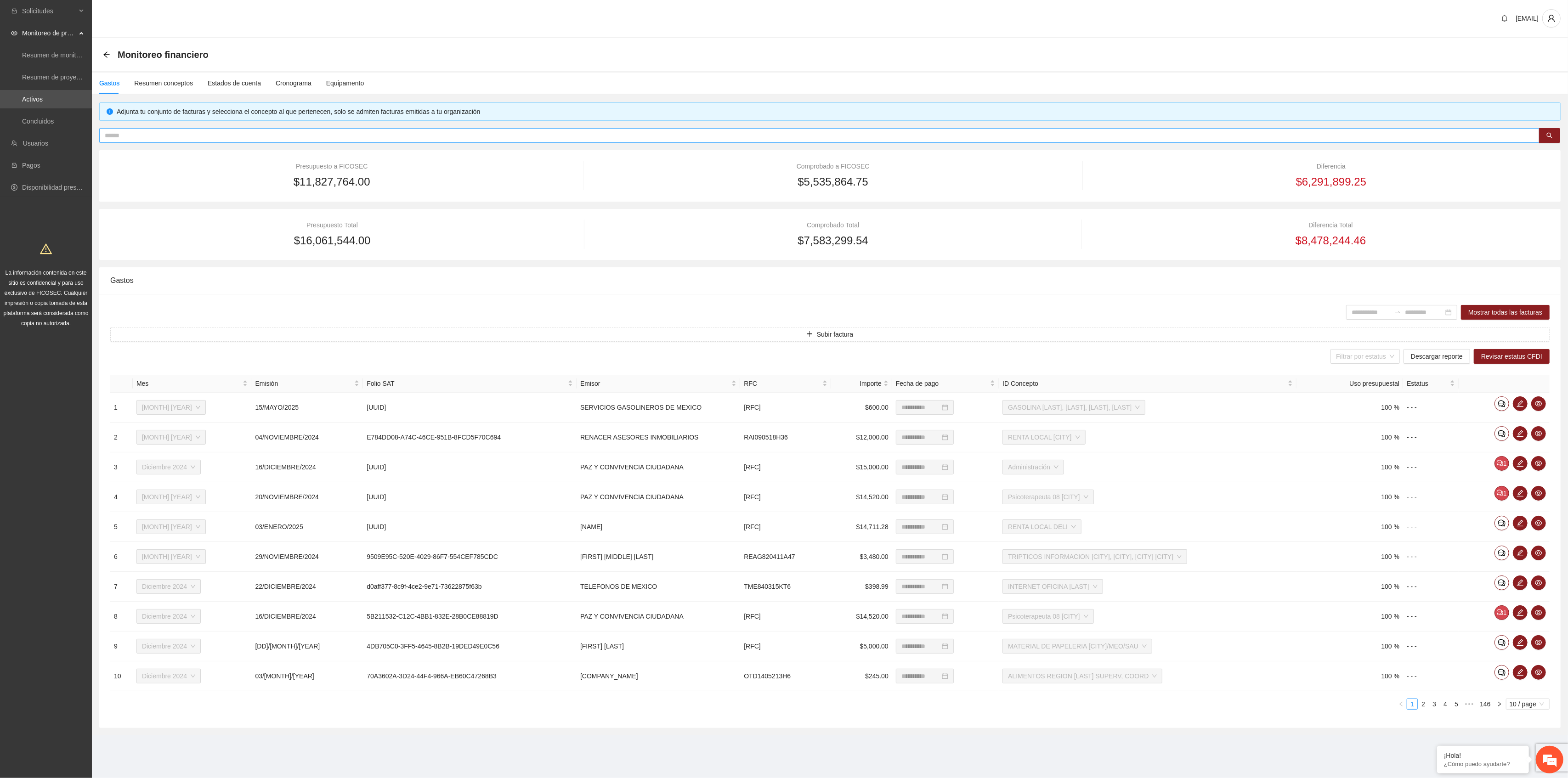 click at bounding box center [815, 135] 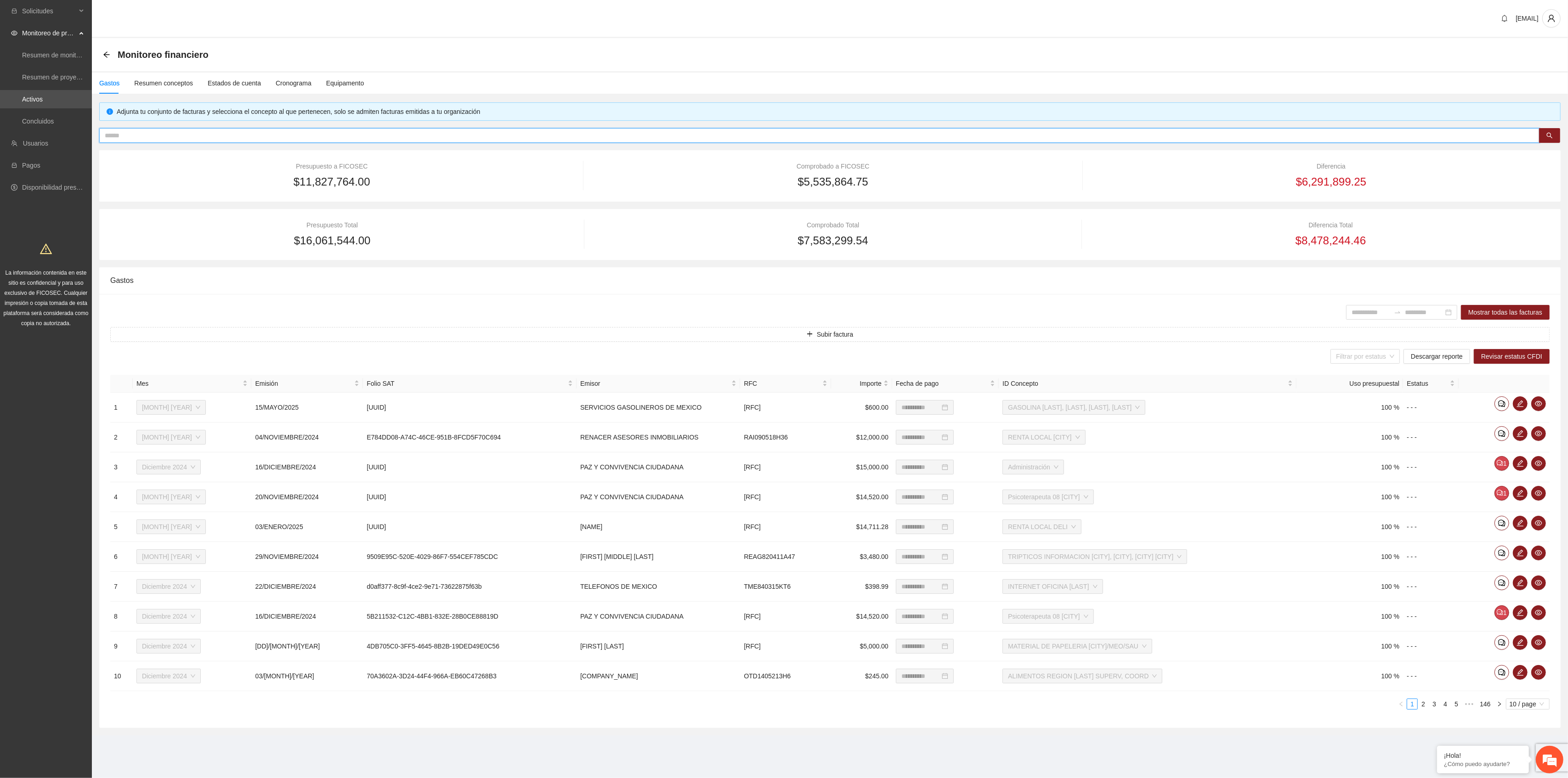 paste on "**********" 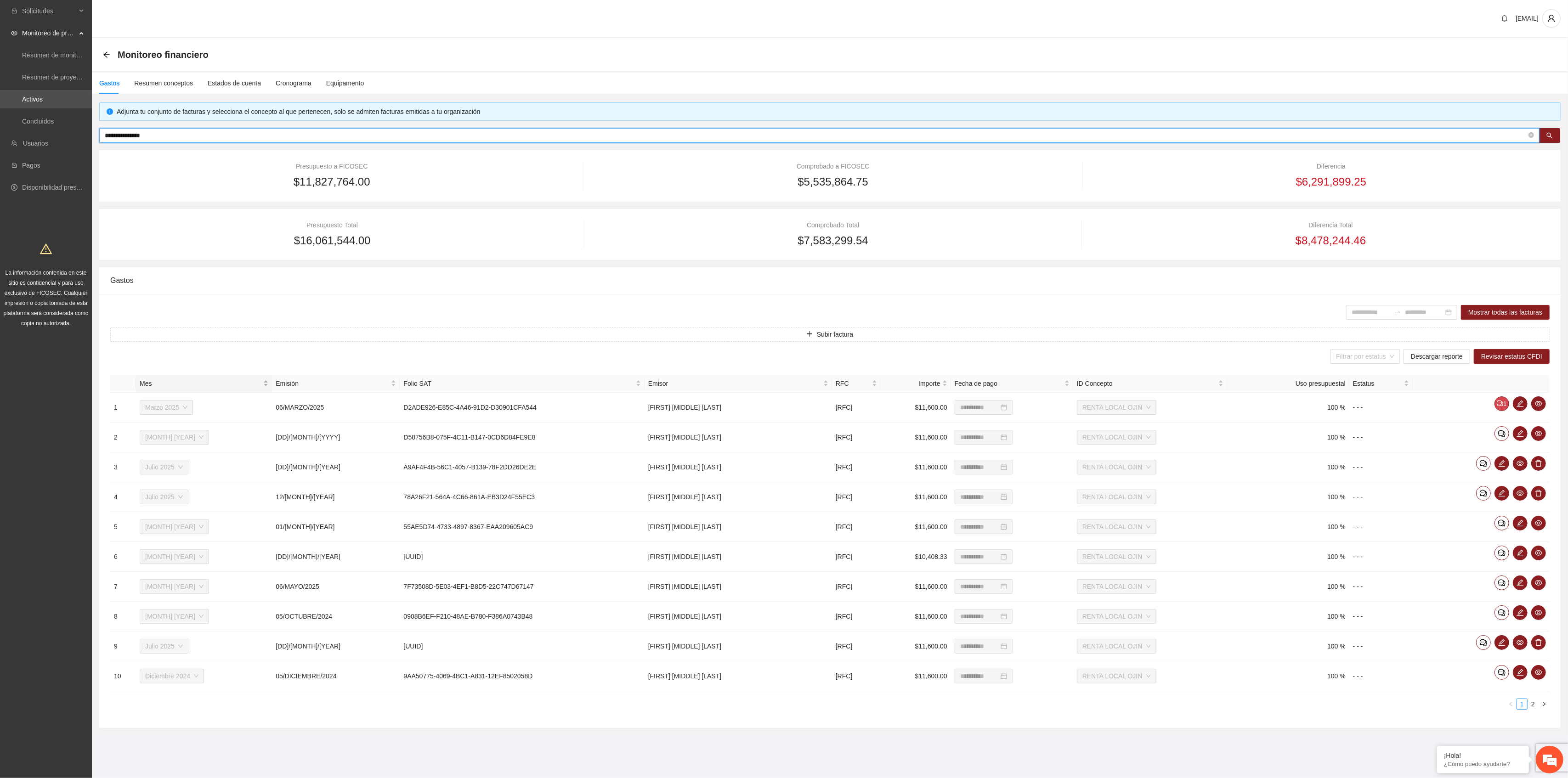 type on "**********" 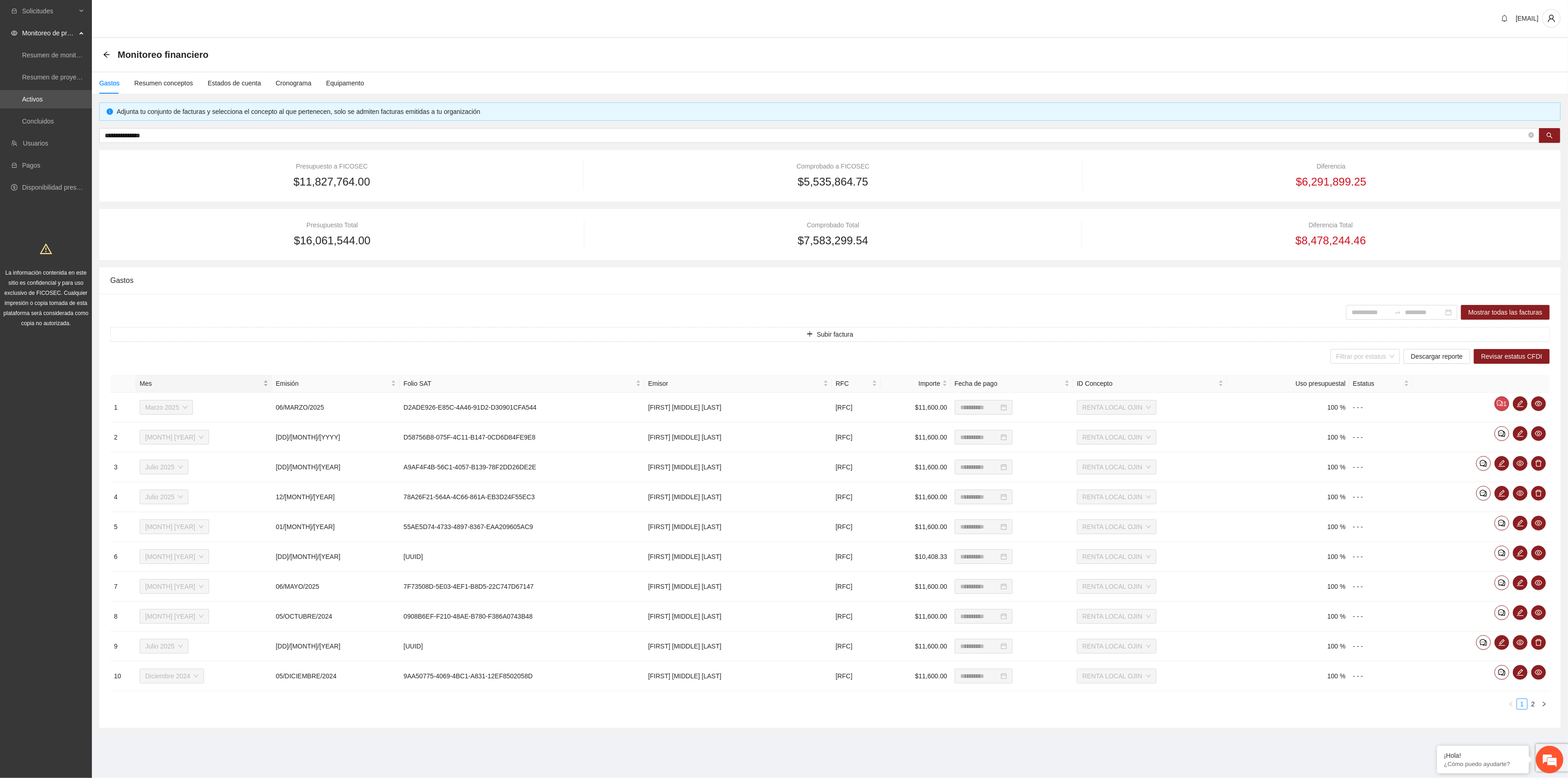 click on "Mes" at bounding box center [200, 383] 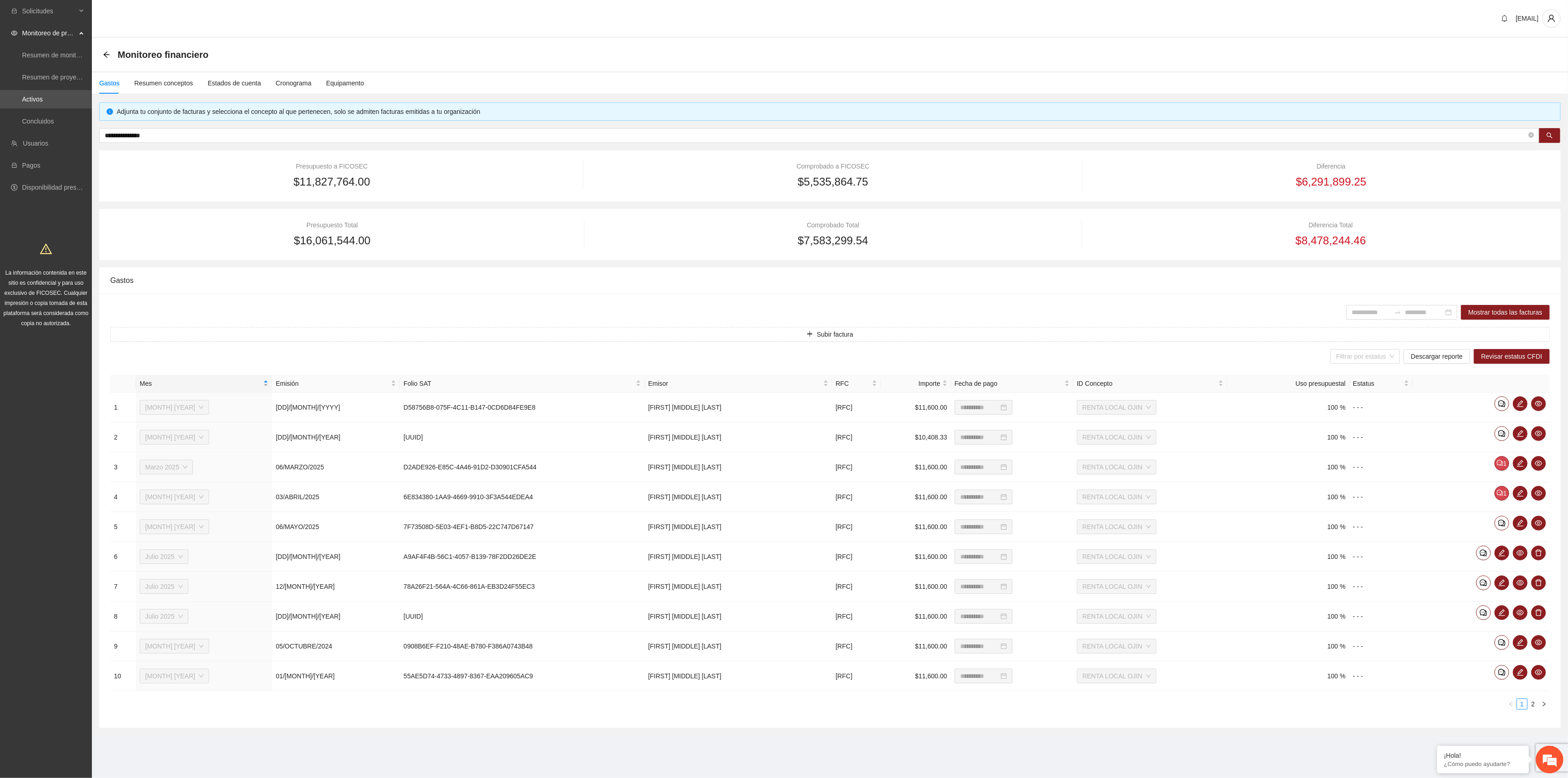 scroll, scrollTop: 0, scrollLeft: 0, axis: both 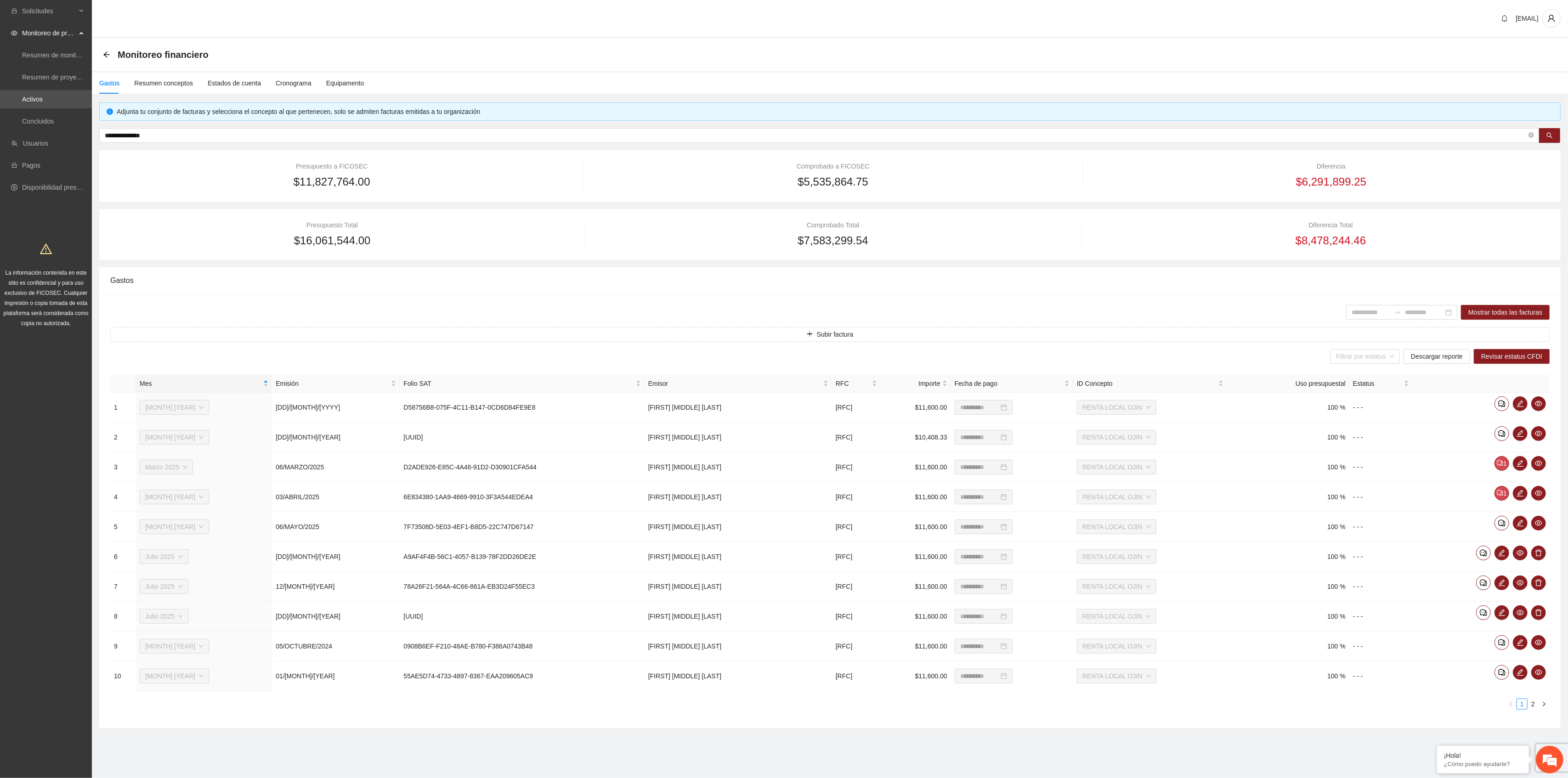 click at bounding box center (1544, 704) 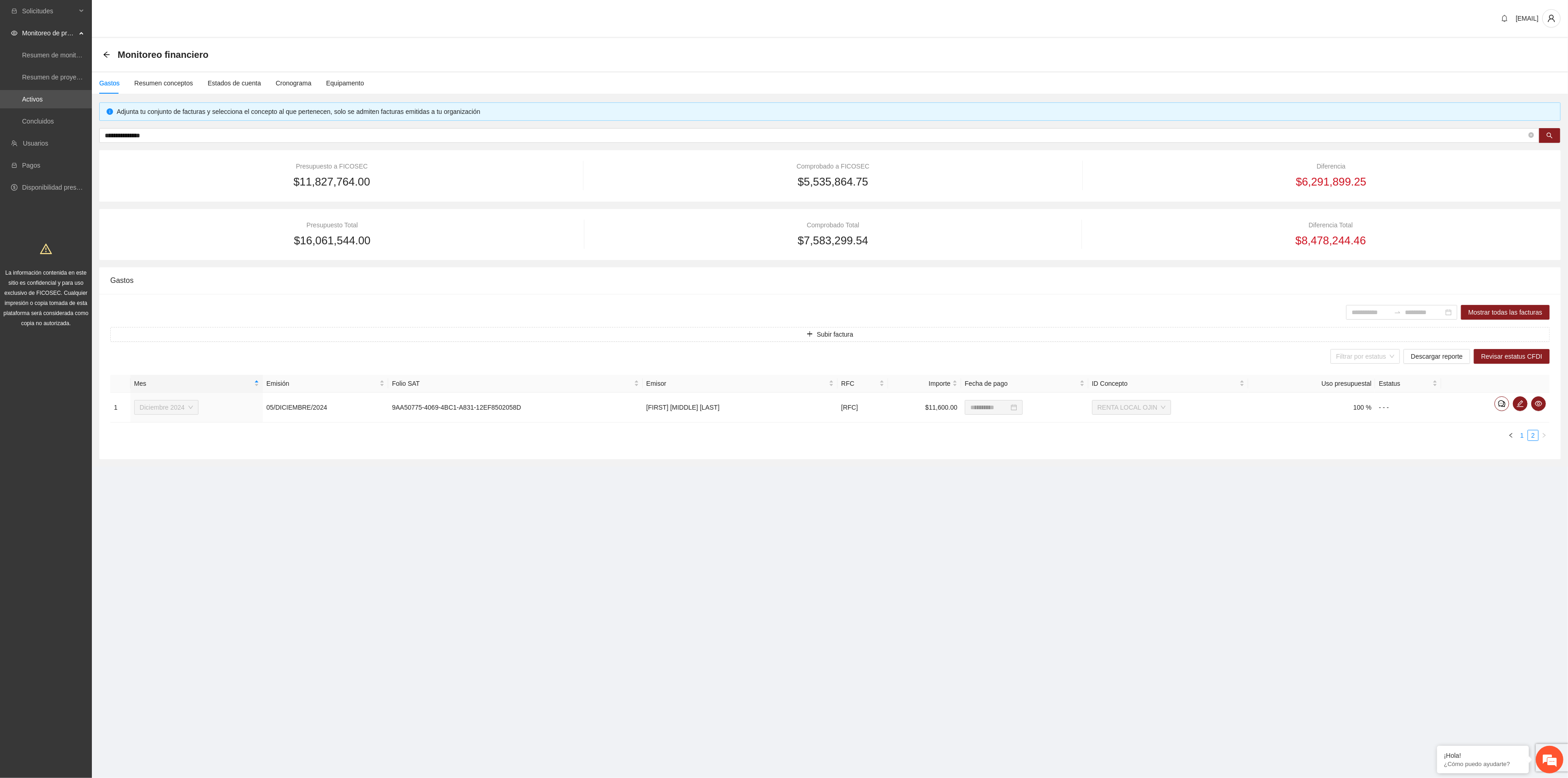 click on "1" at bounding box center [1522, 435] 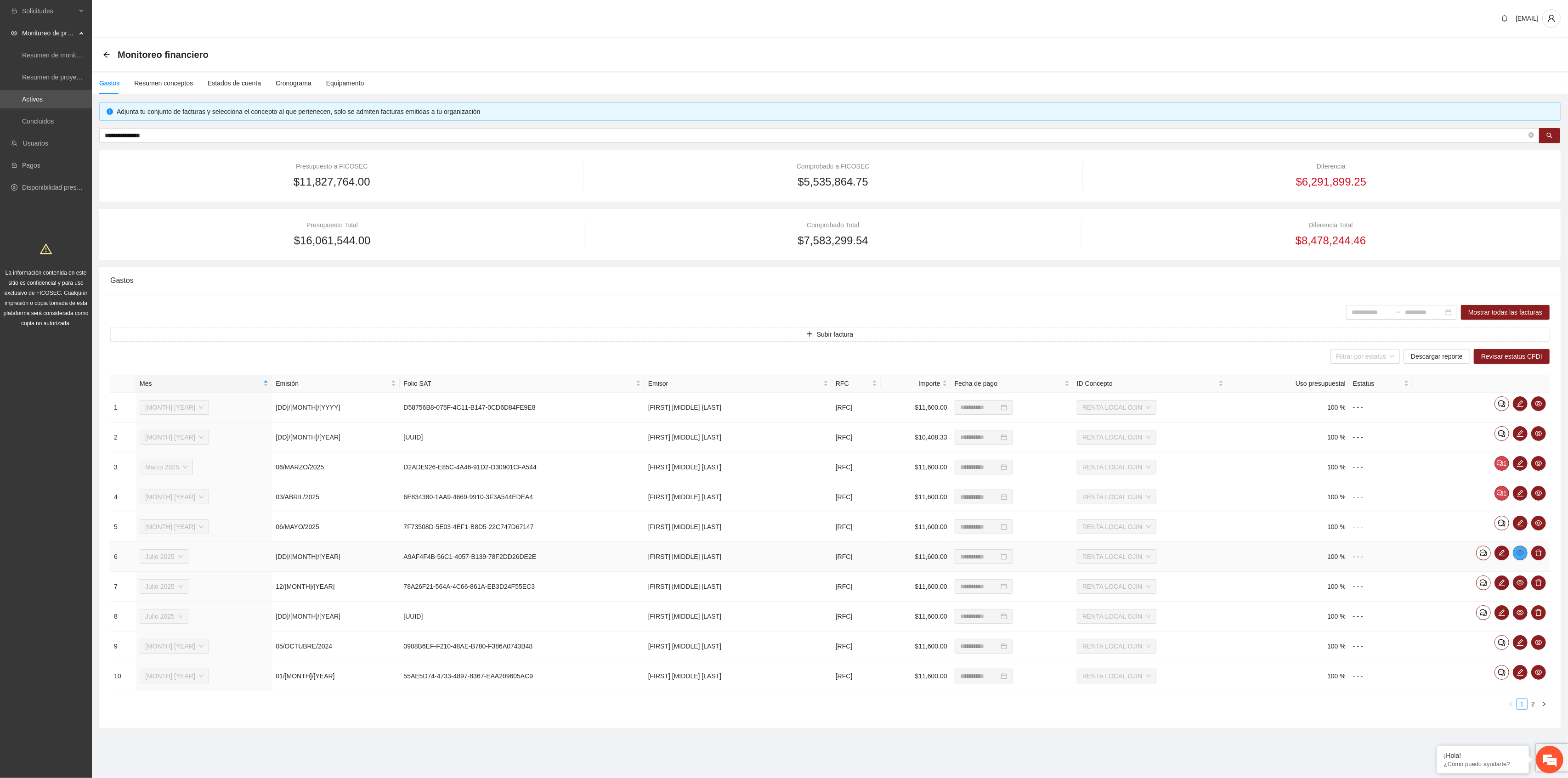 click 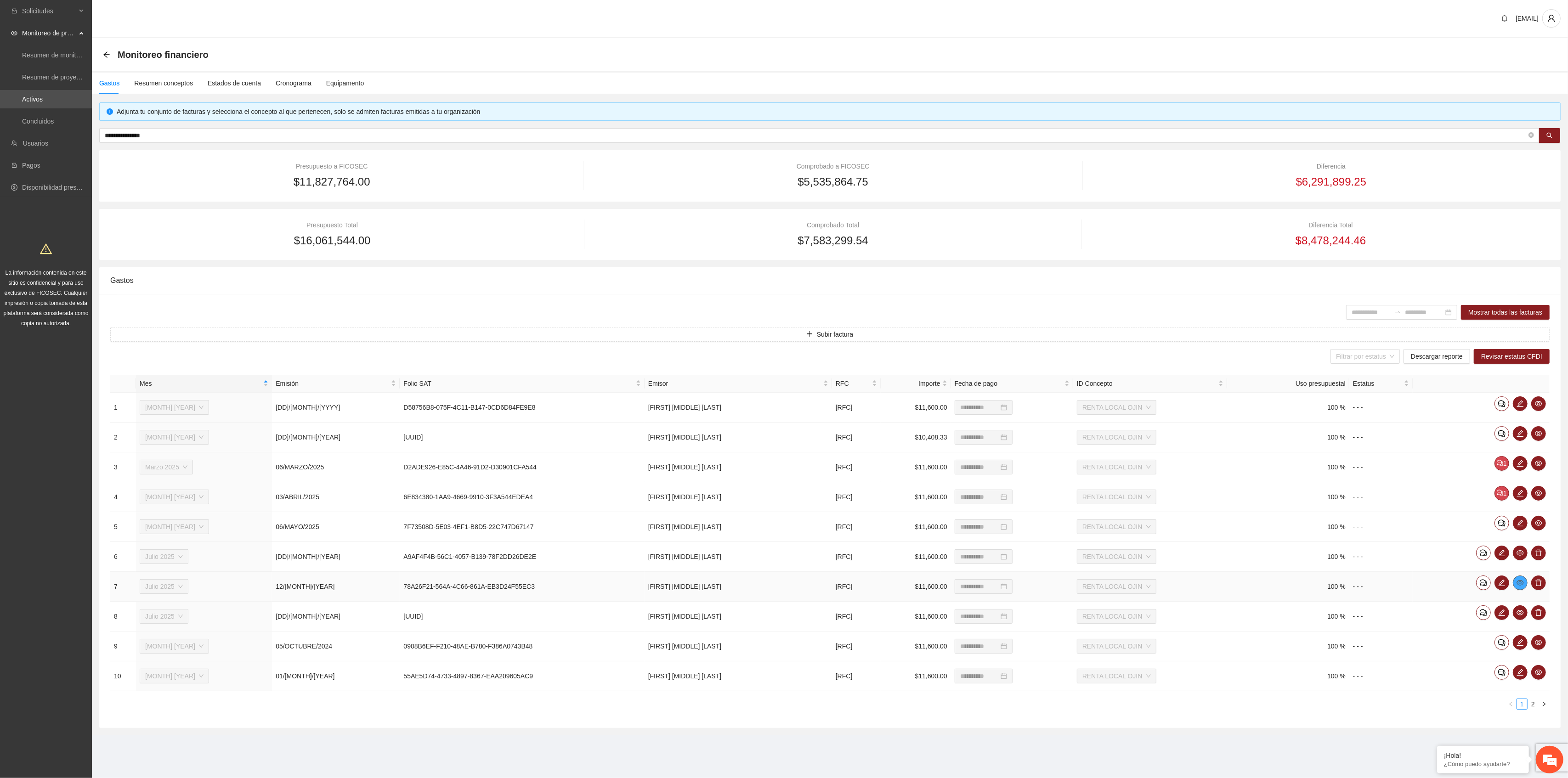 click 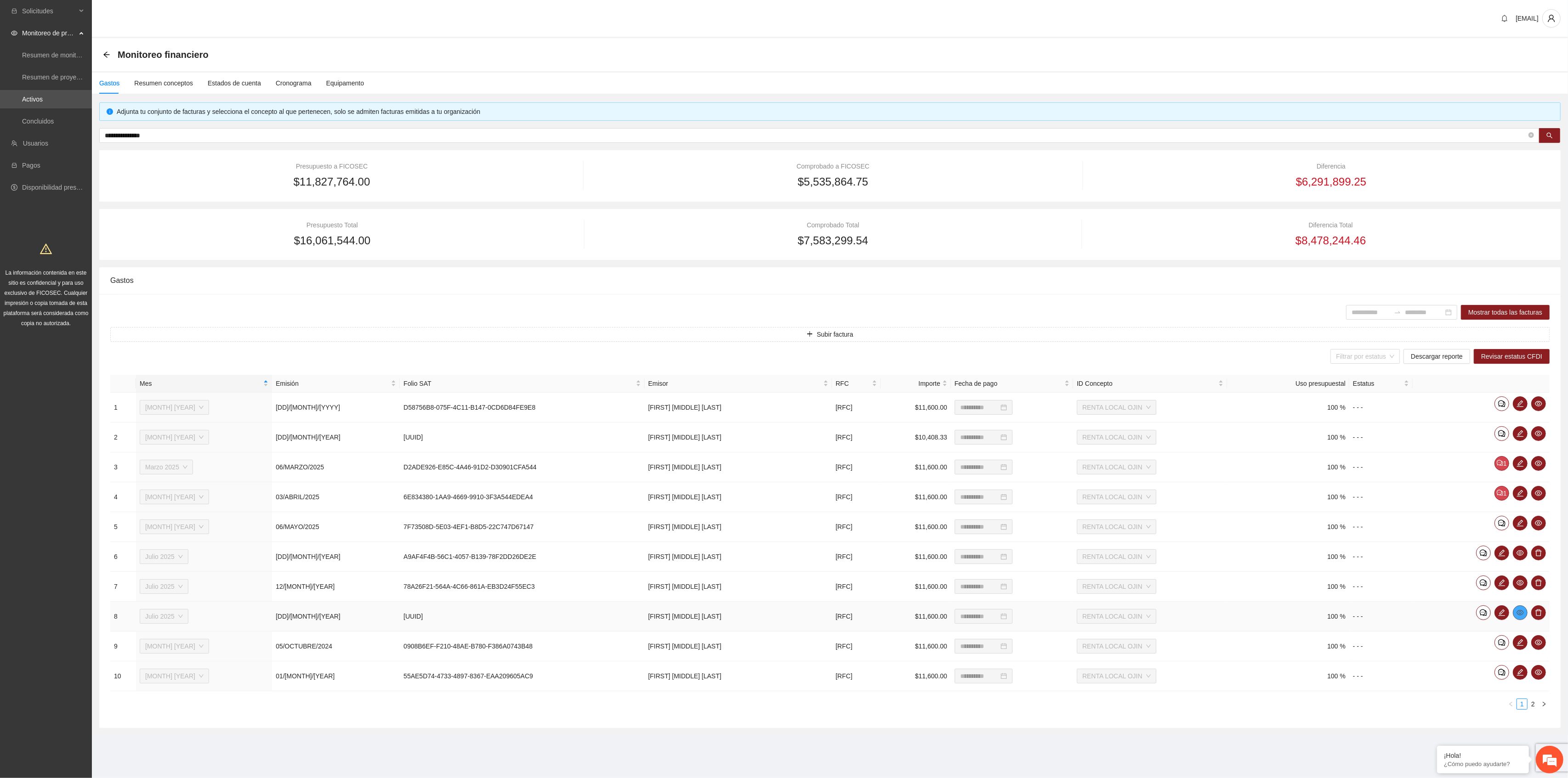 click 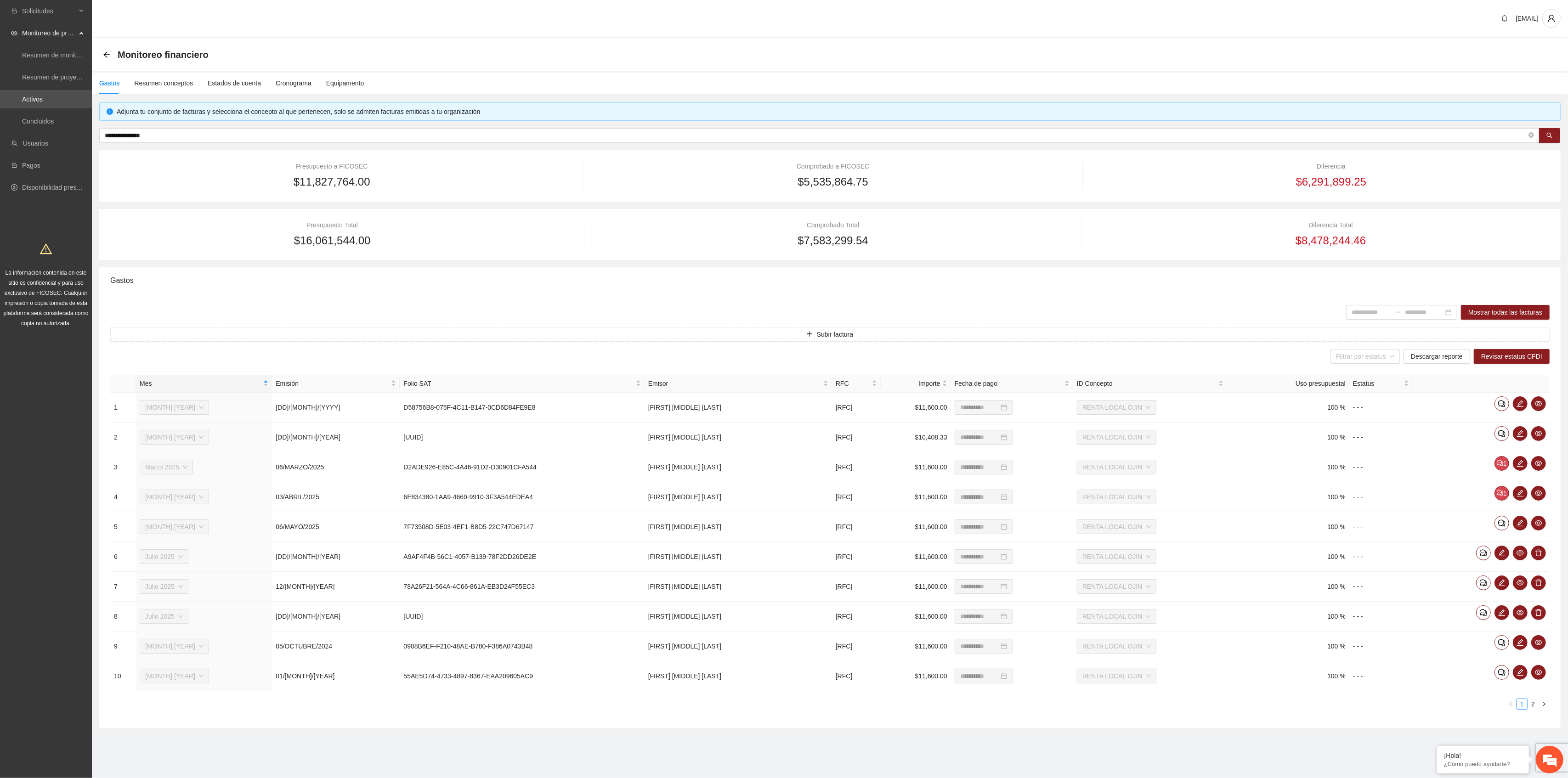 click on "**********" at bounding box center (830, 546) 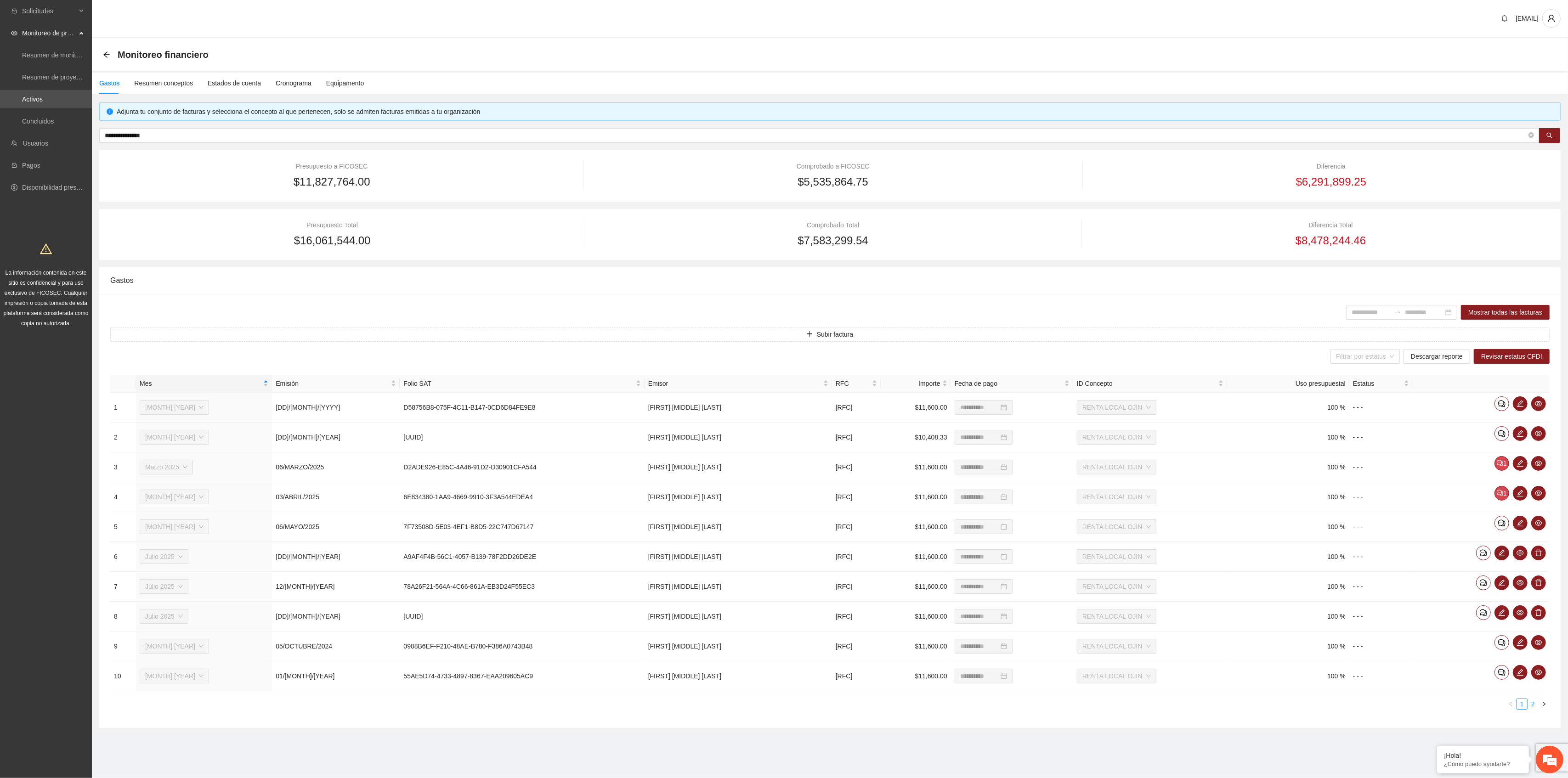 click on "2" at bounding box center (1533, 704) 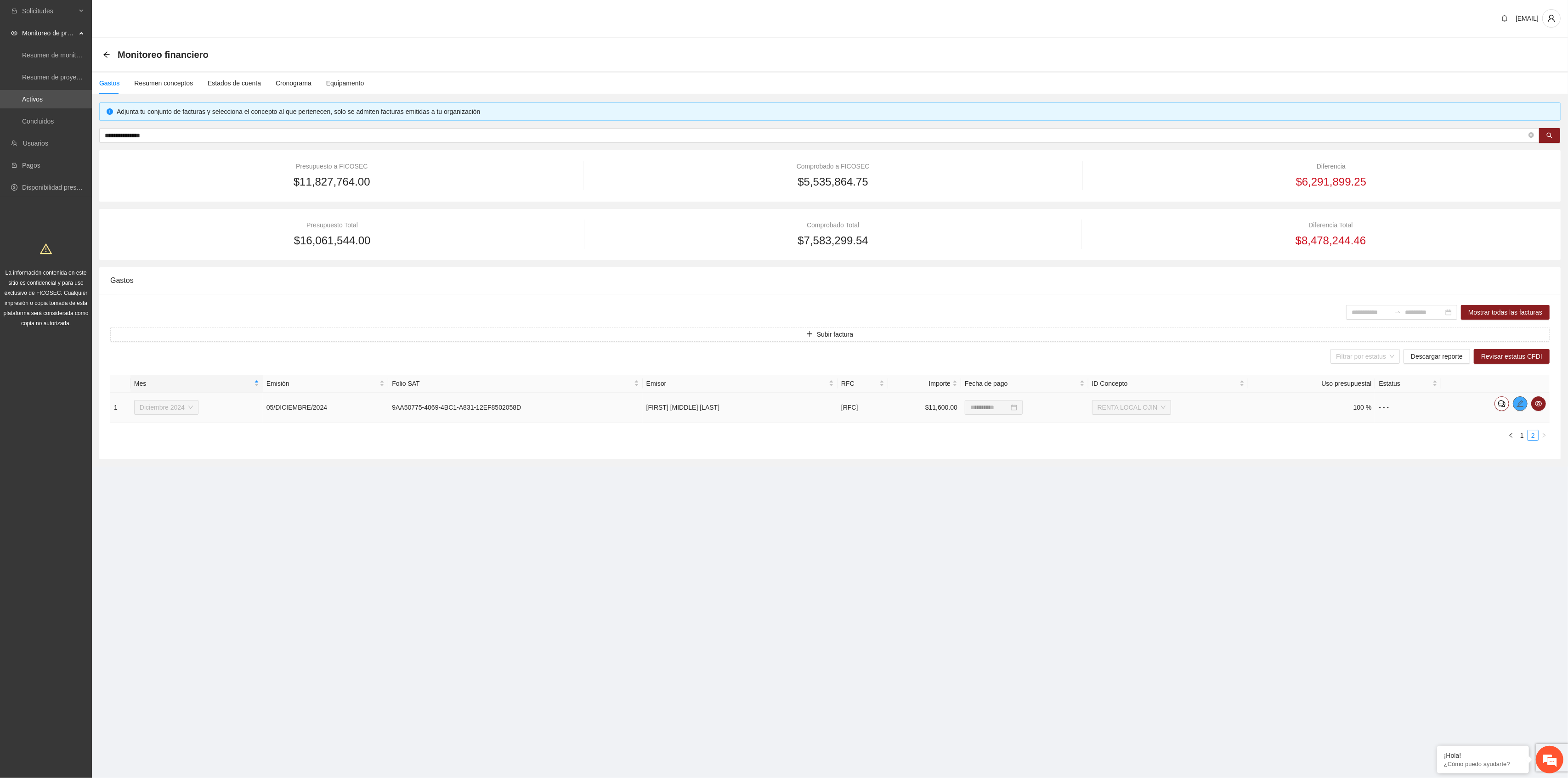 click 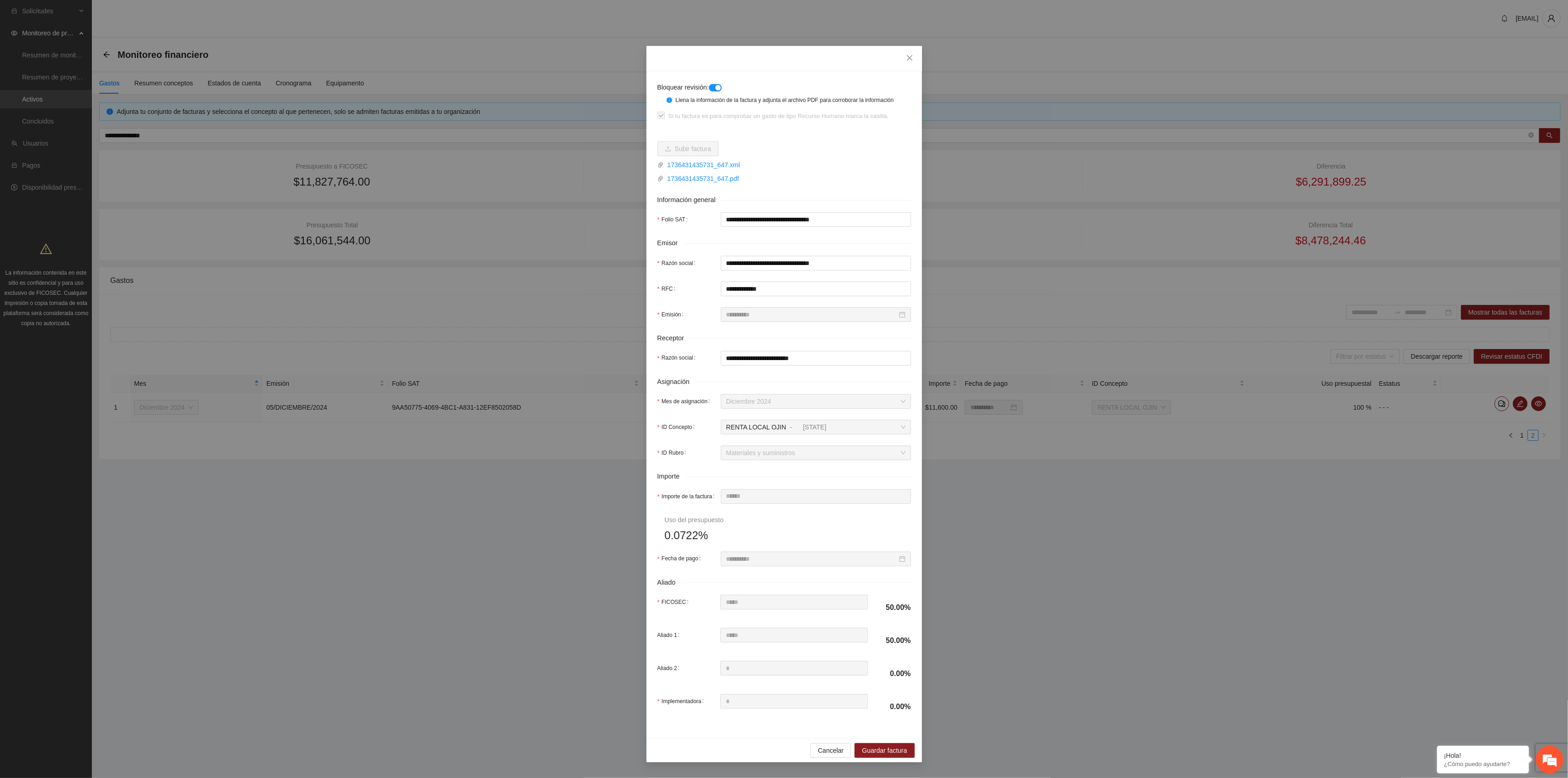 click at bounding box center (715, 88) 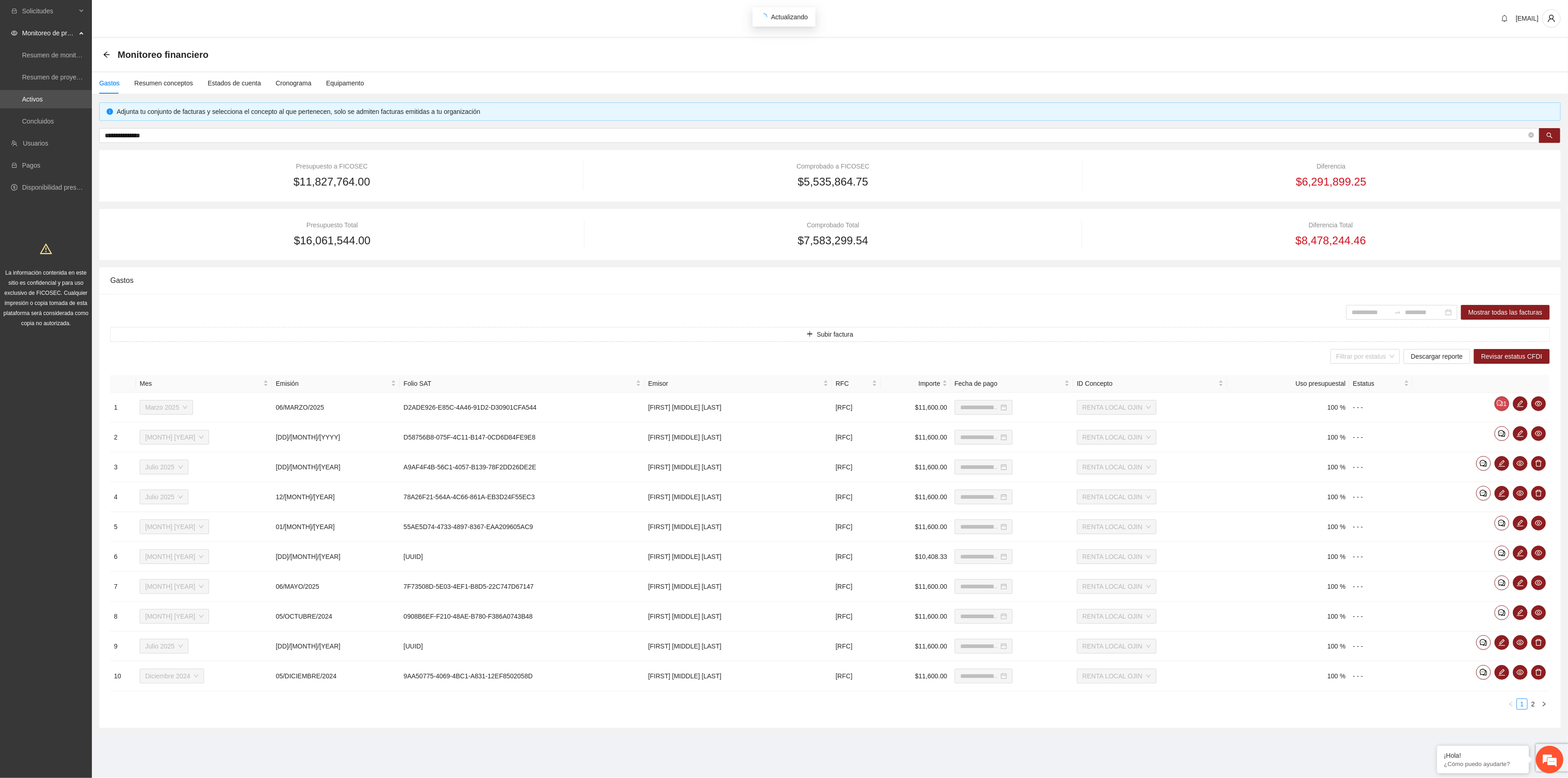 type on "**********" 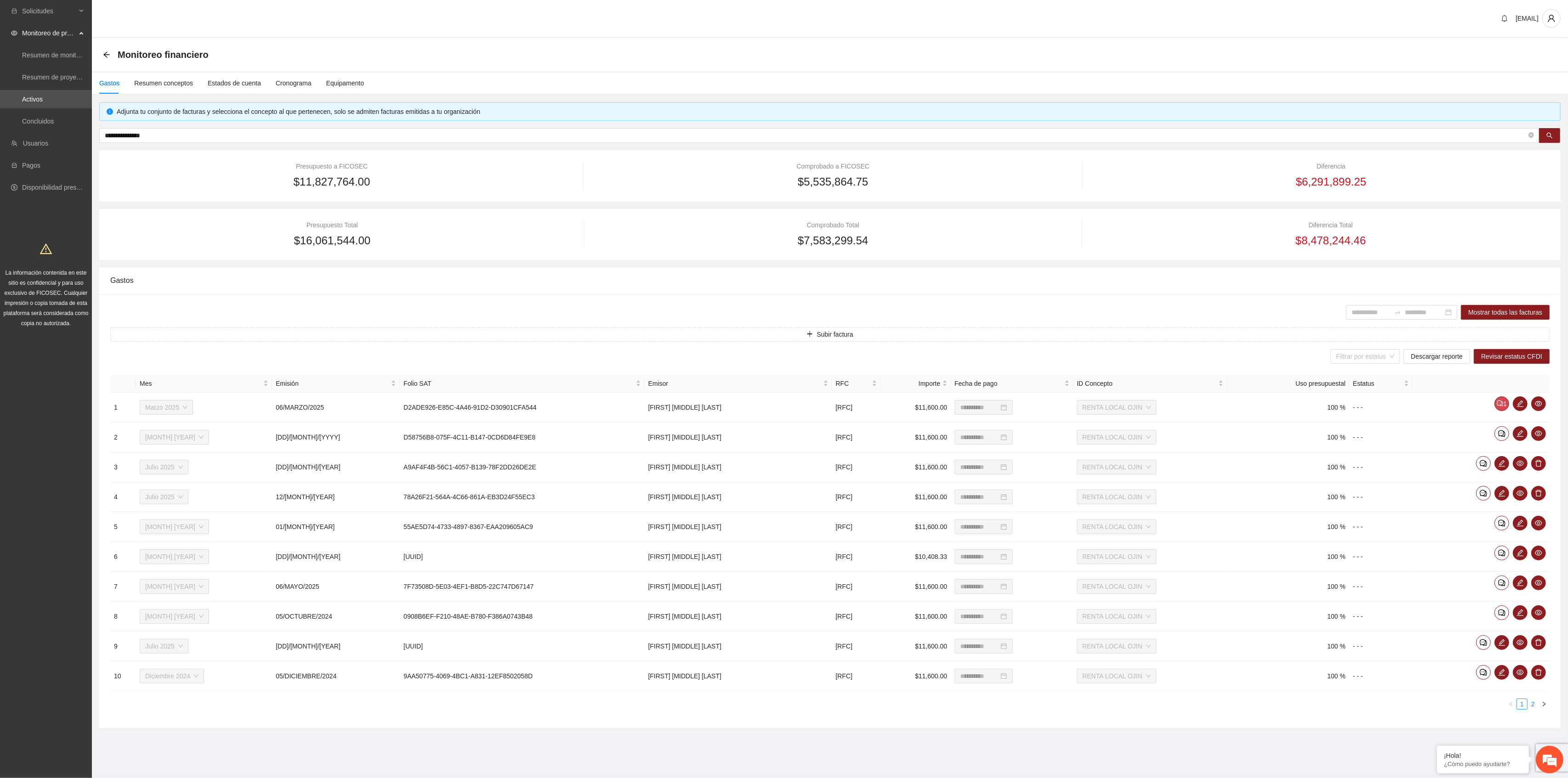 click on "2" at bounding box center [1533, 704] 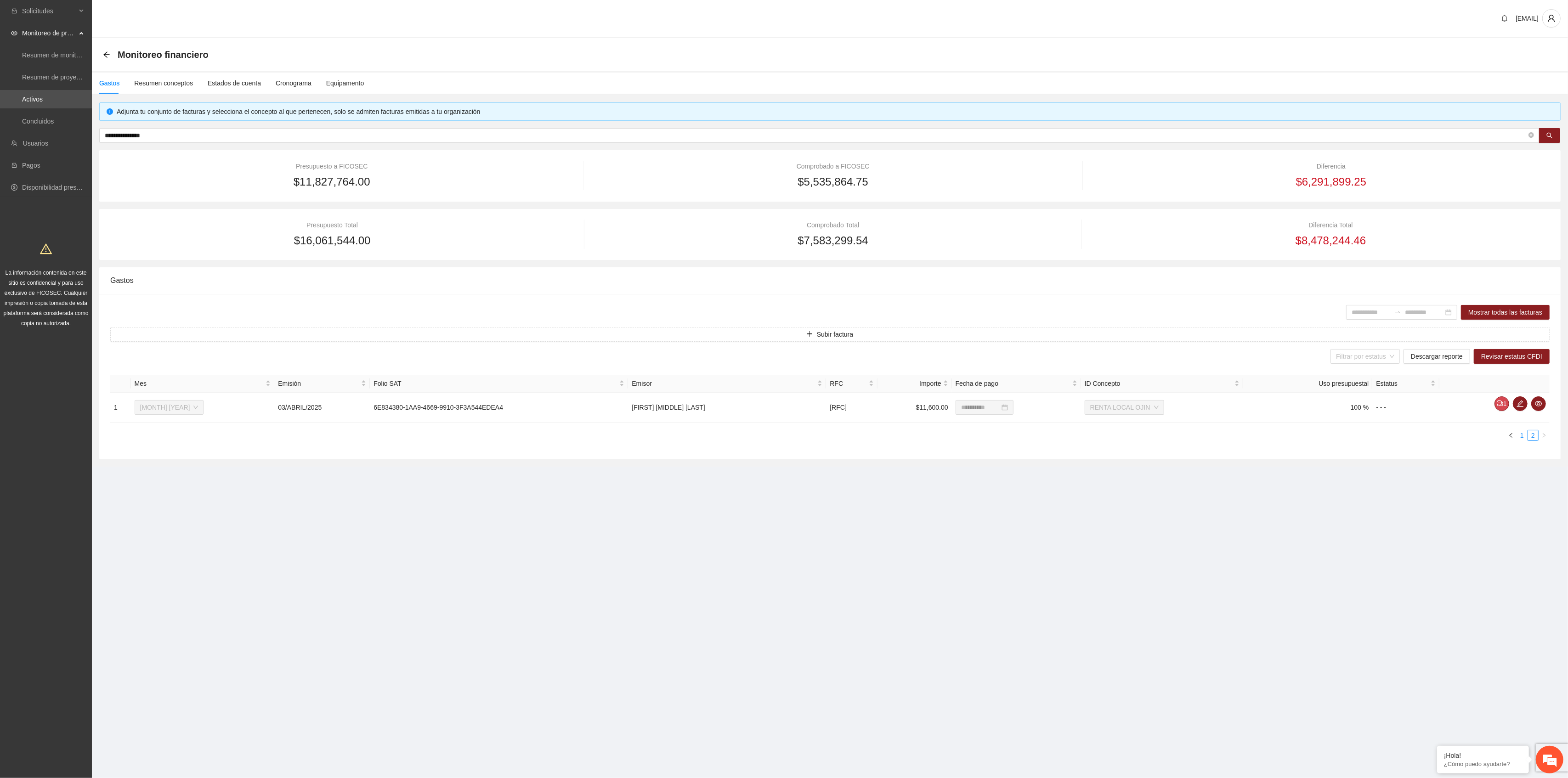 click on "1" at bounding box center (1522, 435) 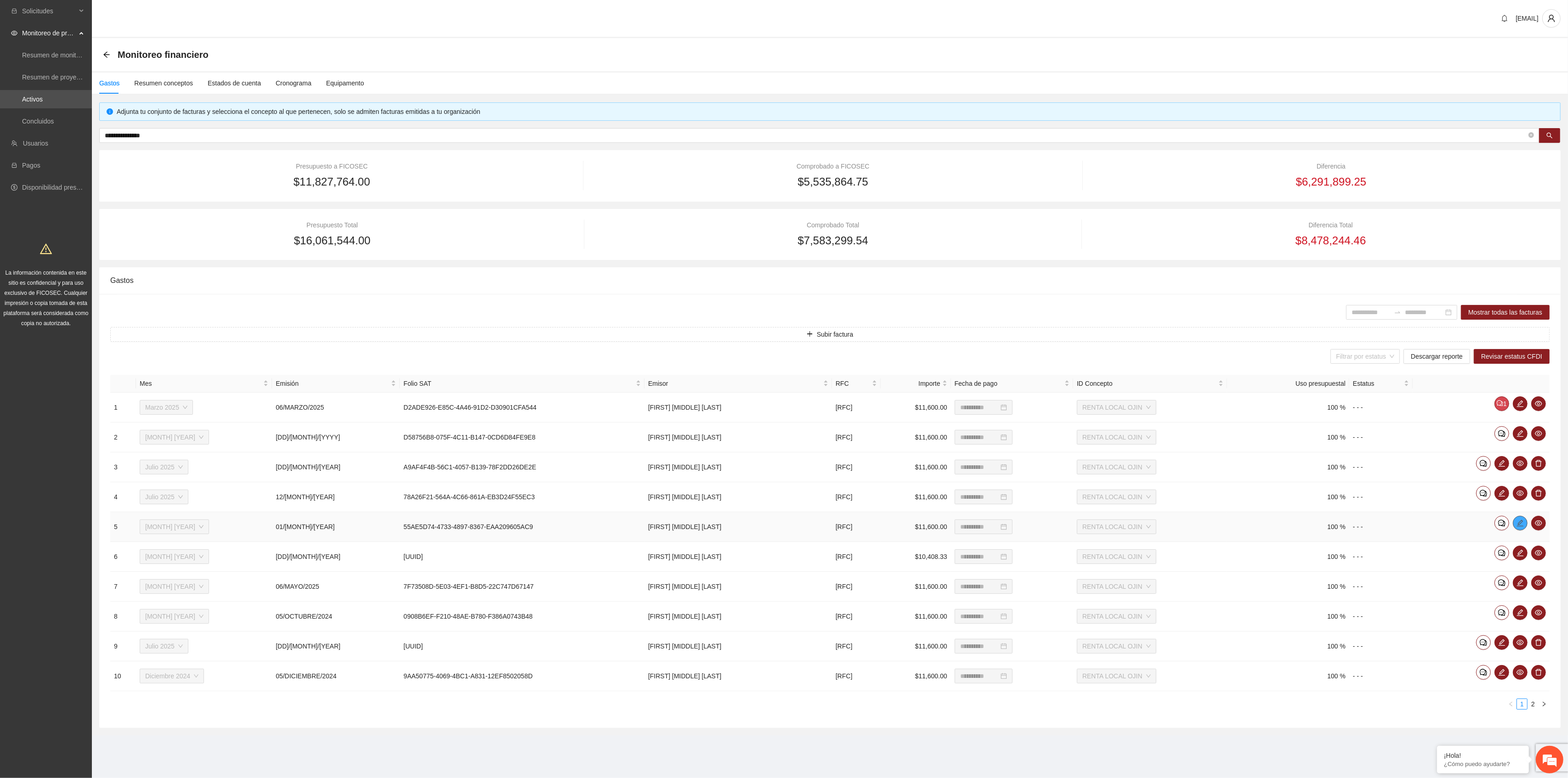 click 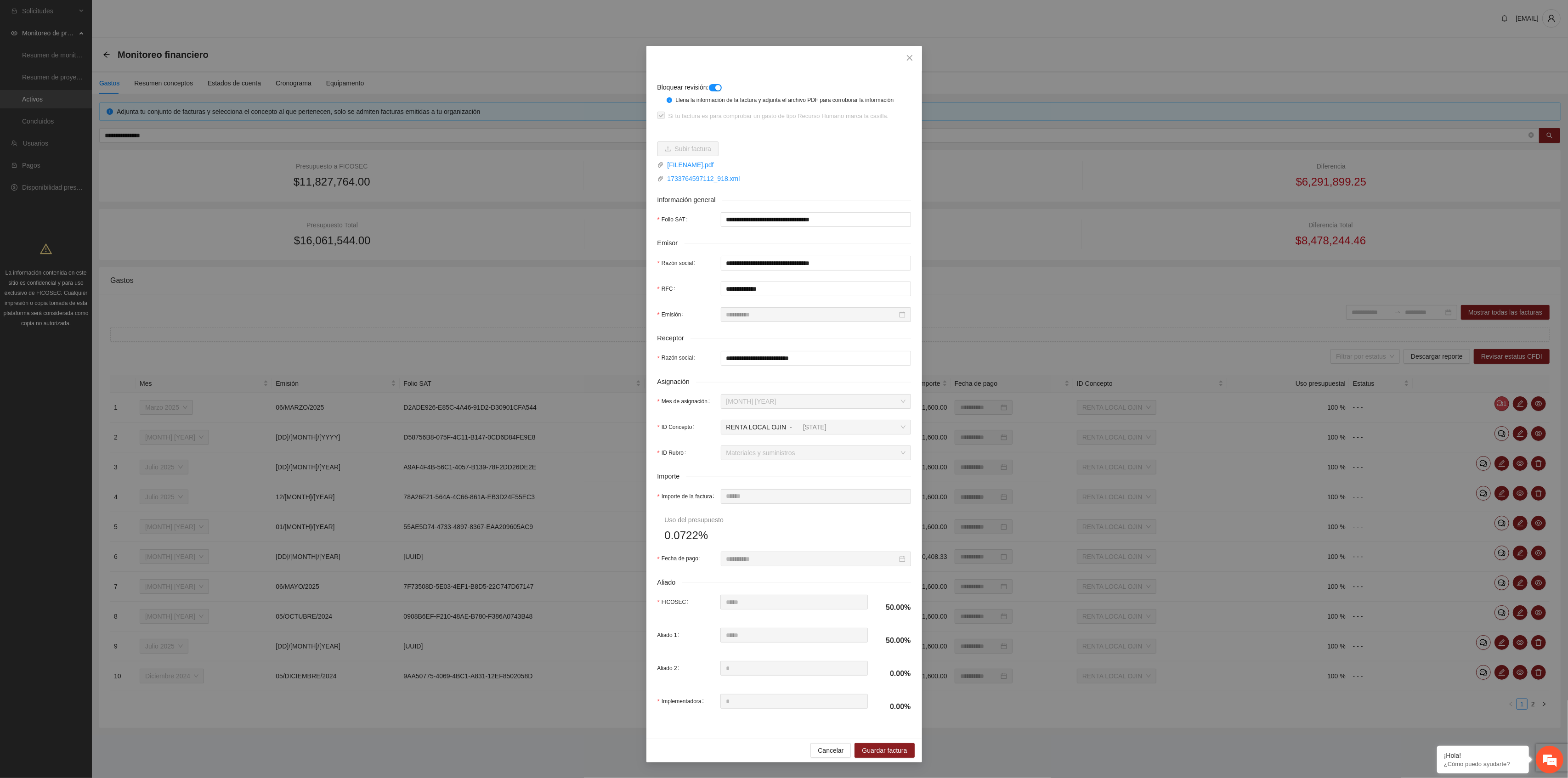 click at bounding box center (718, 88) 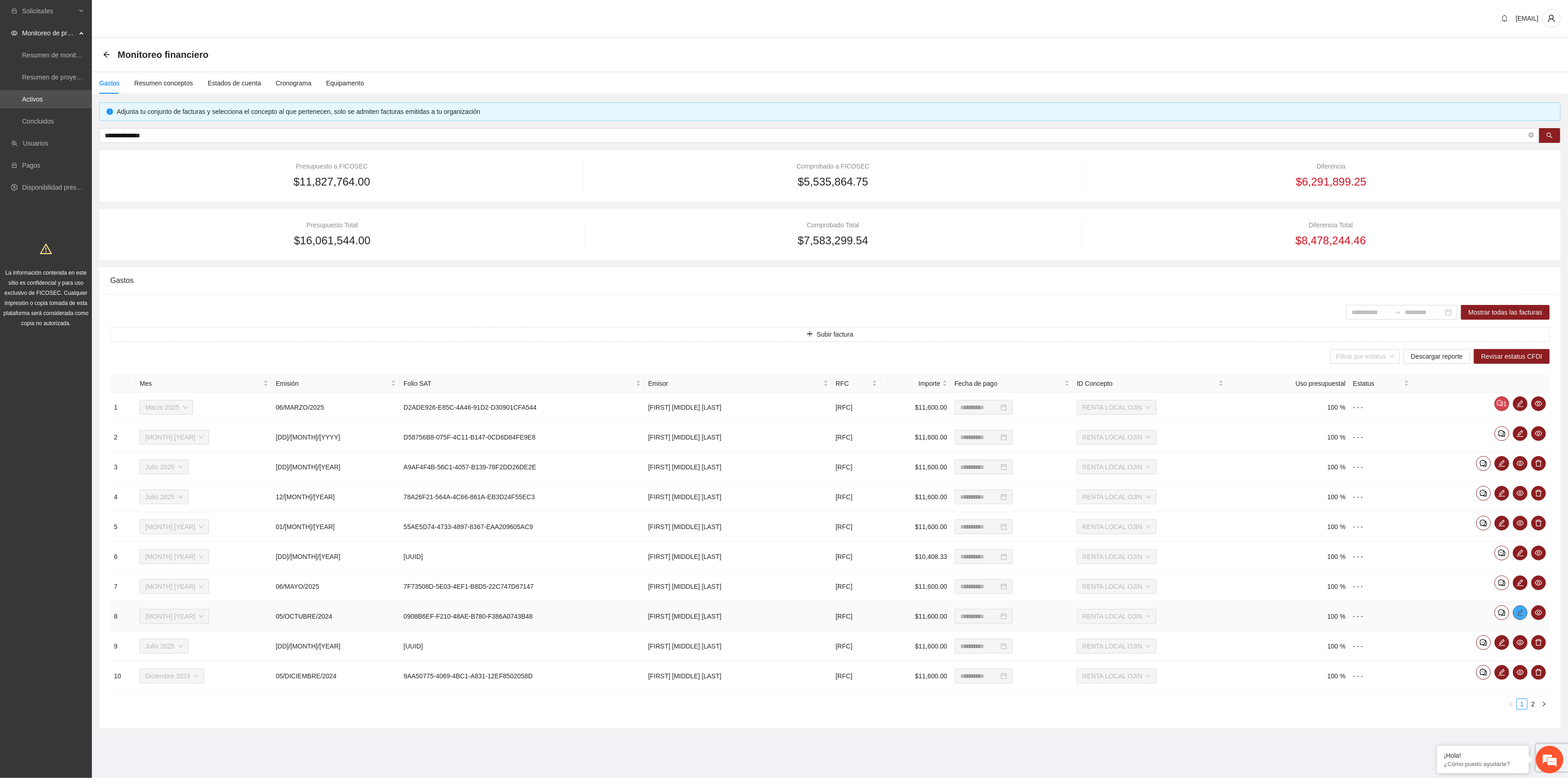 click 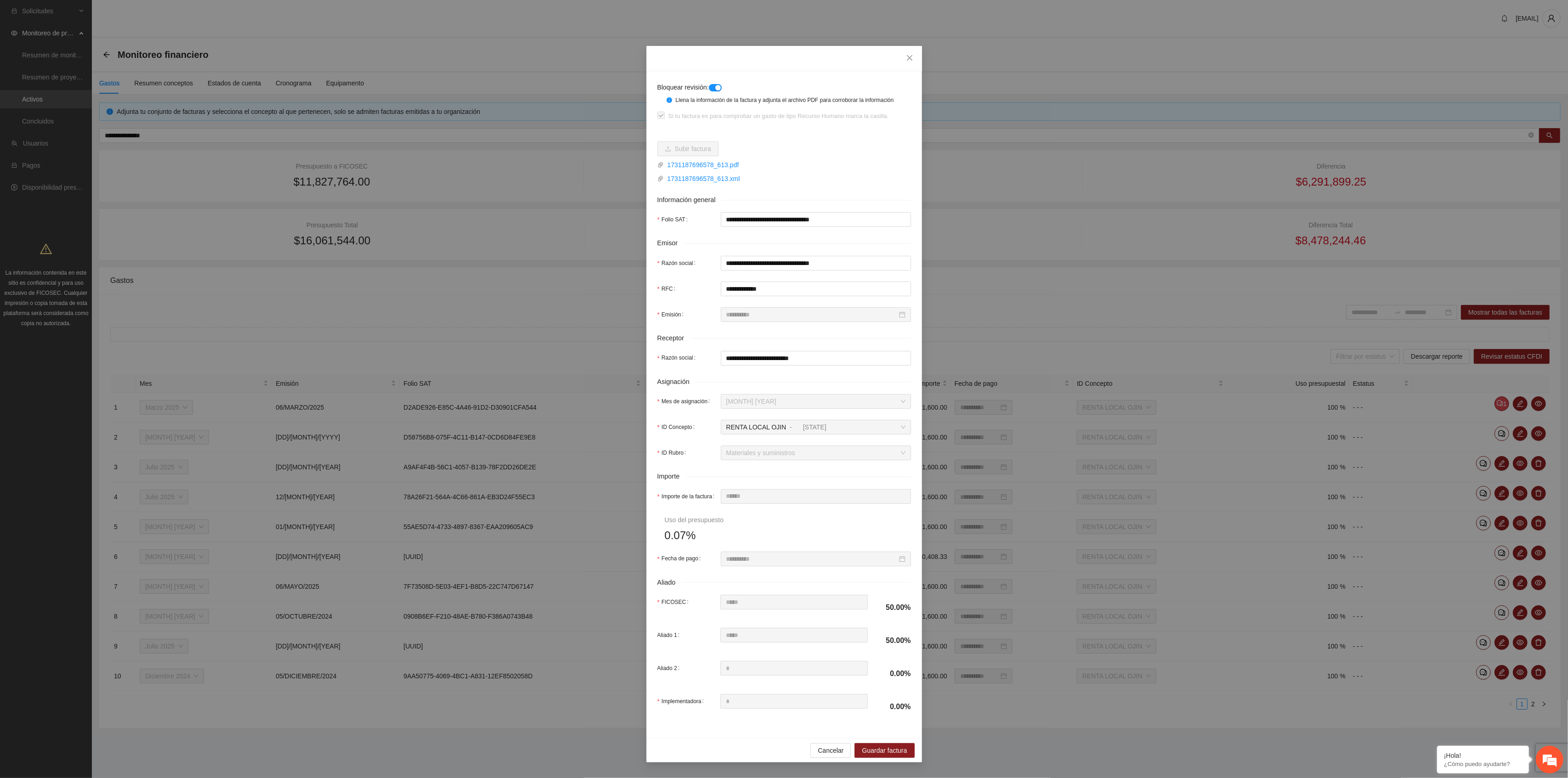 click at bounding box center (715, 88) 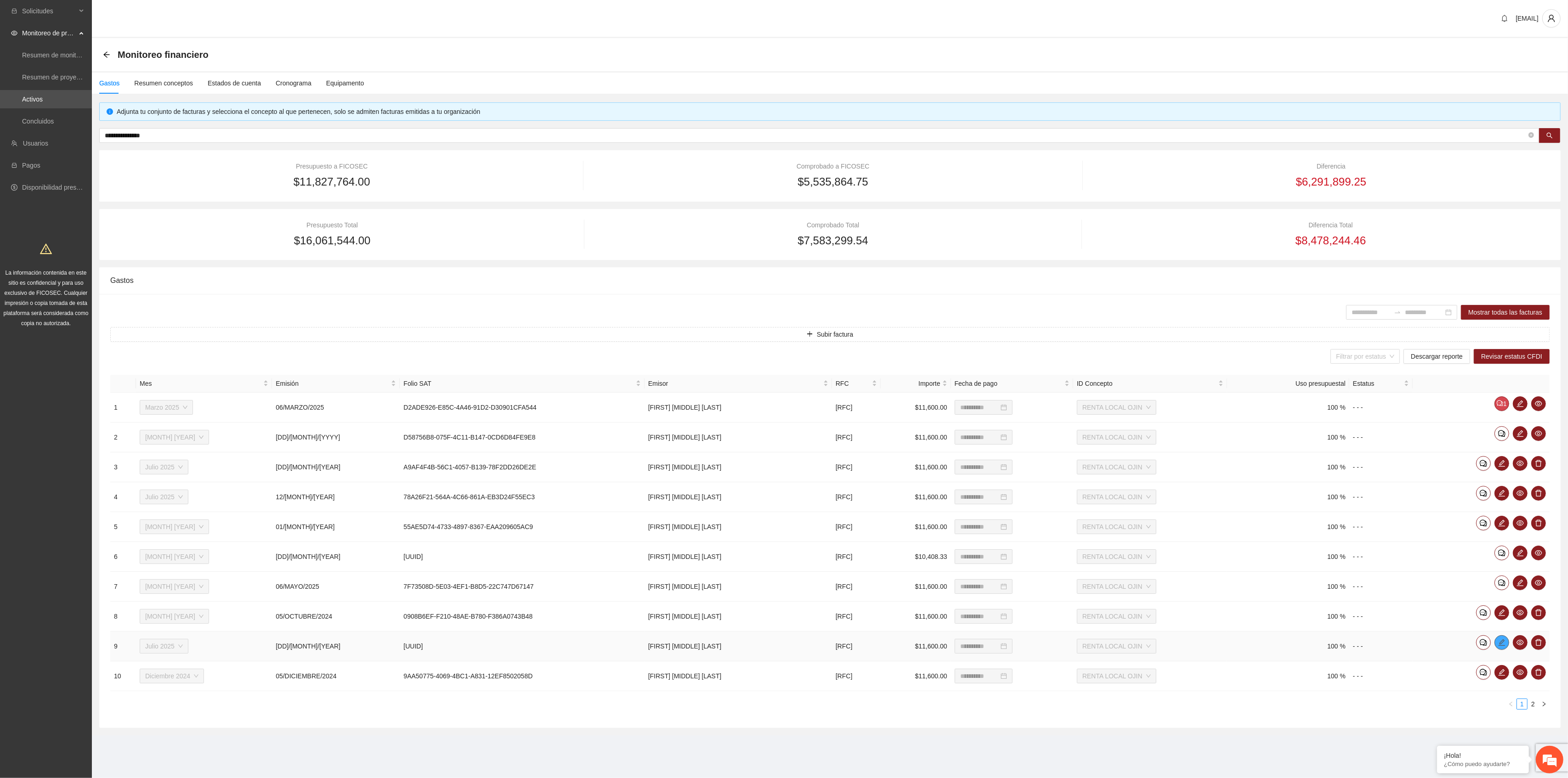 click 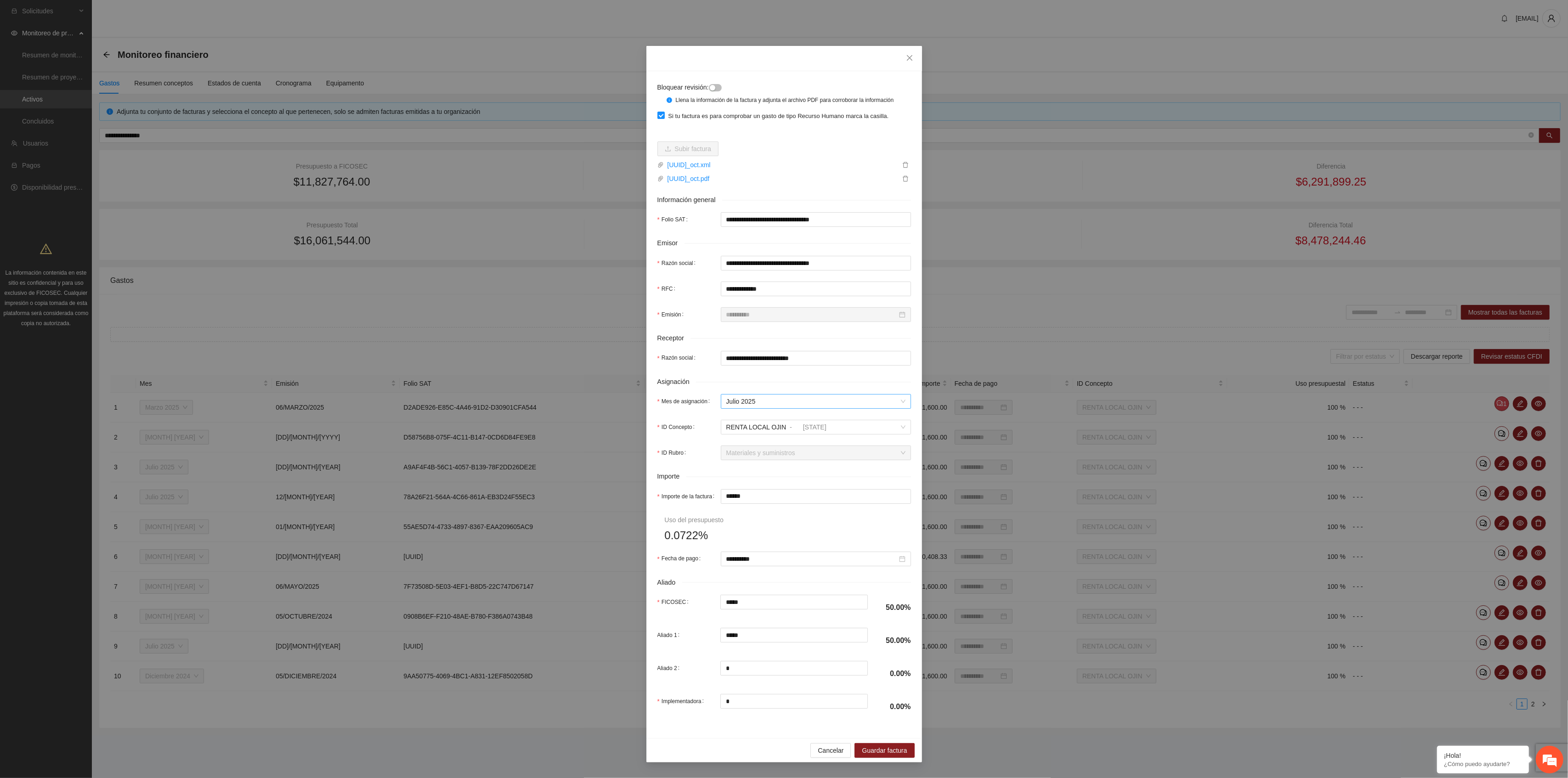 click on "Julio 2025" at bounding box center [816, 401] 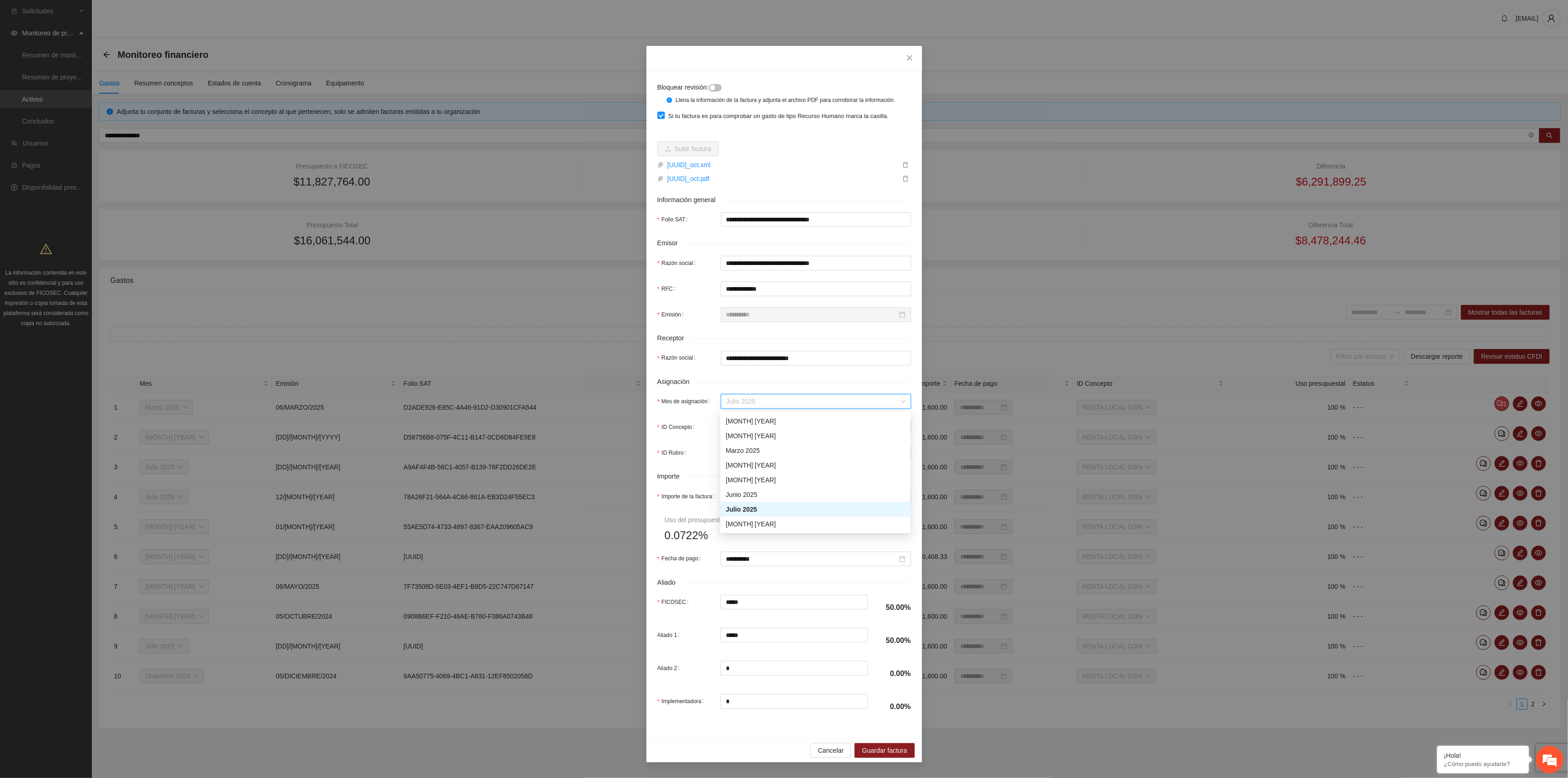 scroll, scrollTop: 0, scrollLeft: 0, axis: both 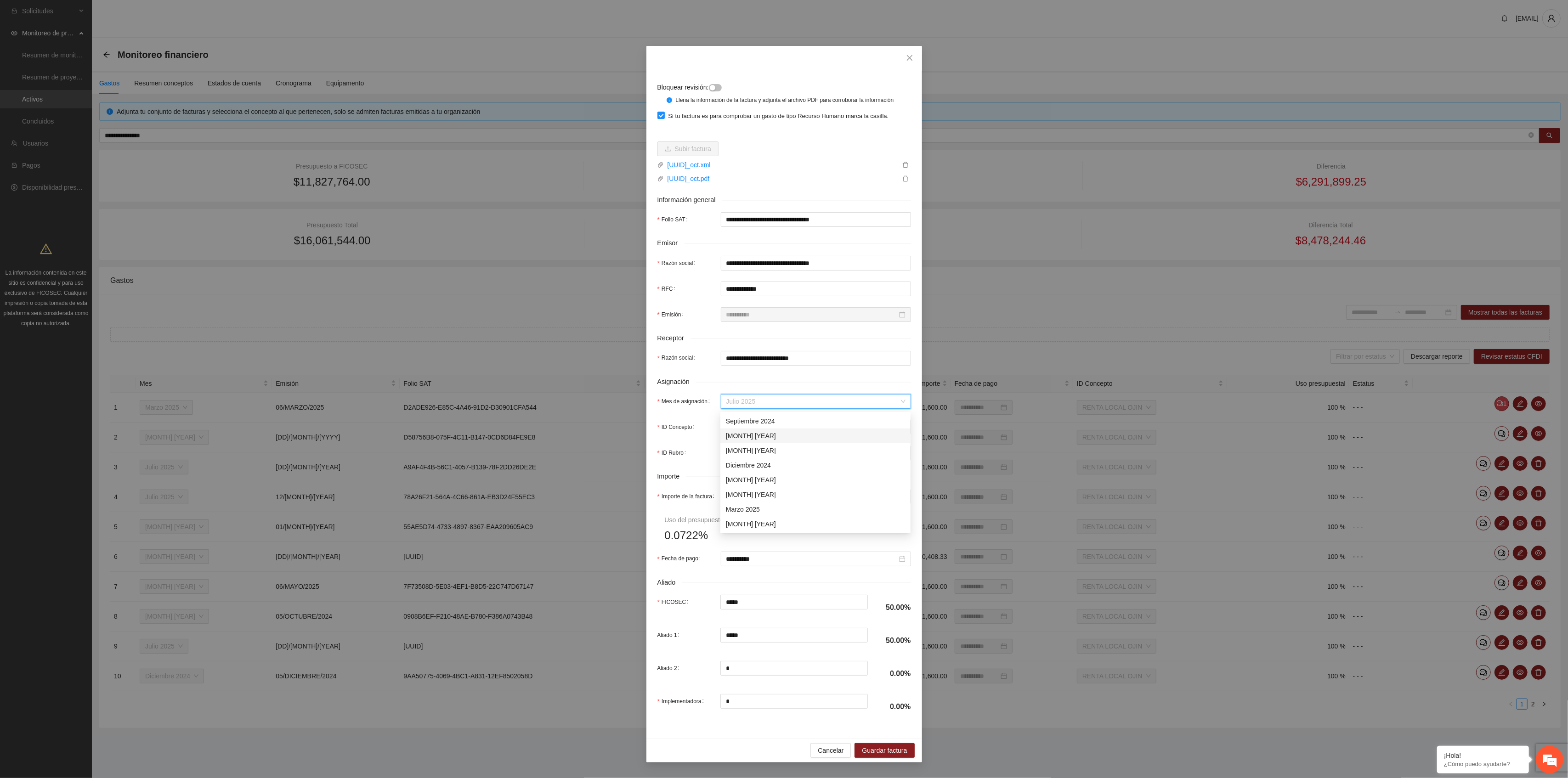 click on "[MONTH] [YEAR]" at bounding box center (815, 436) 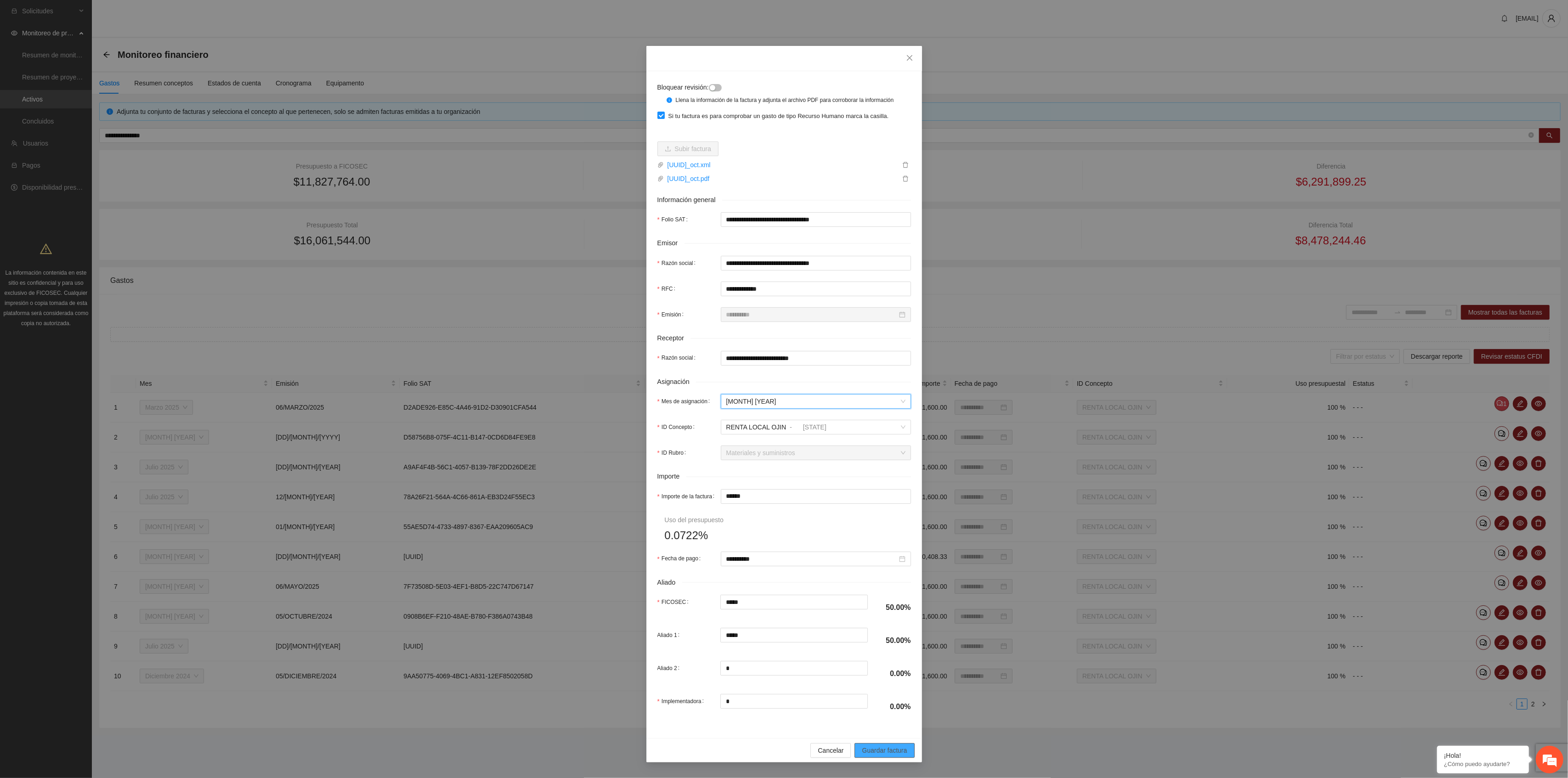 click on "Guardar factura" at bounding box center [884, 750] 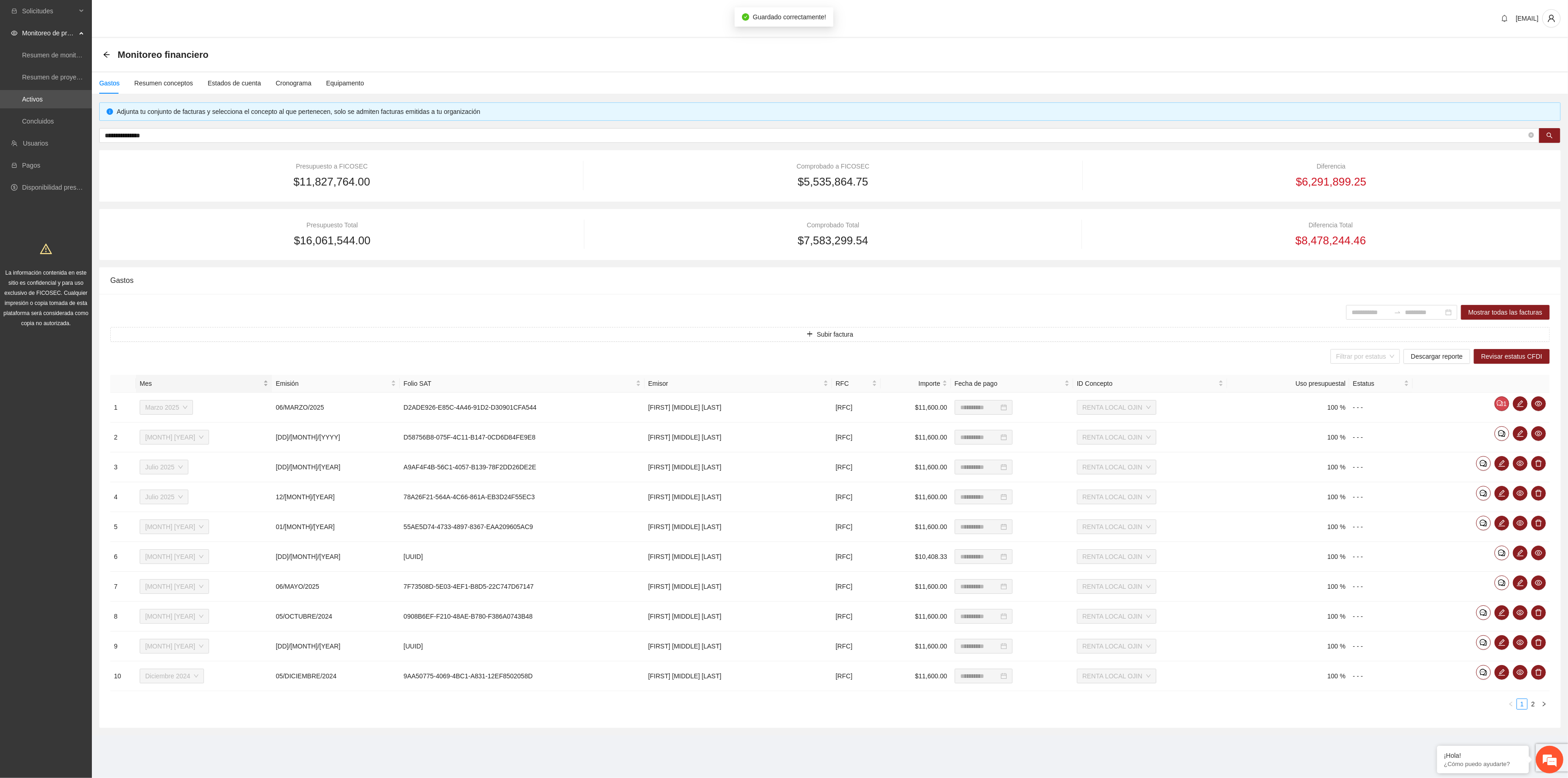 click on "Mes" at bounding box center [200, 383] 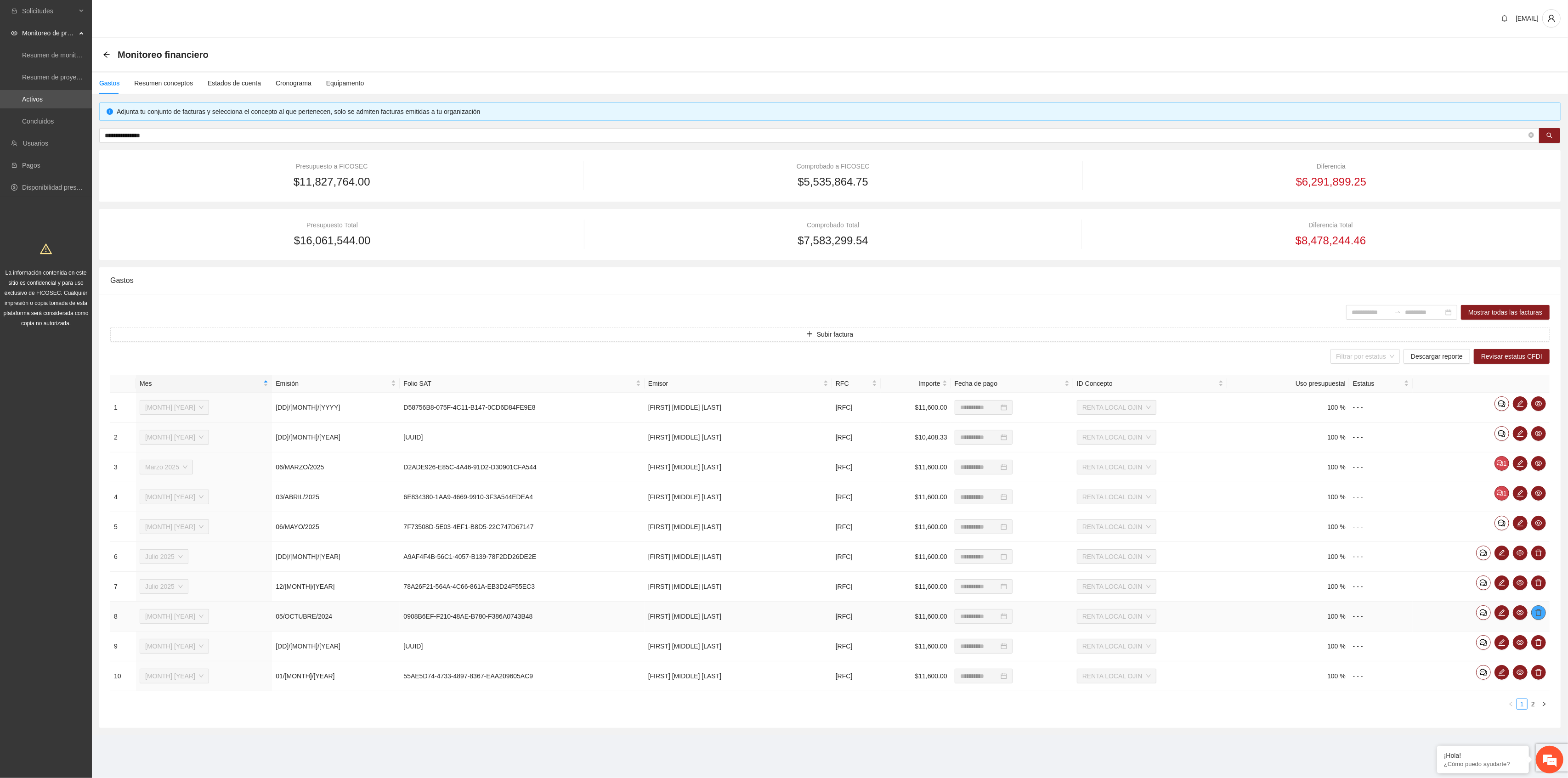 click 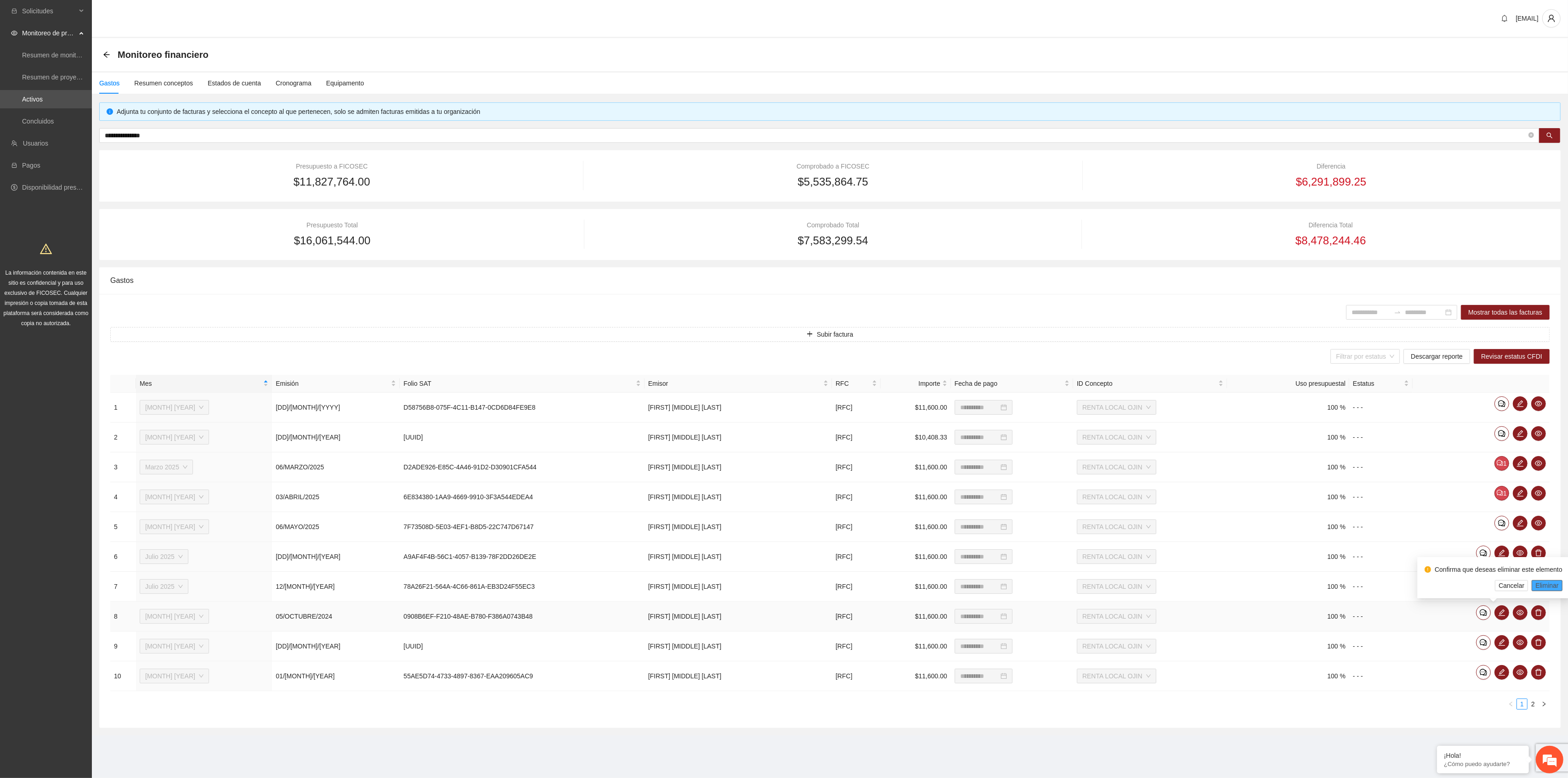 click on "Eliminar" at bounding box center (1547, 586) 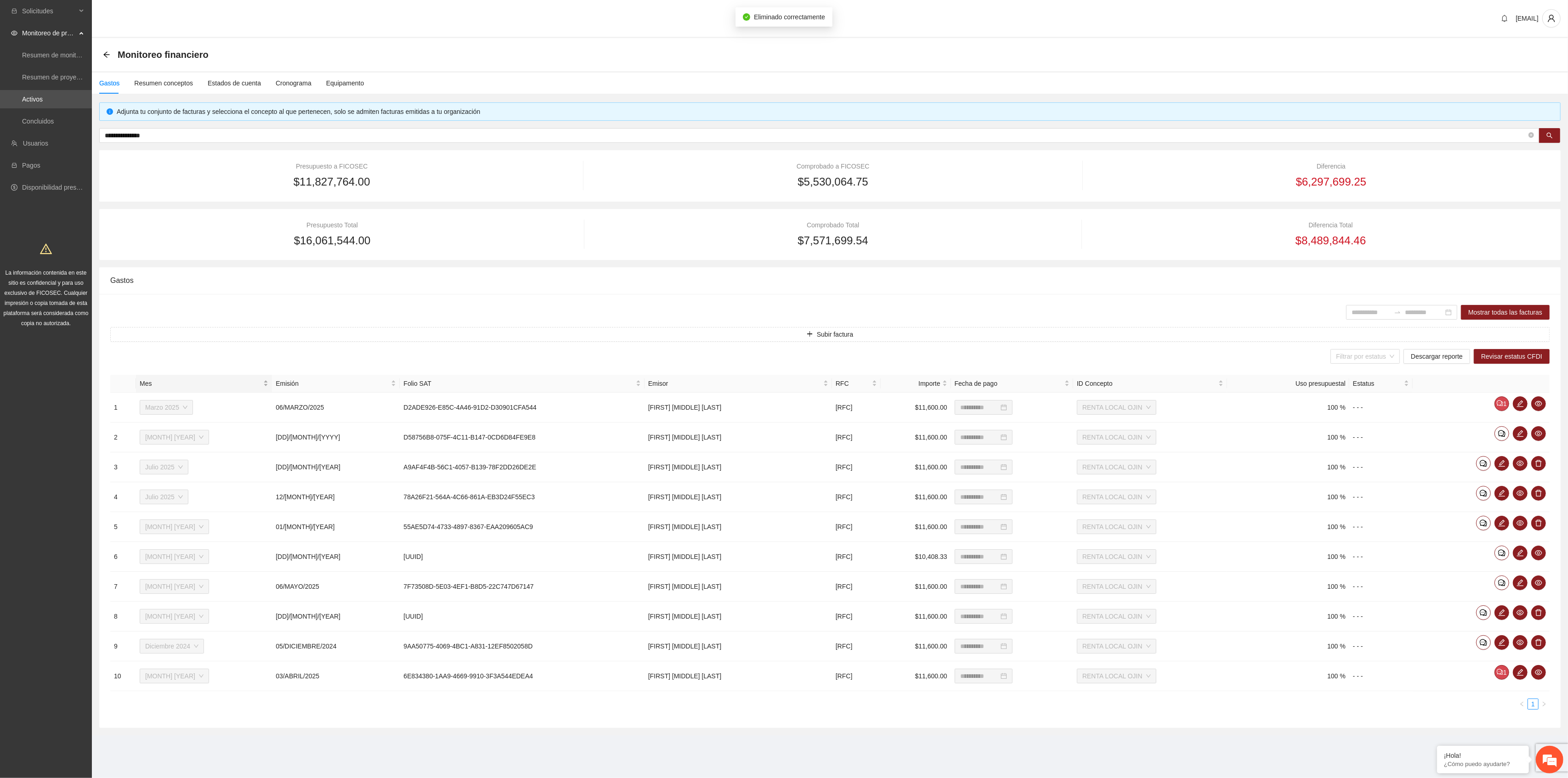 click on "Mes" at bounding box center (204, 383) 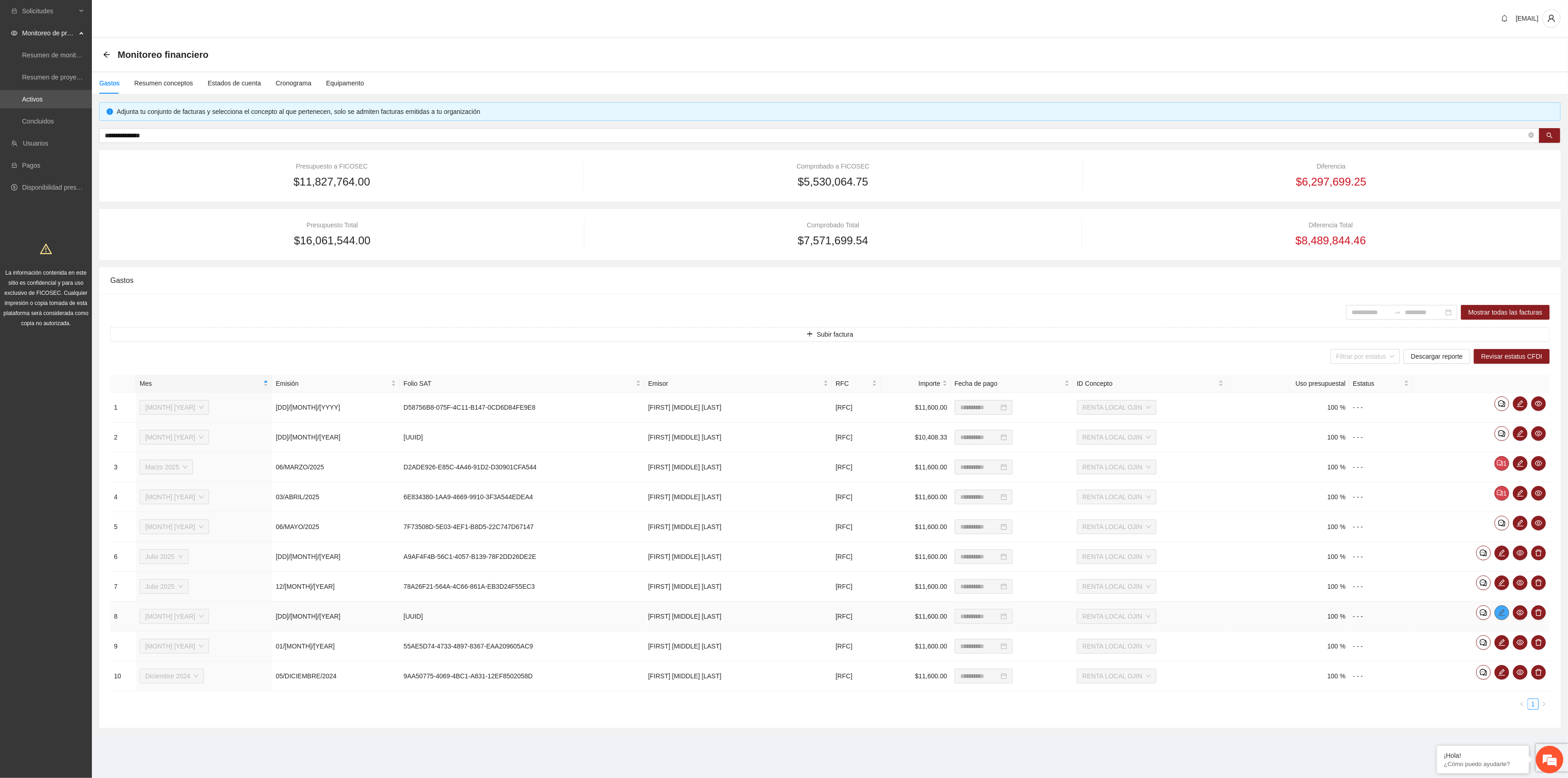 click at bounding box center (1502, 613) 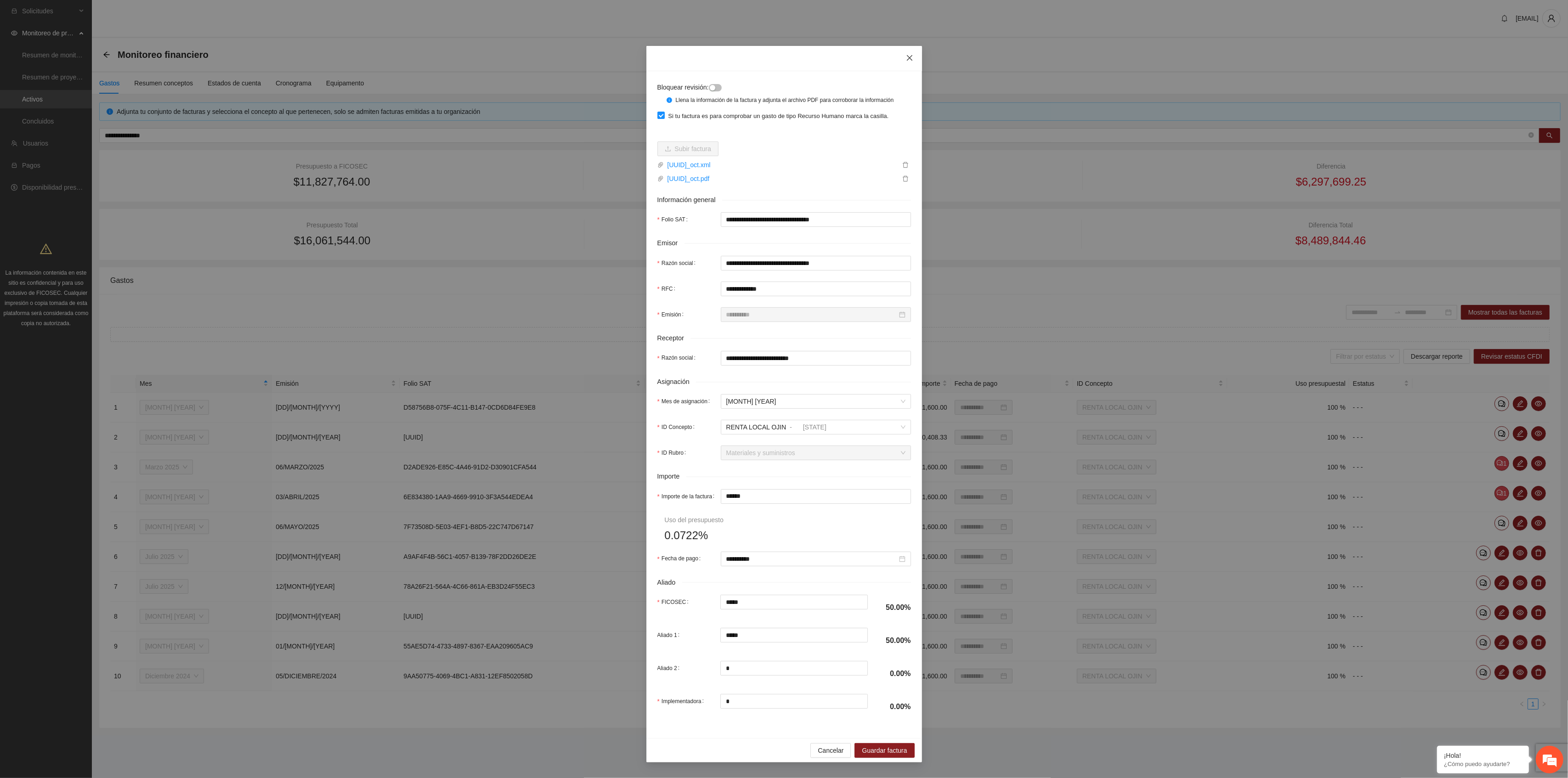 drag, startPoint x: 910, startPoint y: 57, endPoint x: 977, endPoint y: 100, distance: 79.61156 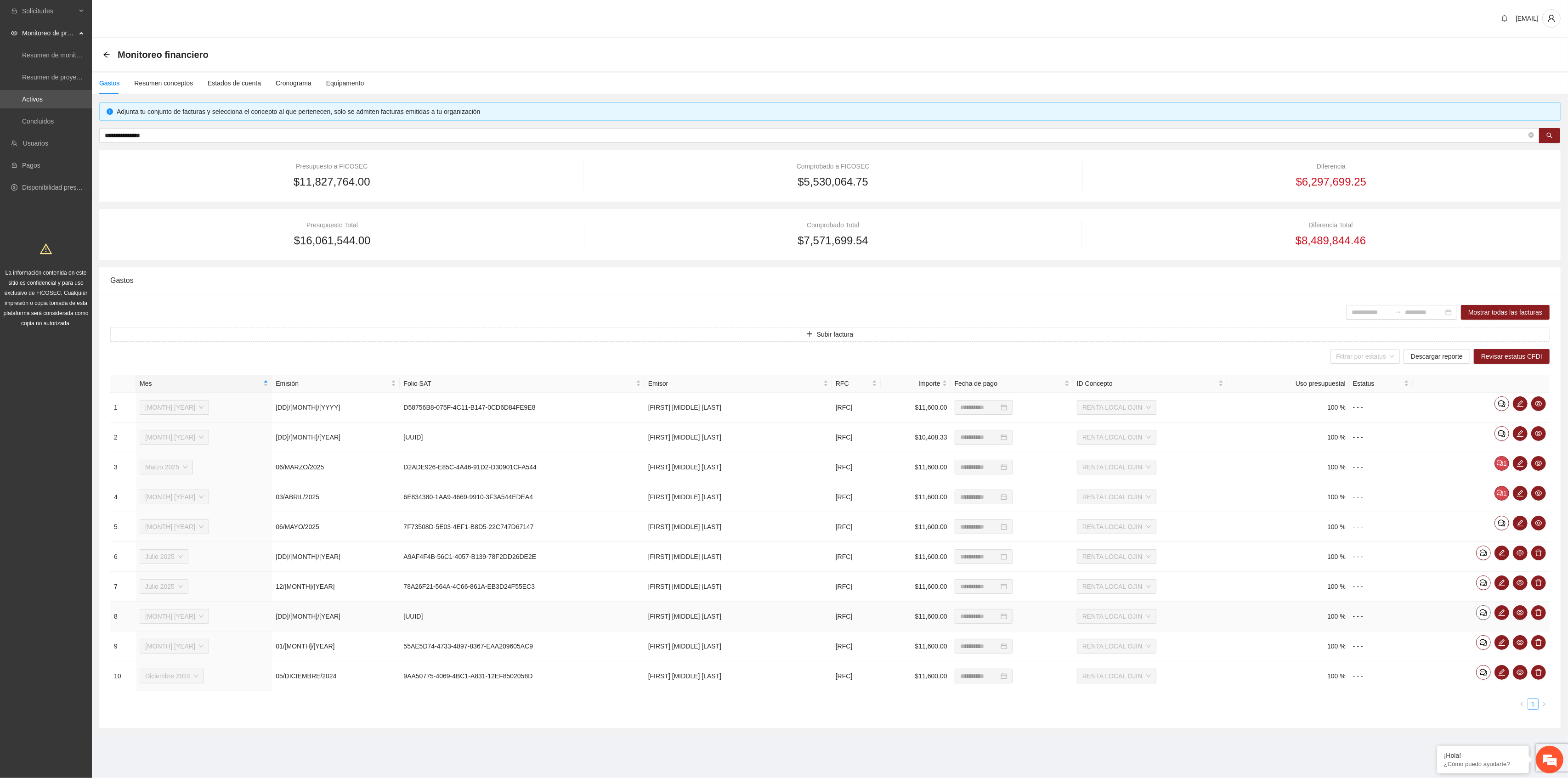 click 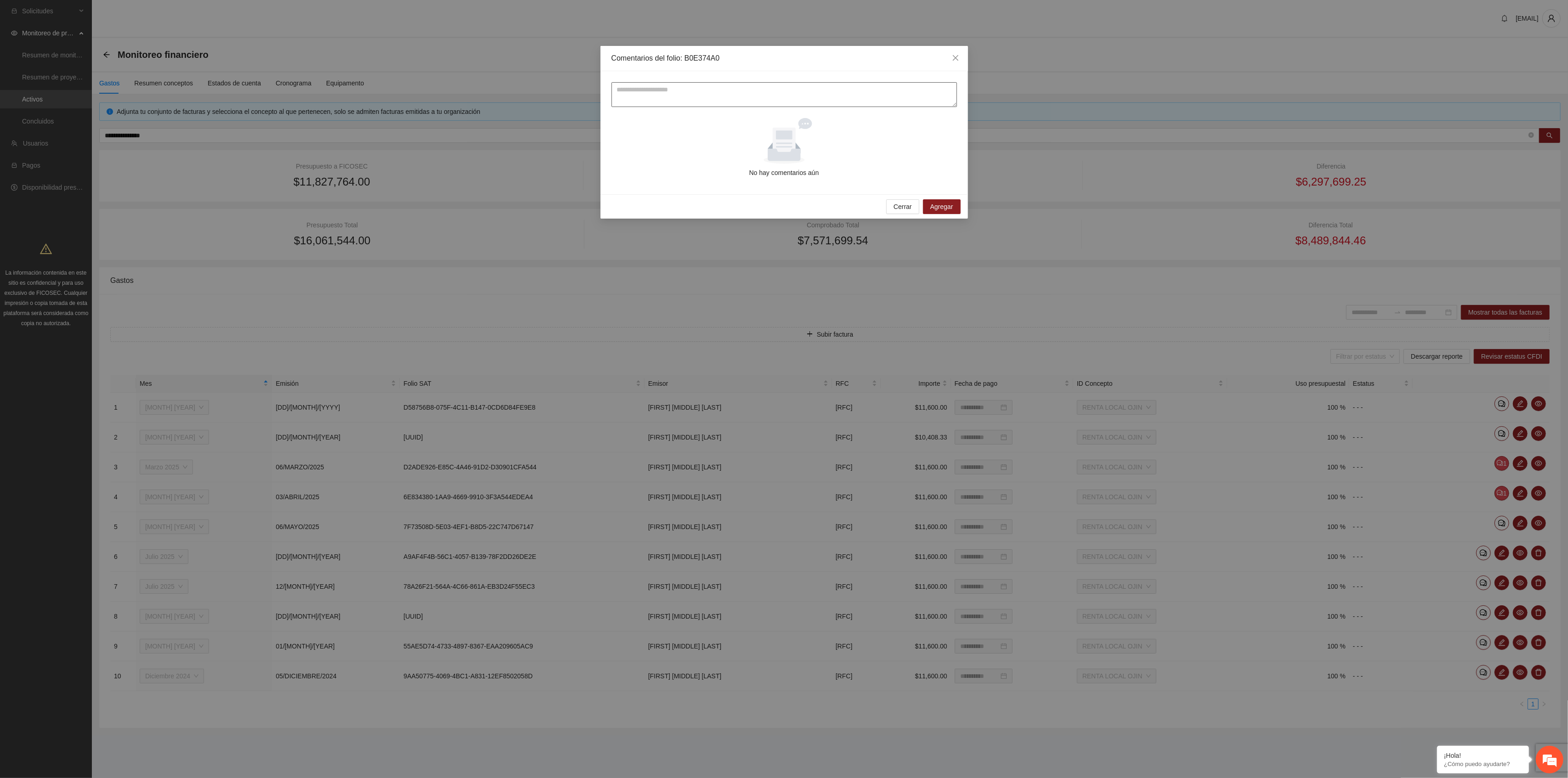click at bounding box center (784, 95) 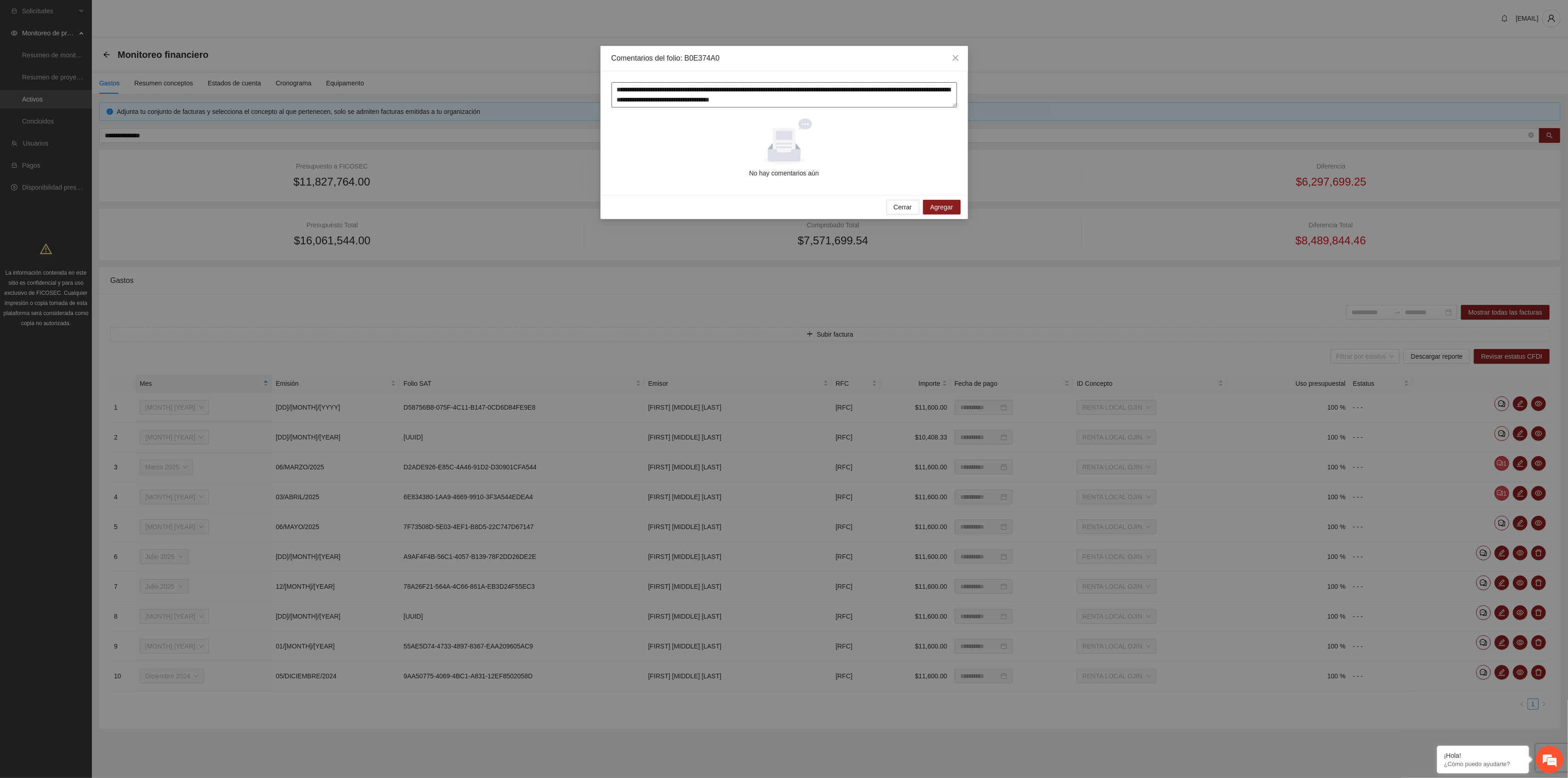 drag, startPoint x: 847, startPoint y: 101, endPoint x: 374, endPoint y: 76, distance: 473.66 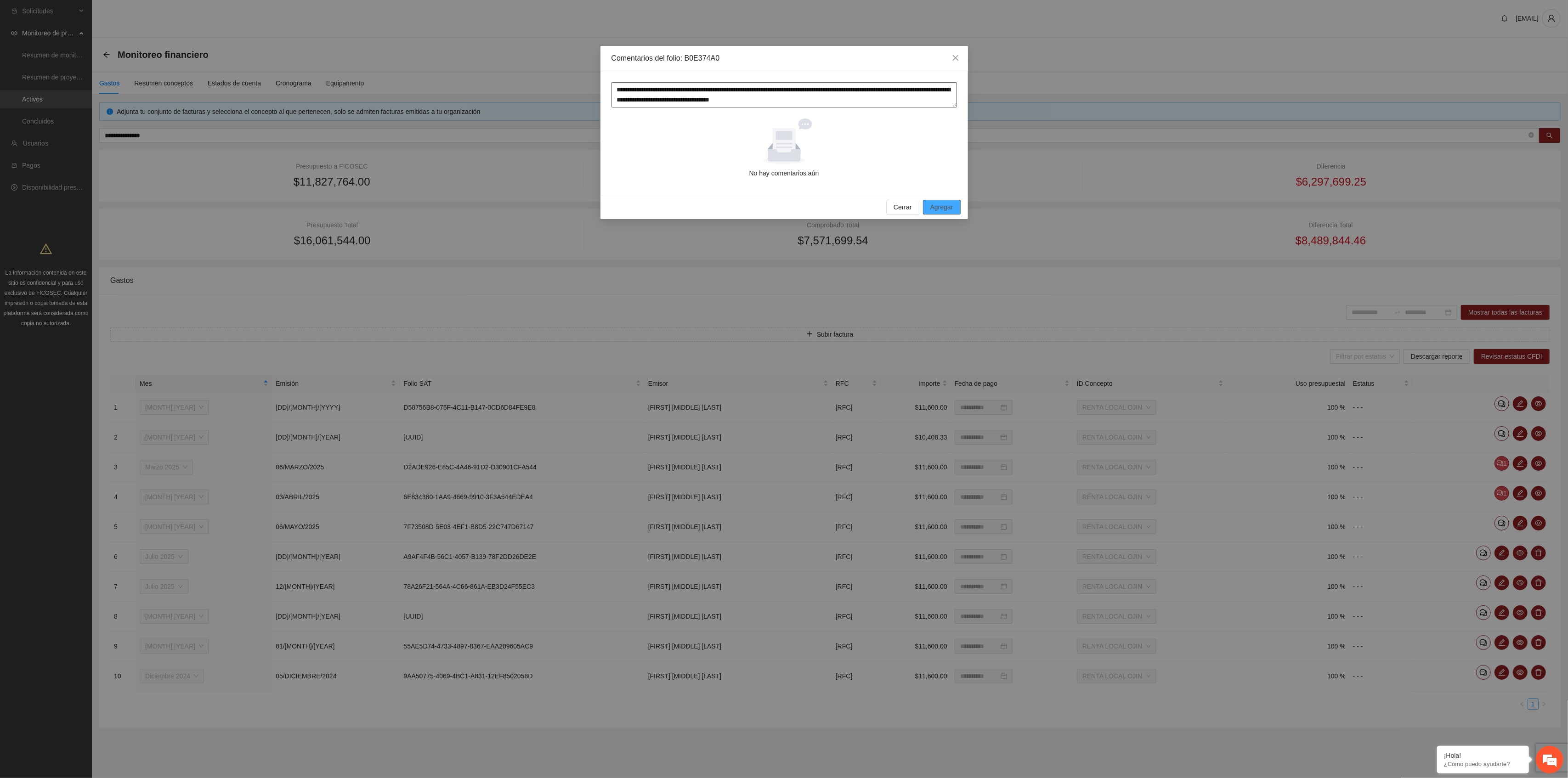 type on "**********" 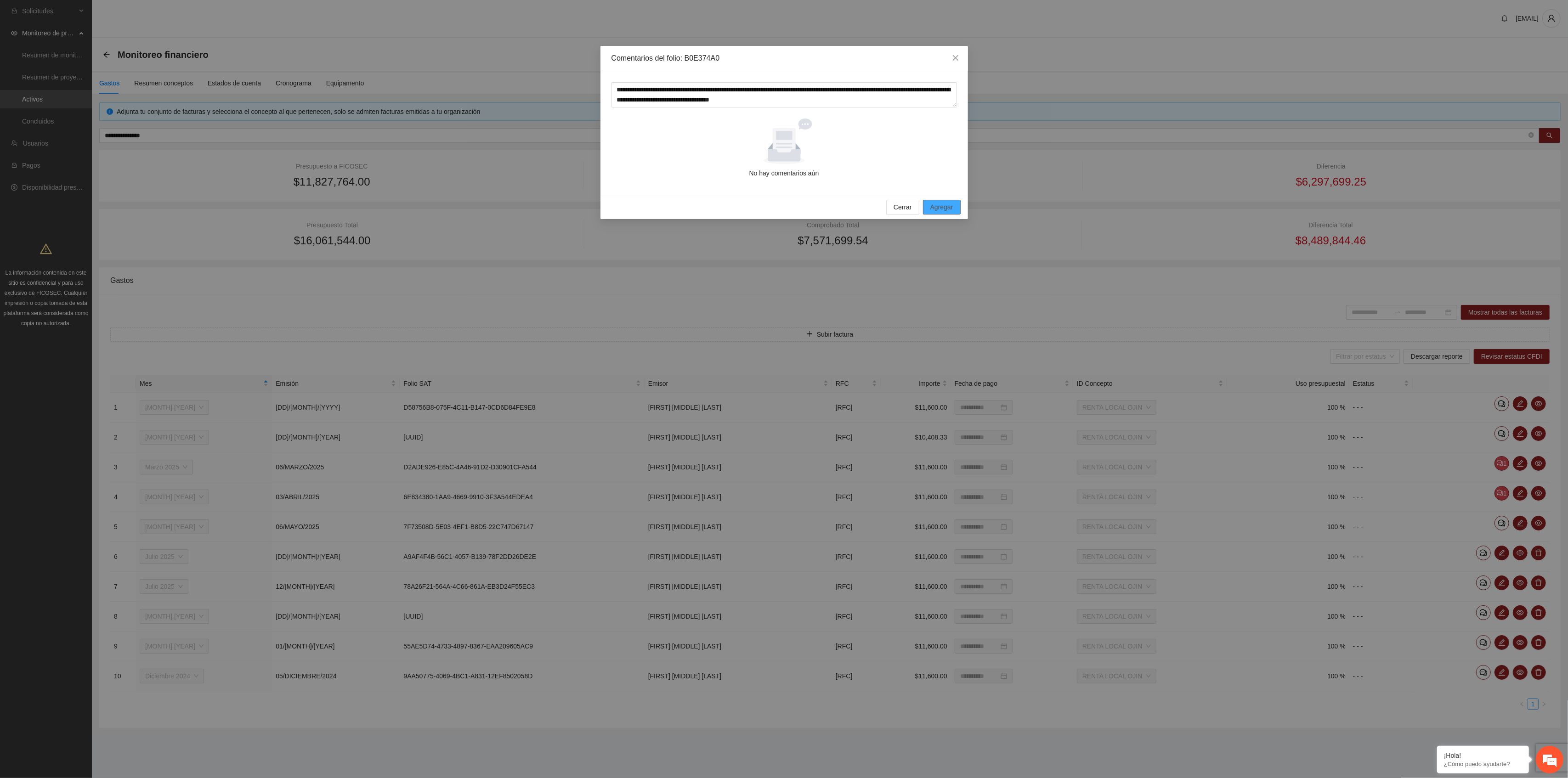 click on "Agregar" at bounding box center [942, 207] 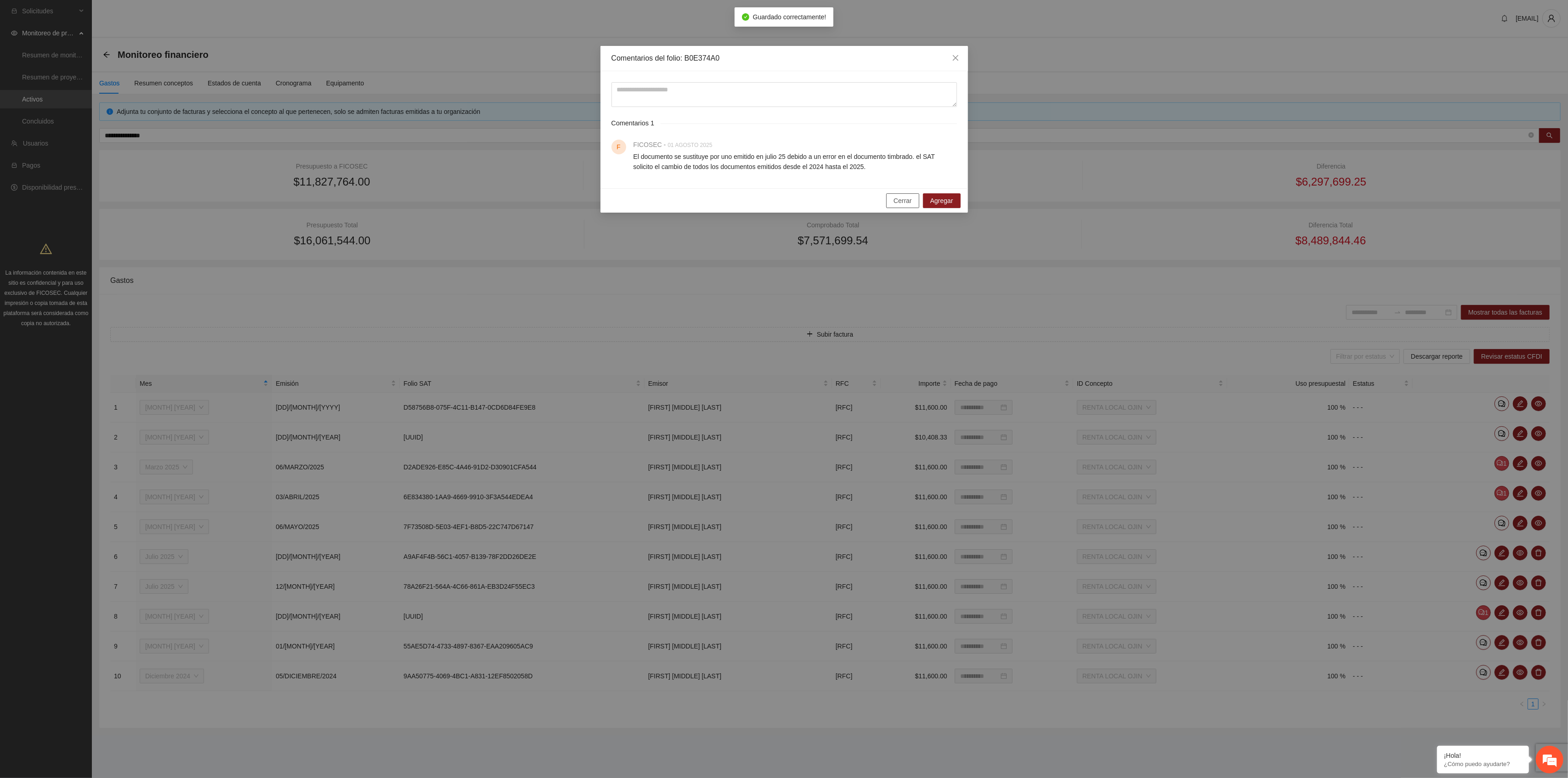 click on "Cerrar" at bounding box center (903, 201) 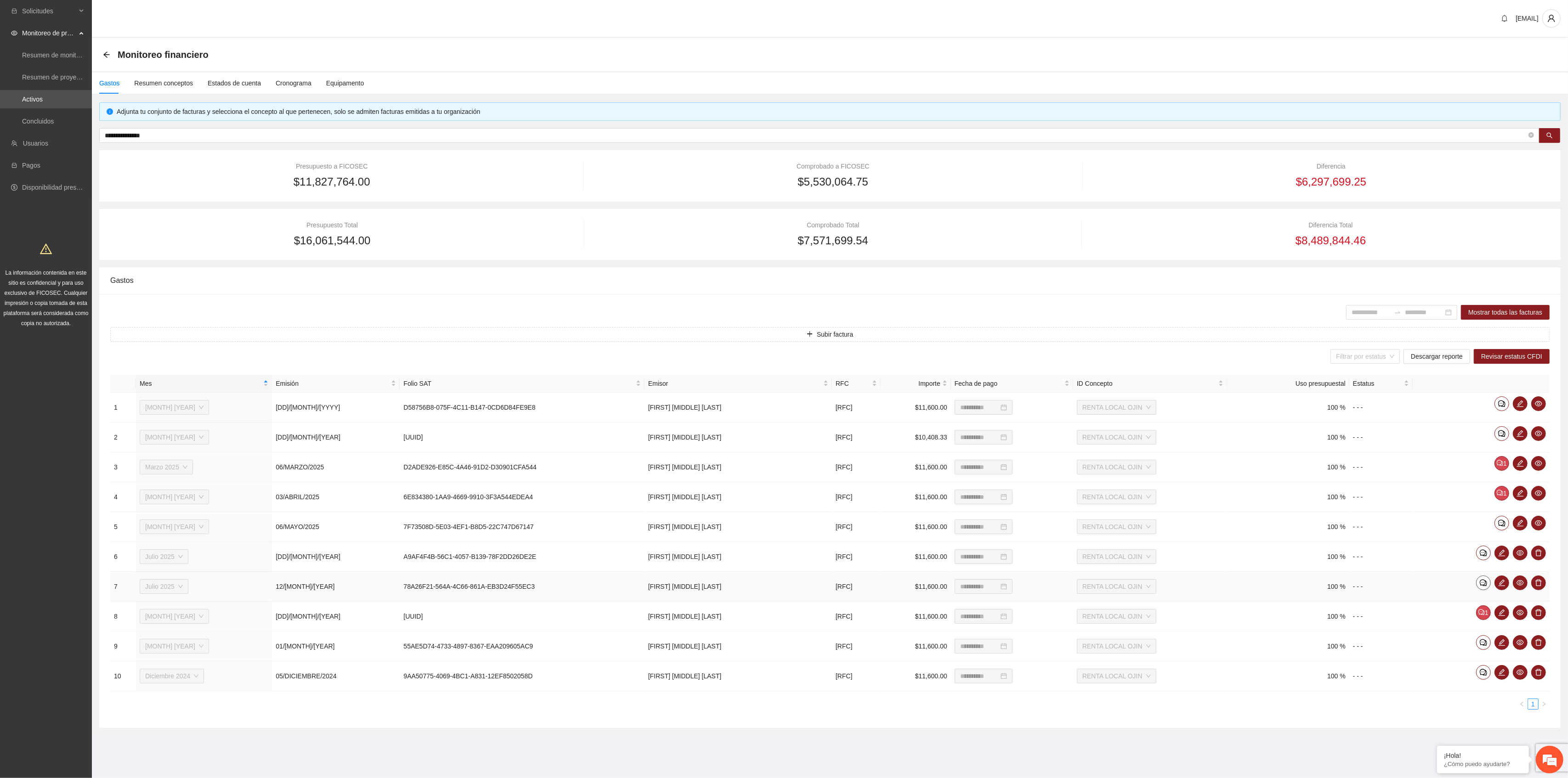 click 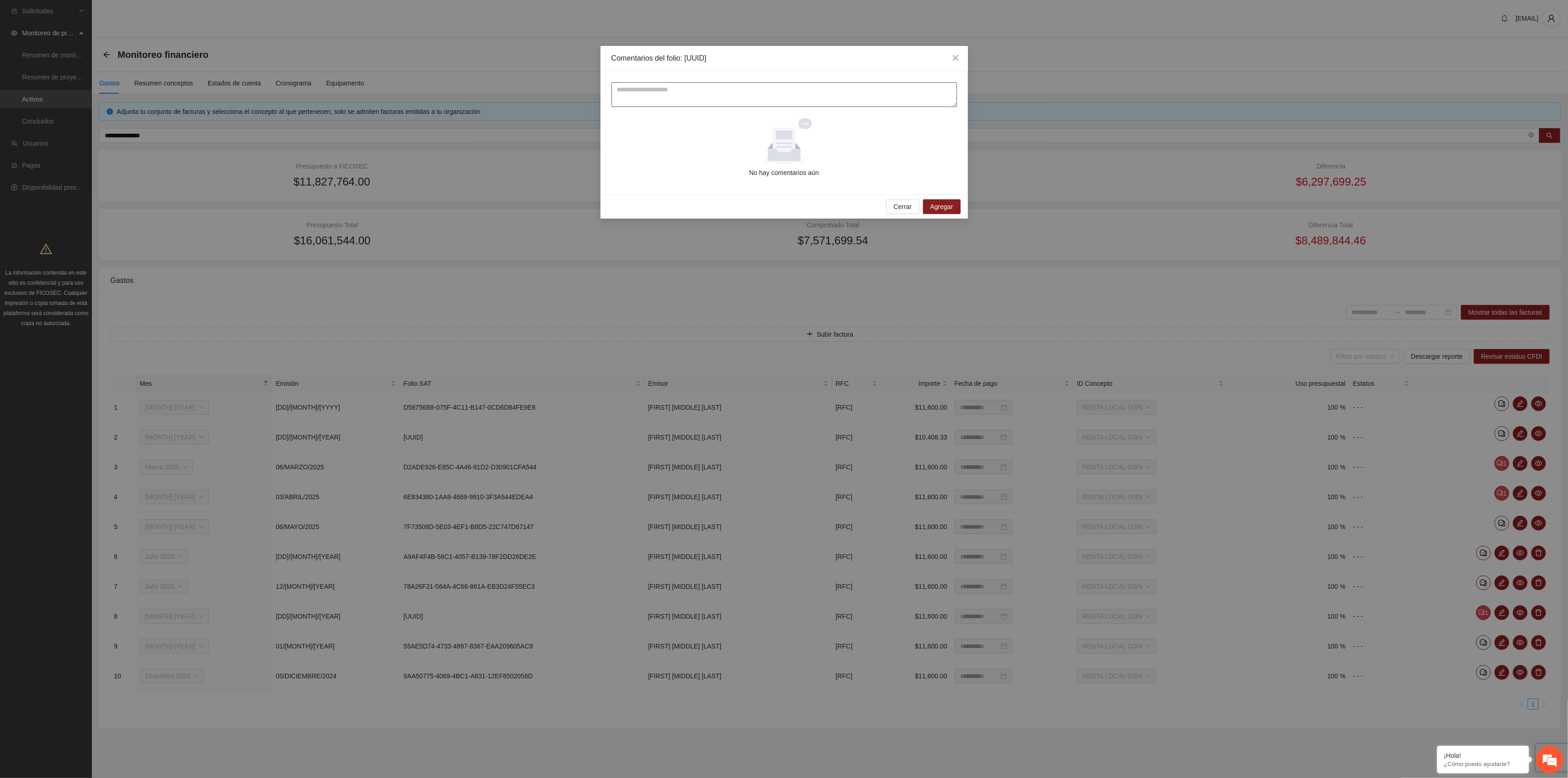 click at bounding box center (784, 95) 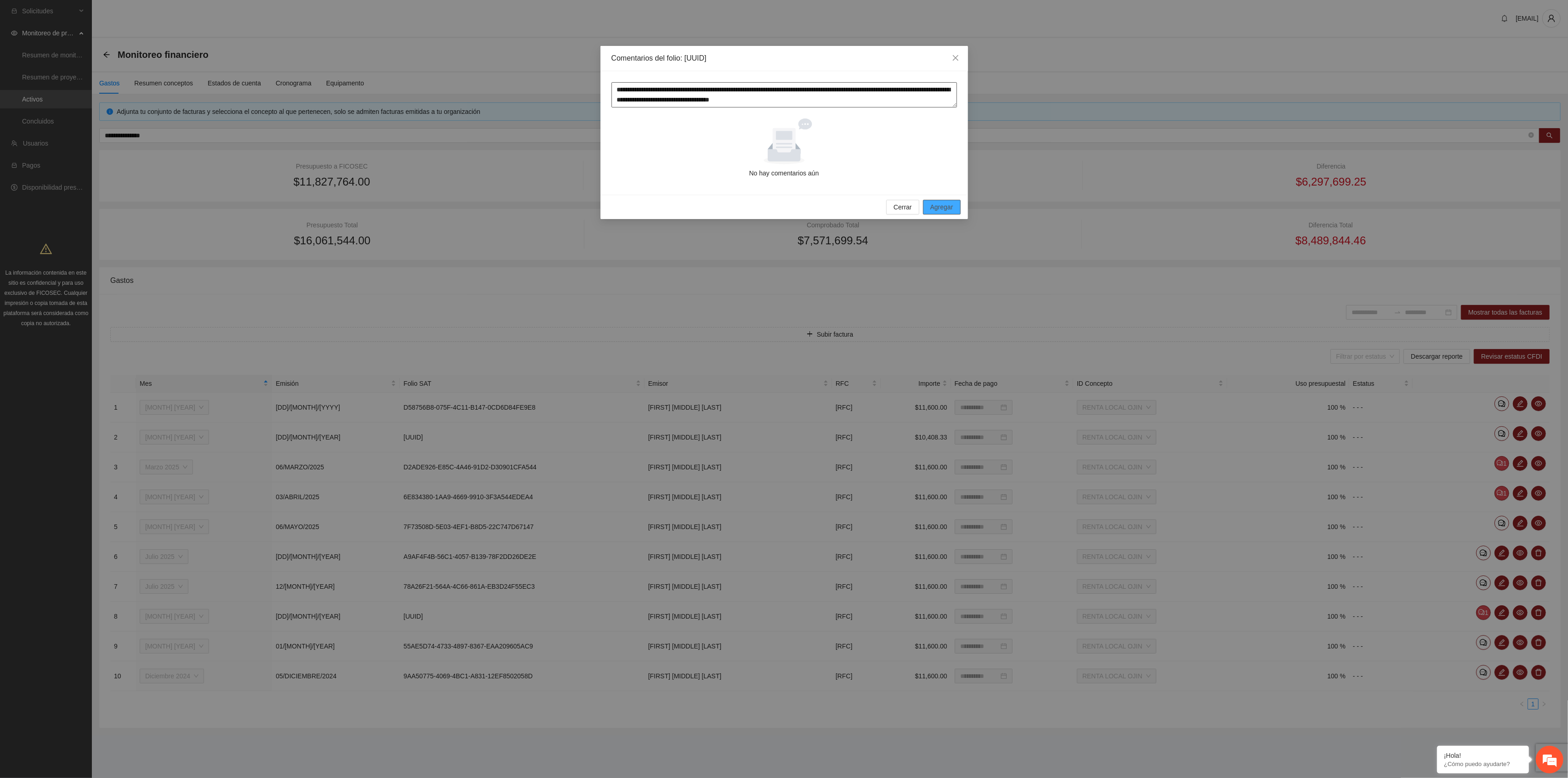 type on "**********" 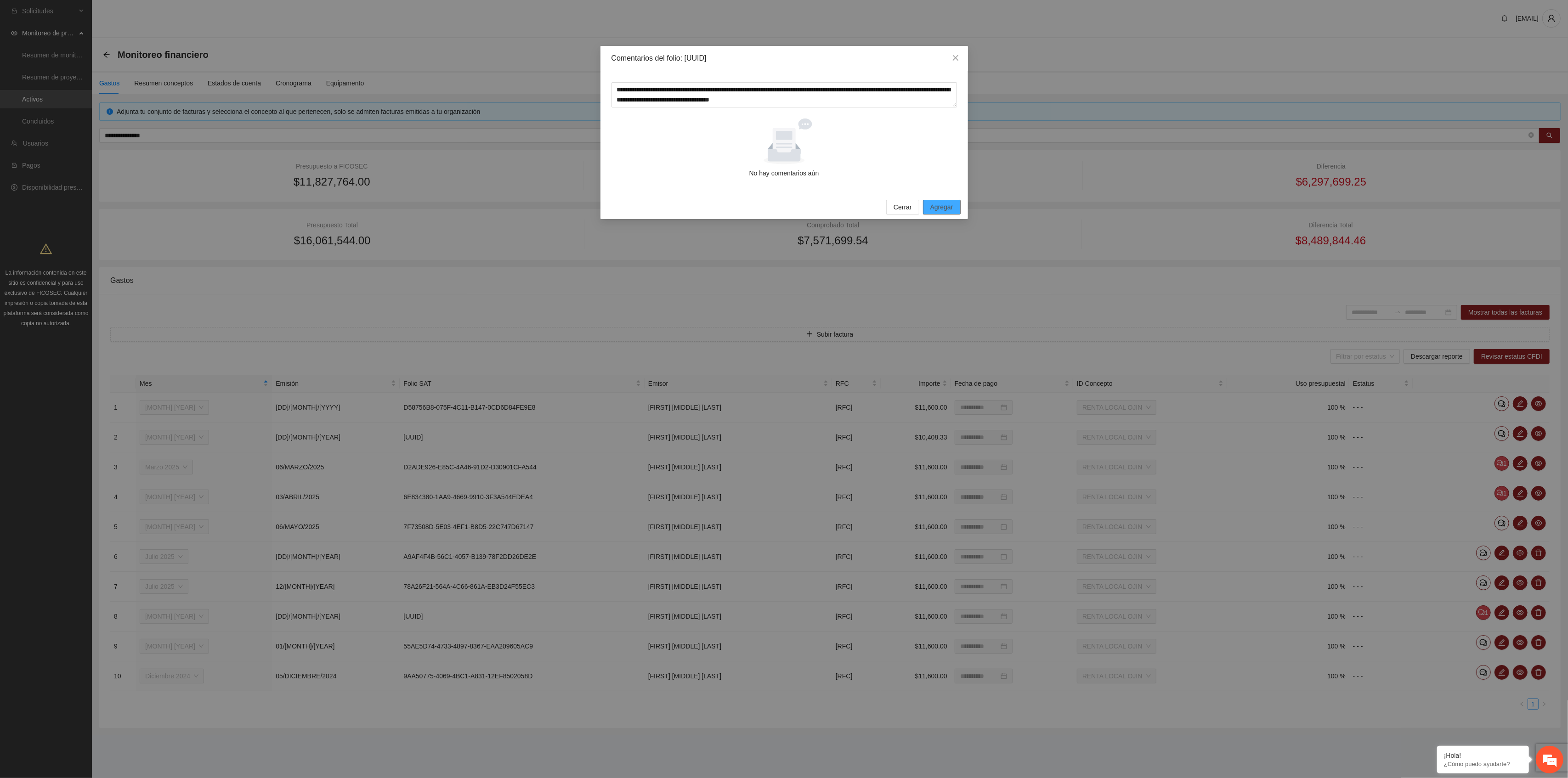 click on "Agregar" at bounding box center [942, 207] 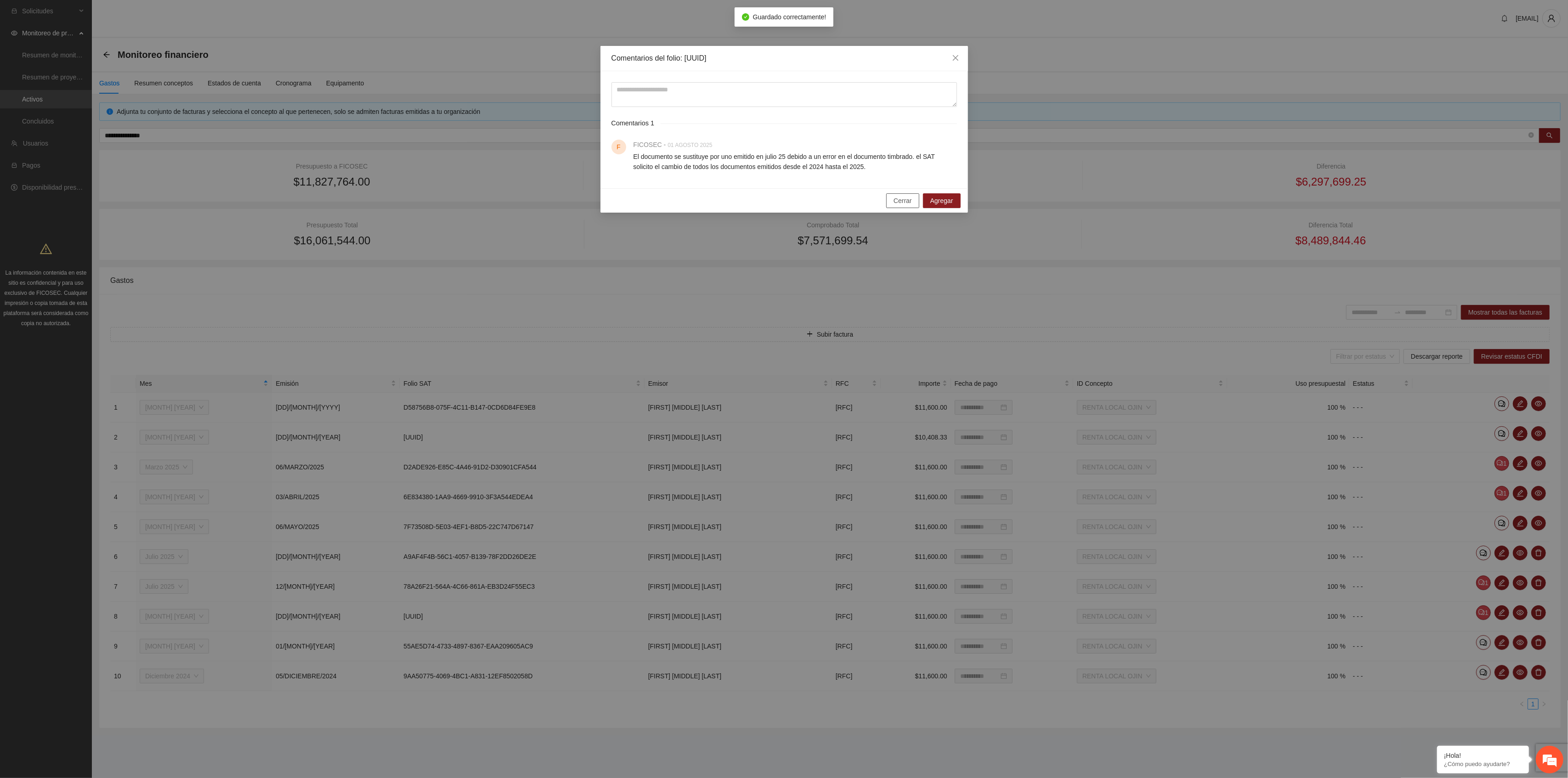 click on "Cerrar" at bounding box center [903, 201] 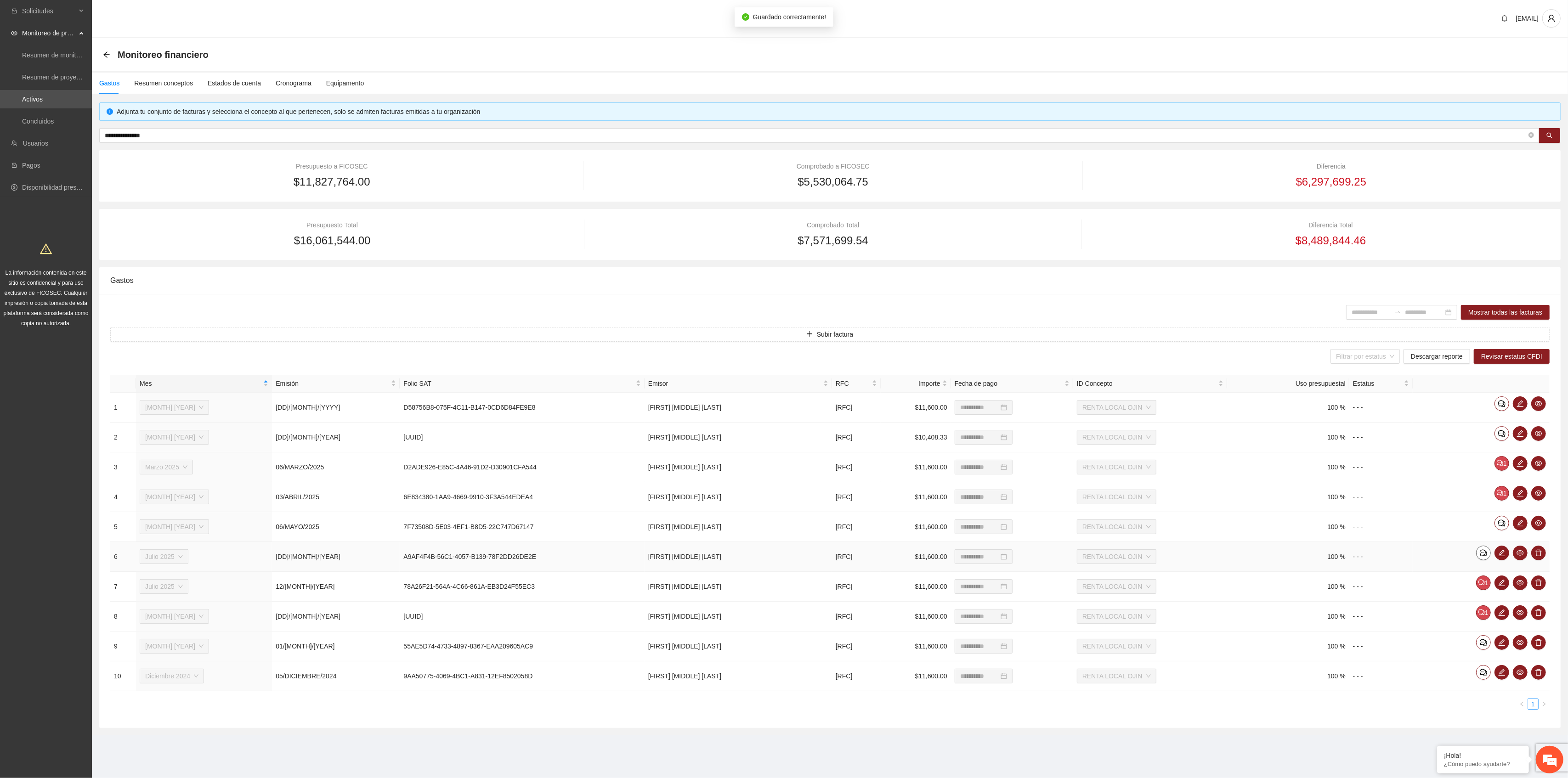 click 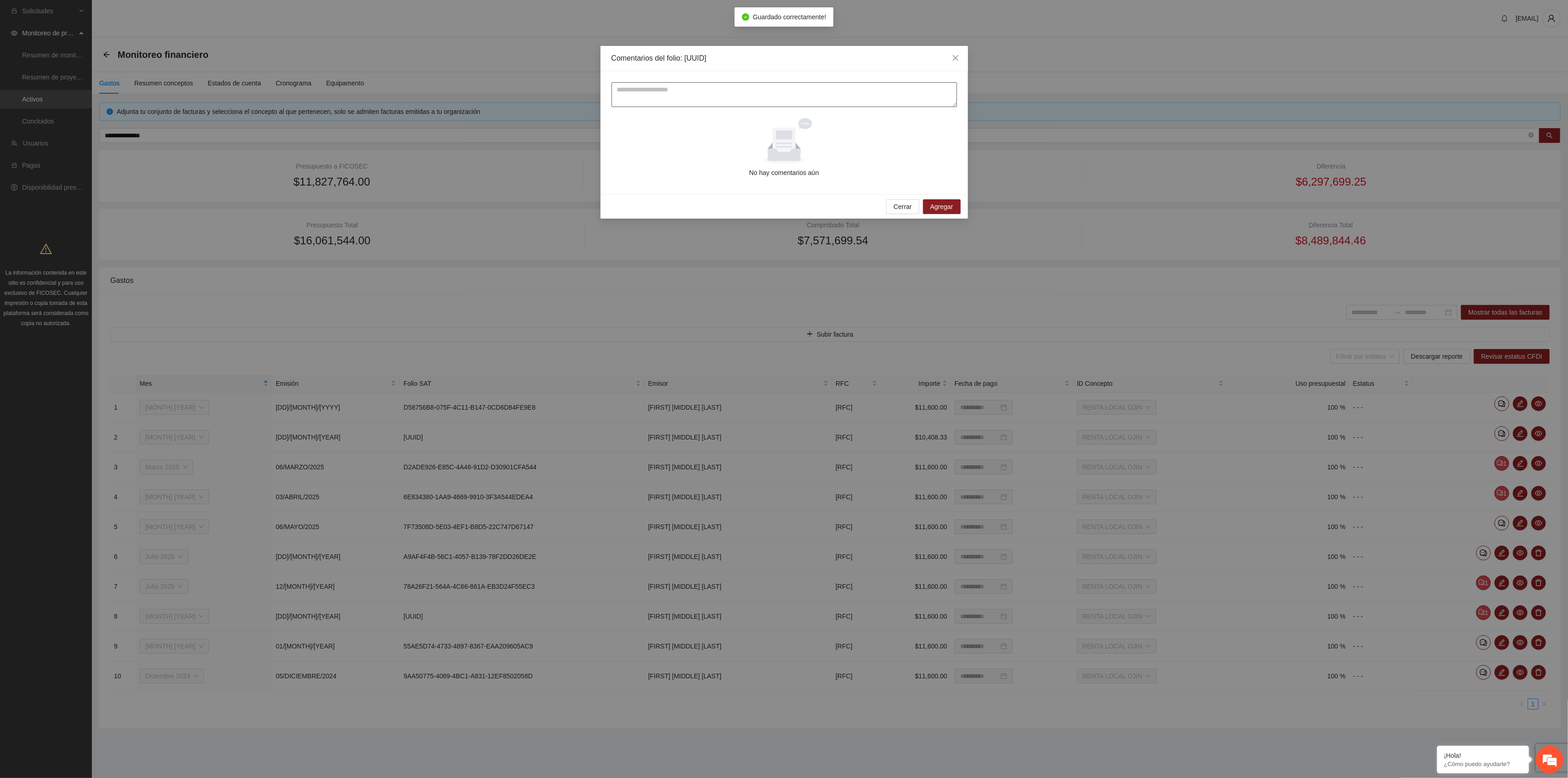 click at bounding box center [784, 95] 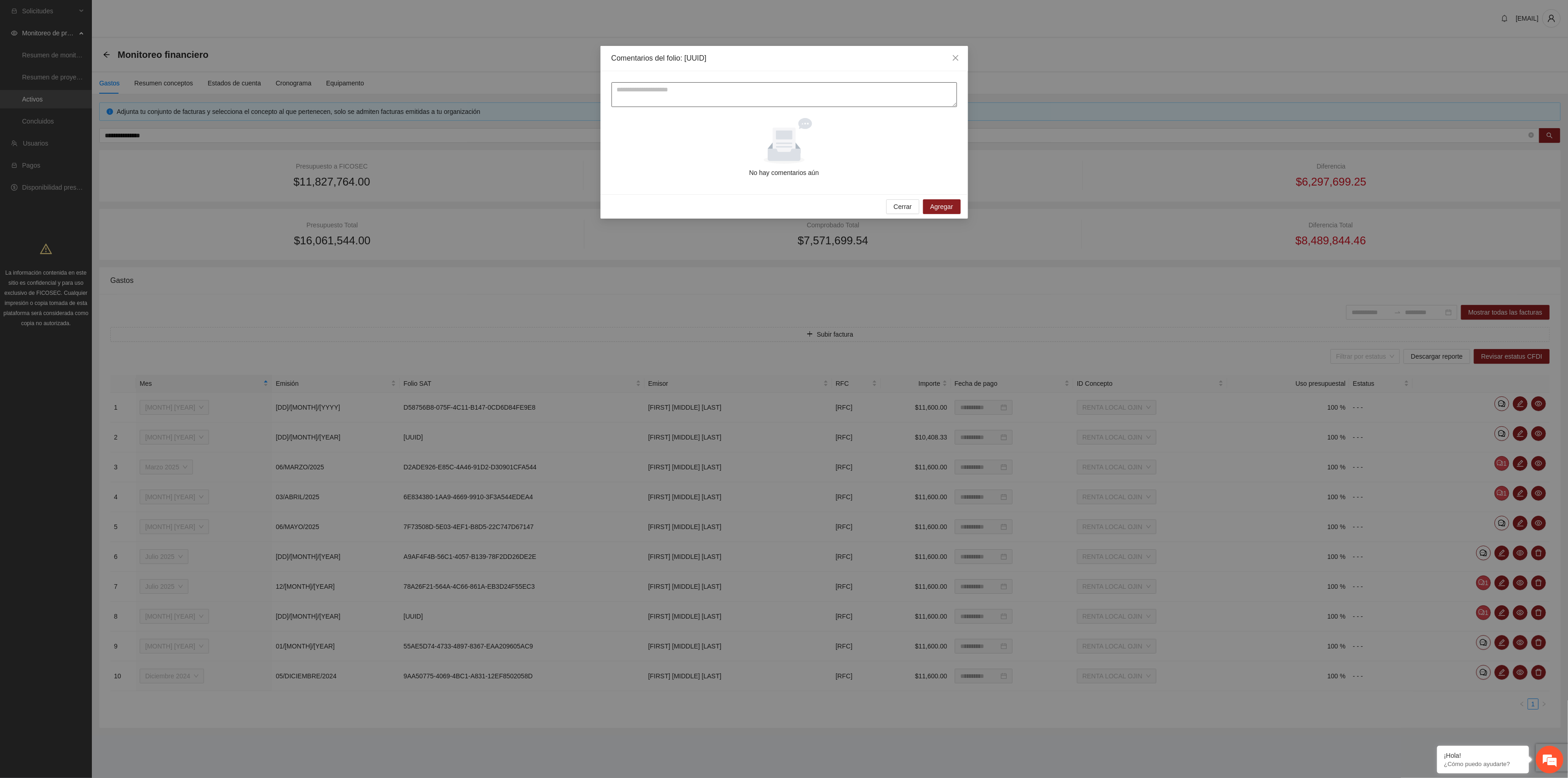 paste on "**********" 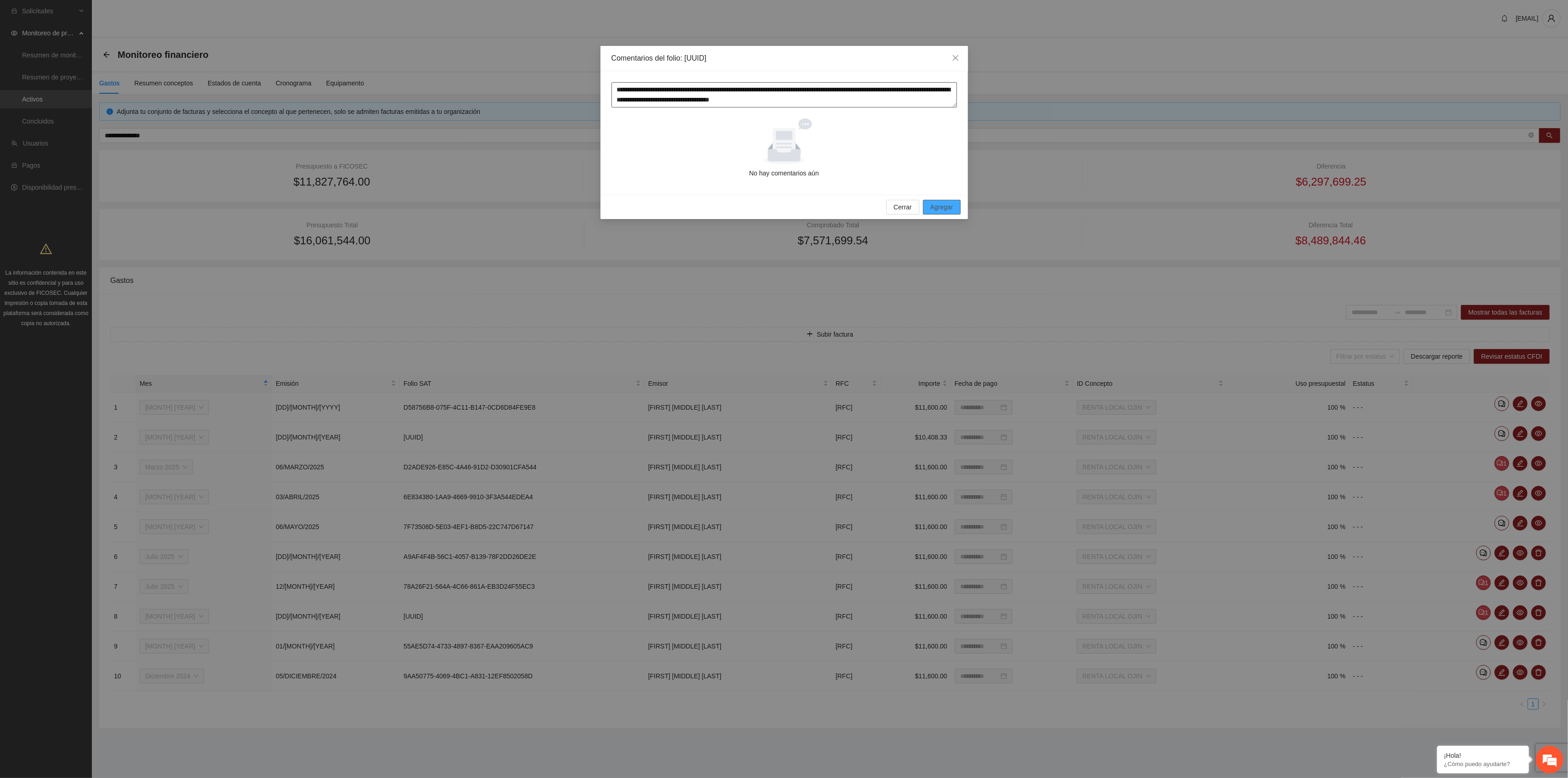 type on "**********" 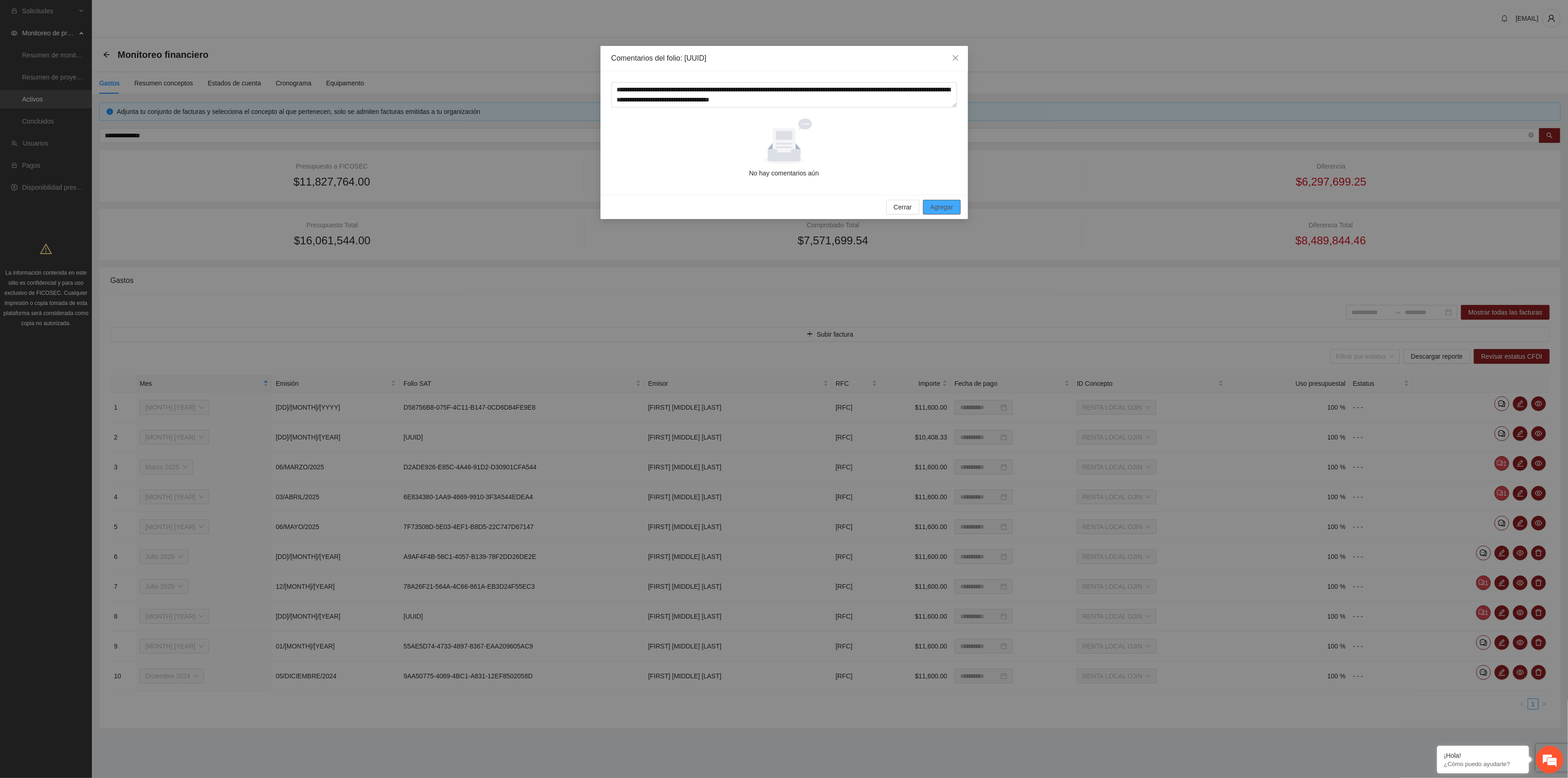 click on "Agregar" at bounding box center (942, 207) 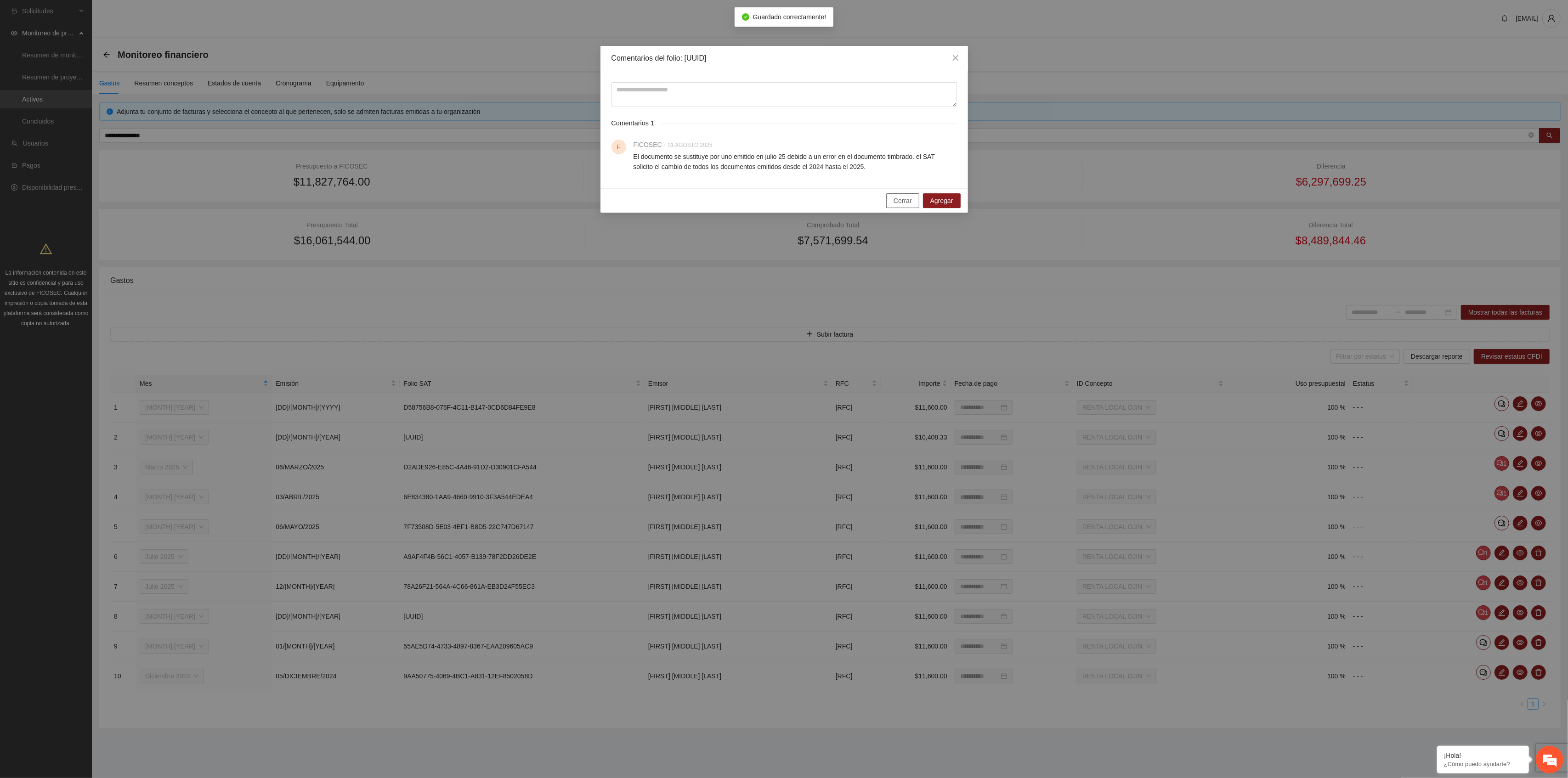 click on "Cerrar" at bounding box center [903, 201] 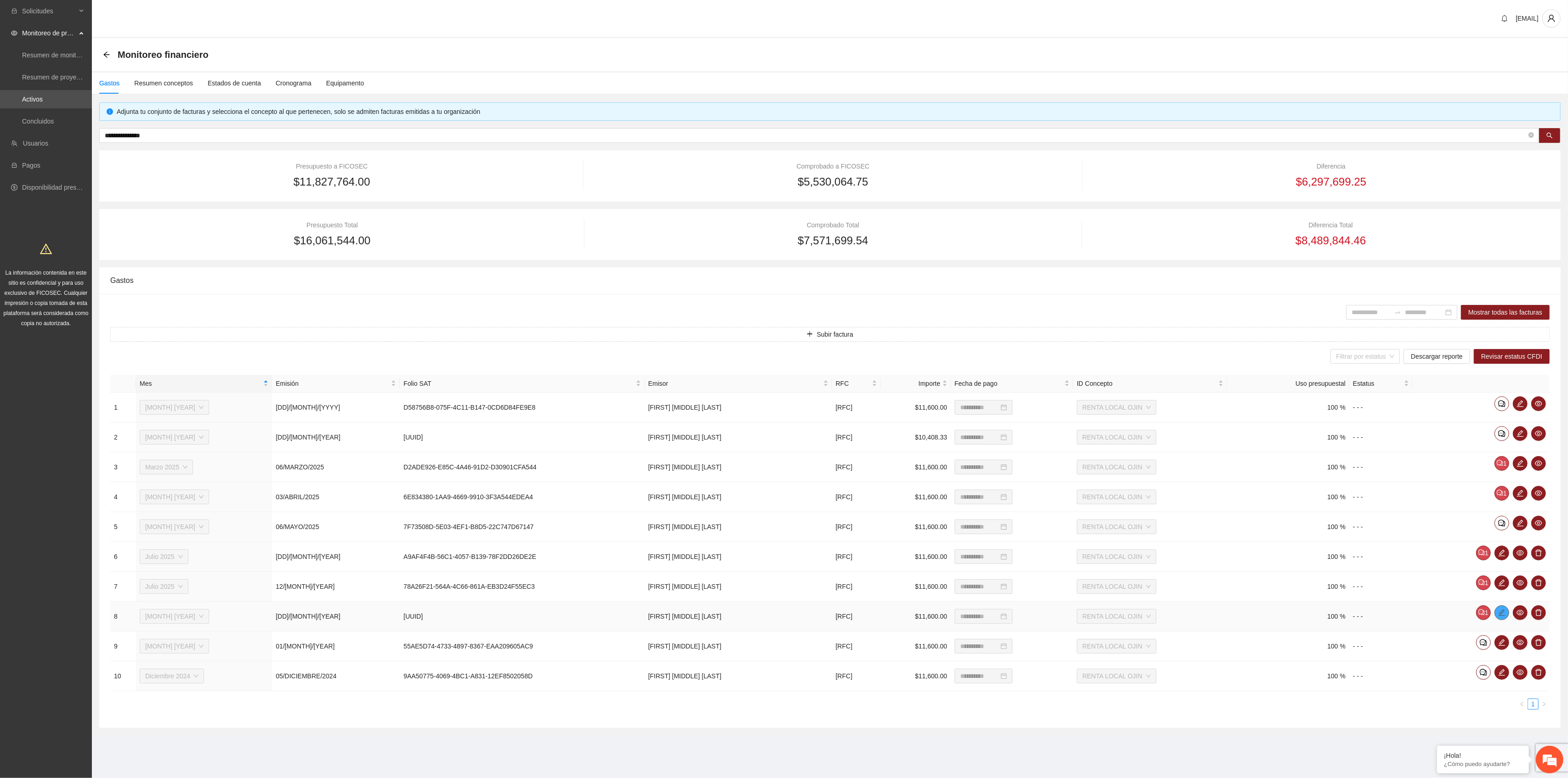 click at bounding box center [1502, 613] 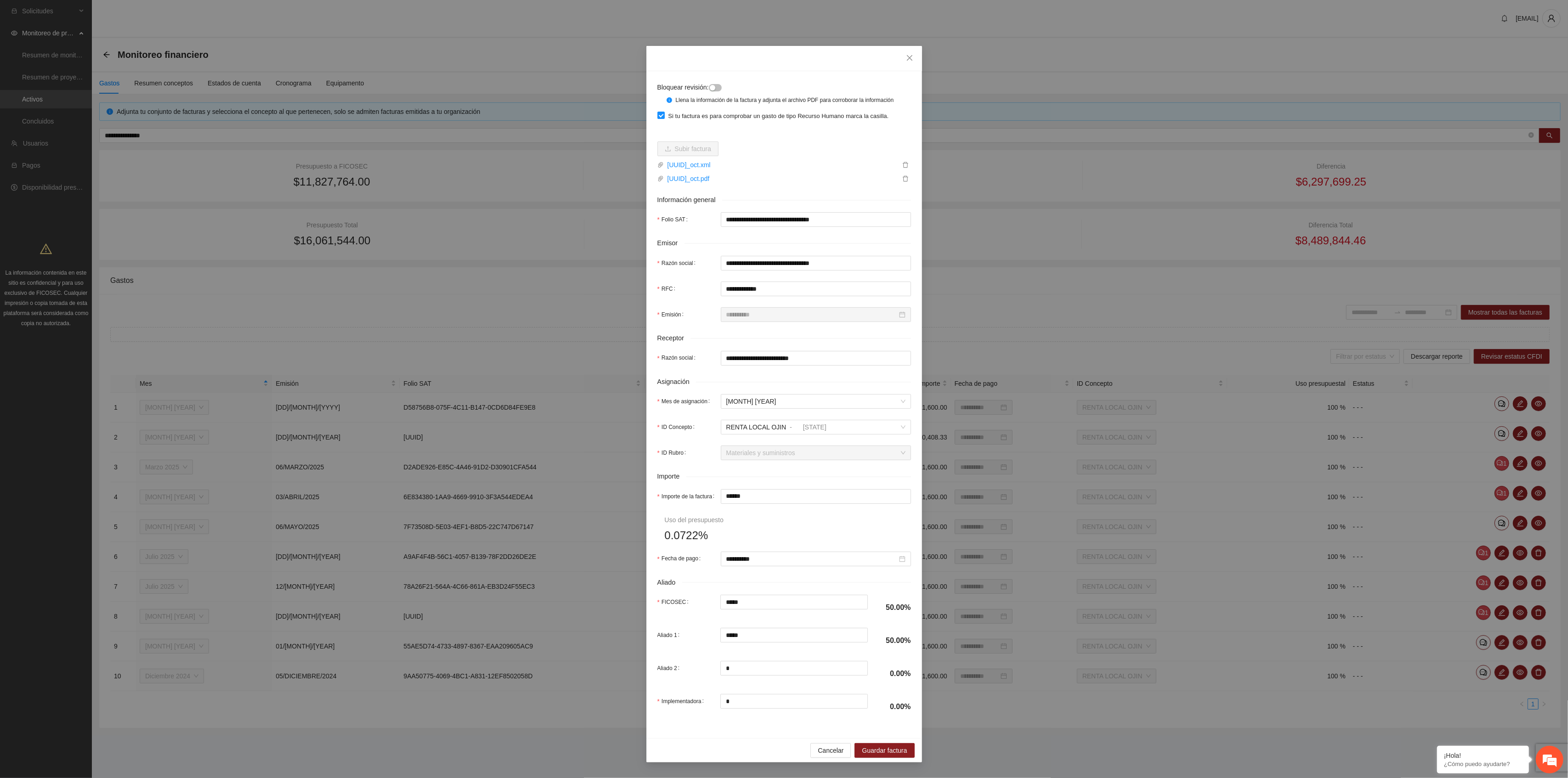 click on "Bloquear revisión:" at bounding box center [763, 87] 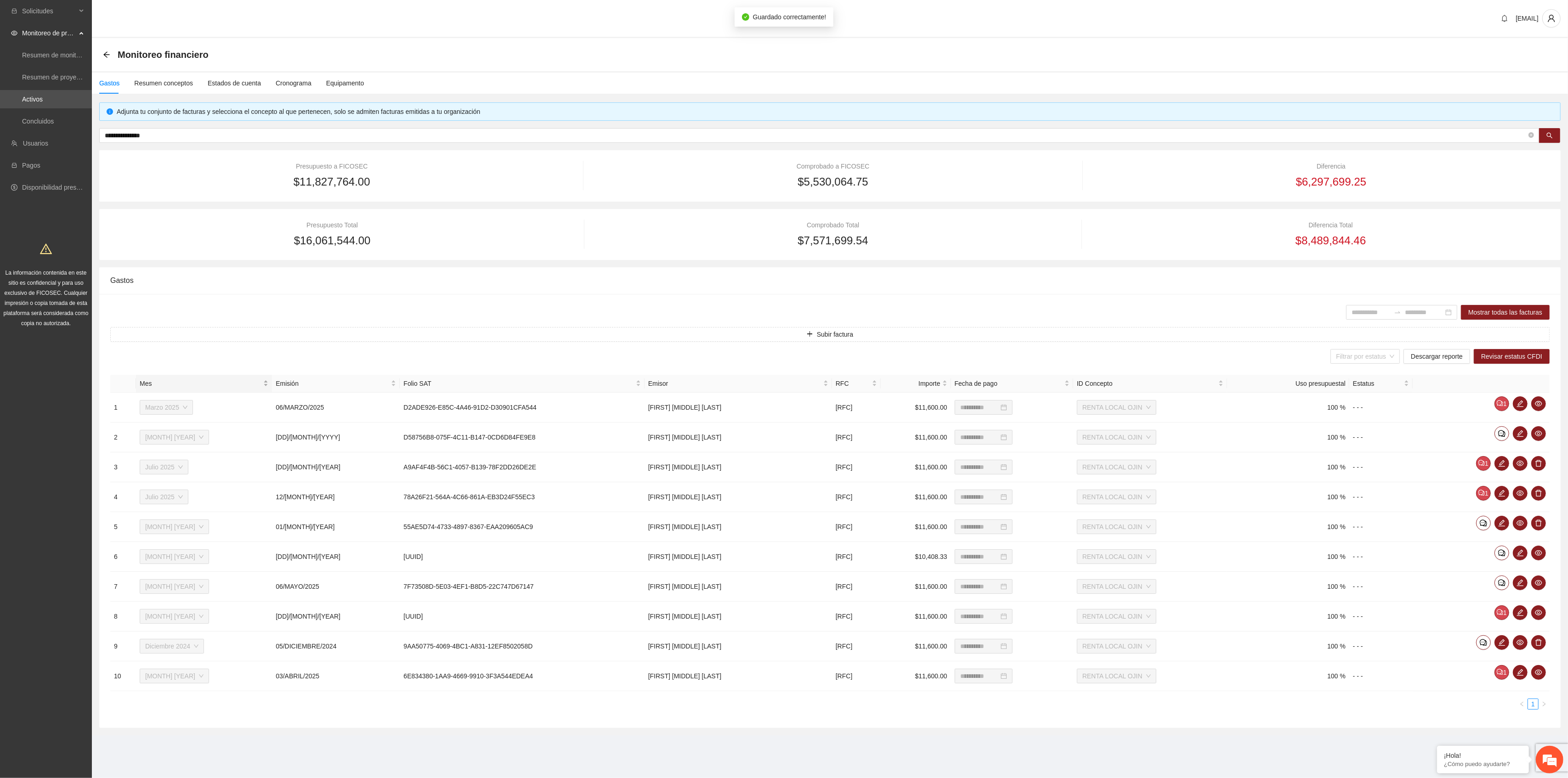 click on "Mes" at bounding box center [200, 383] 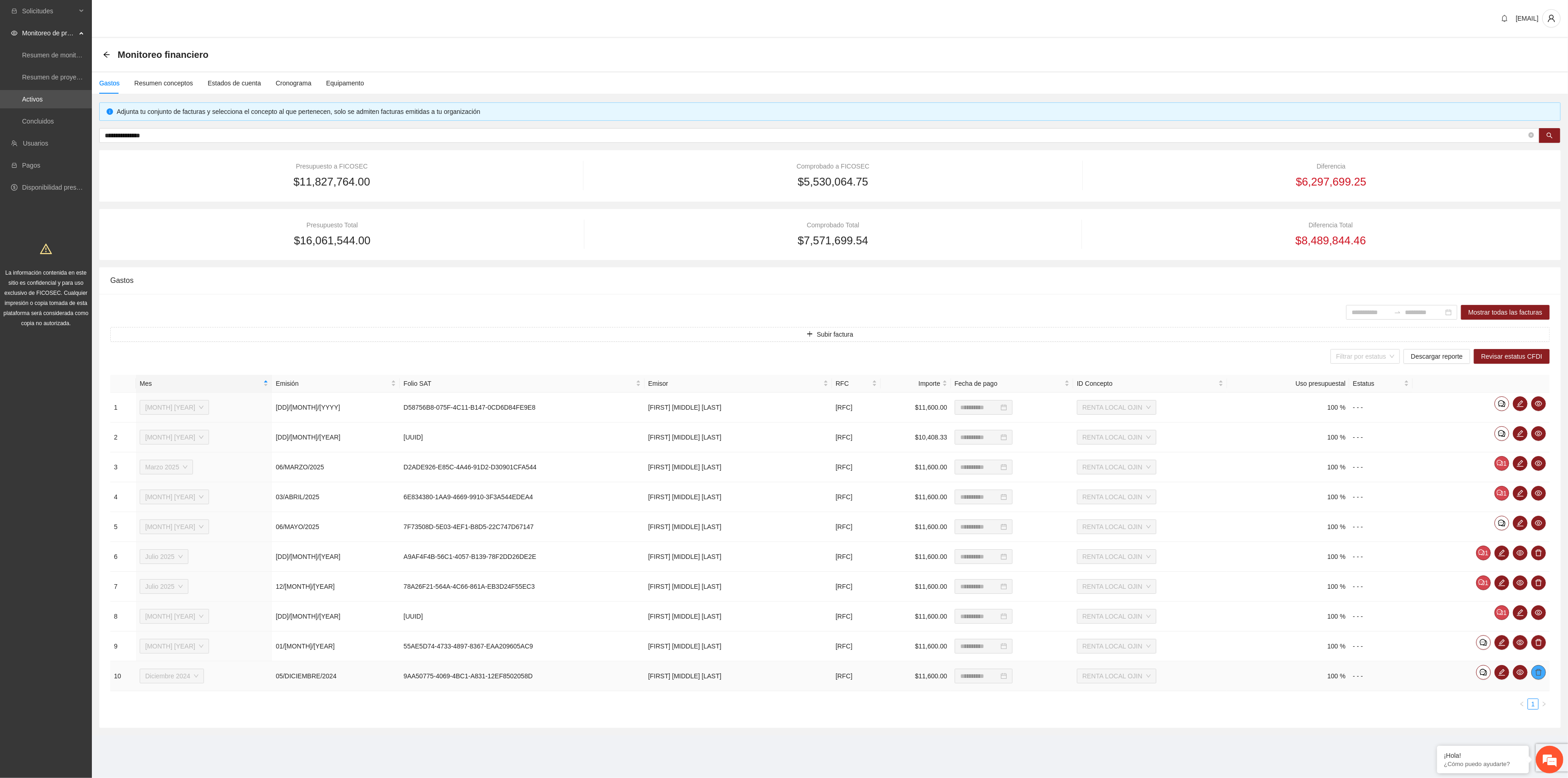 click 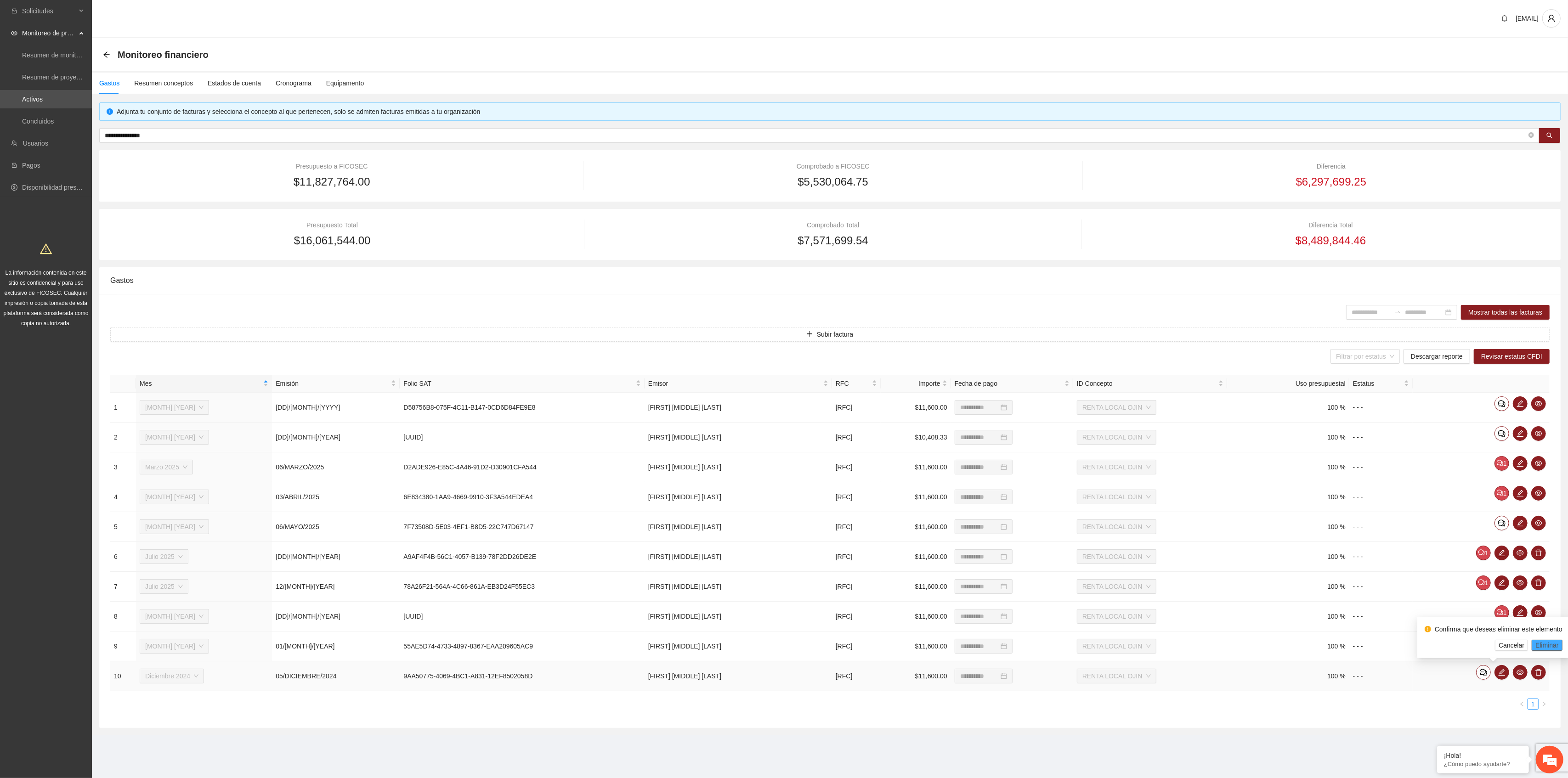 click on "Eliminar" at bounding box center [1547, 645] 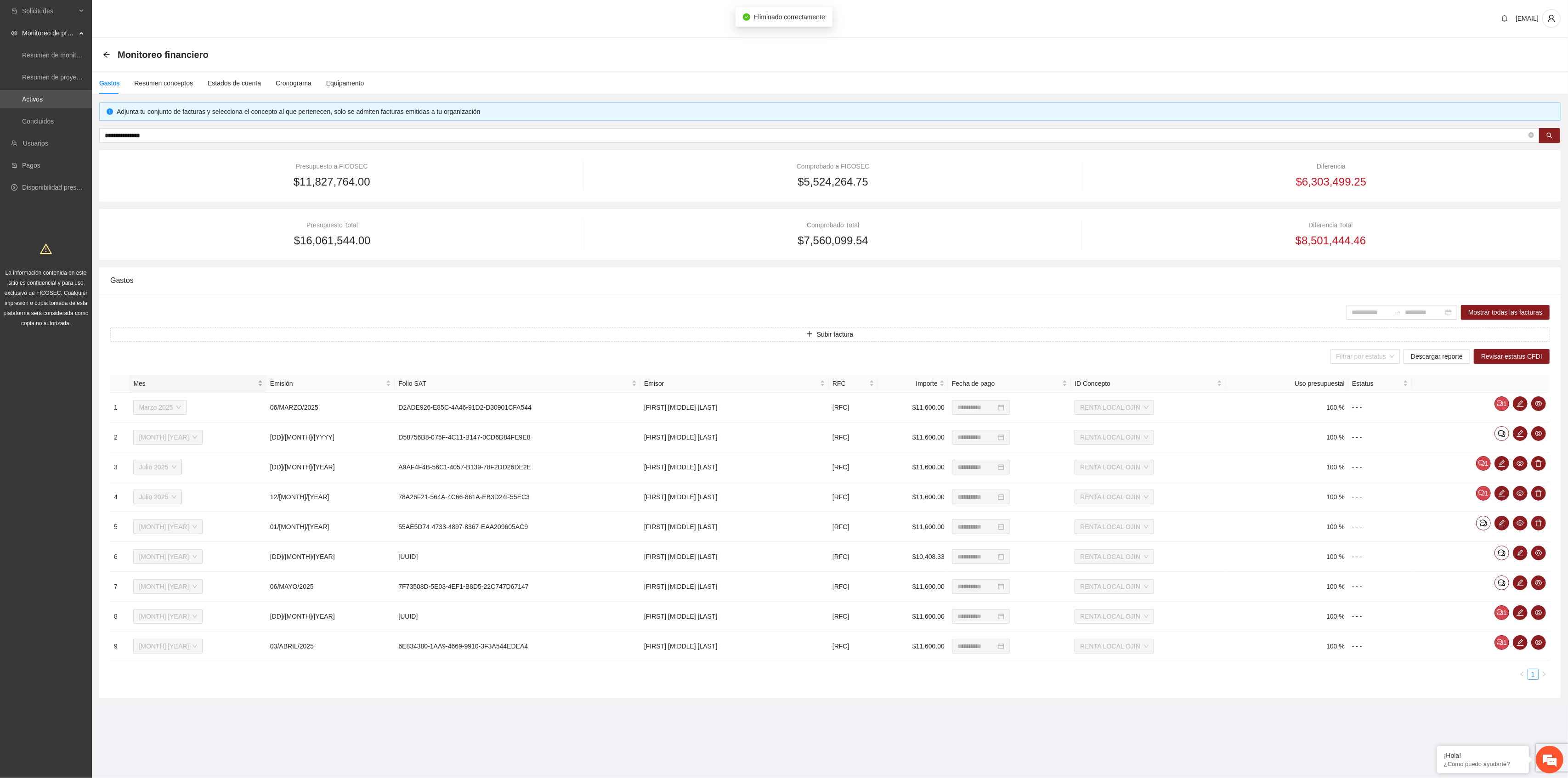 click on "Mes" at bounding box center (194, 383) 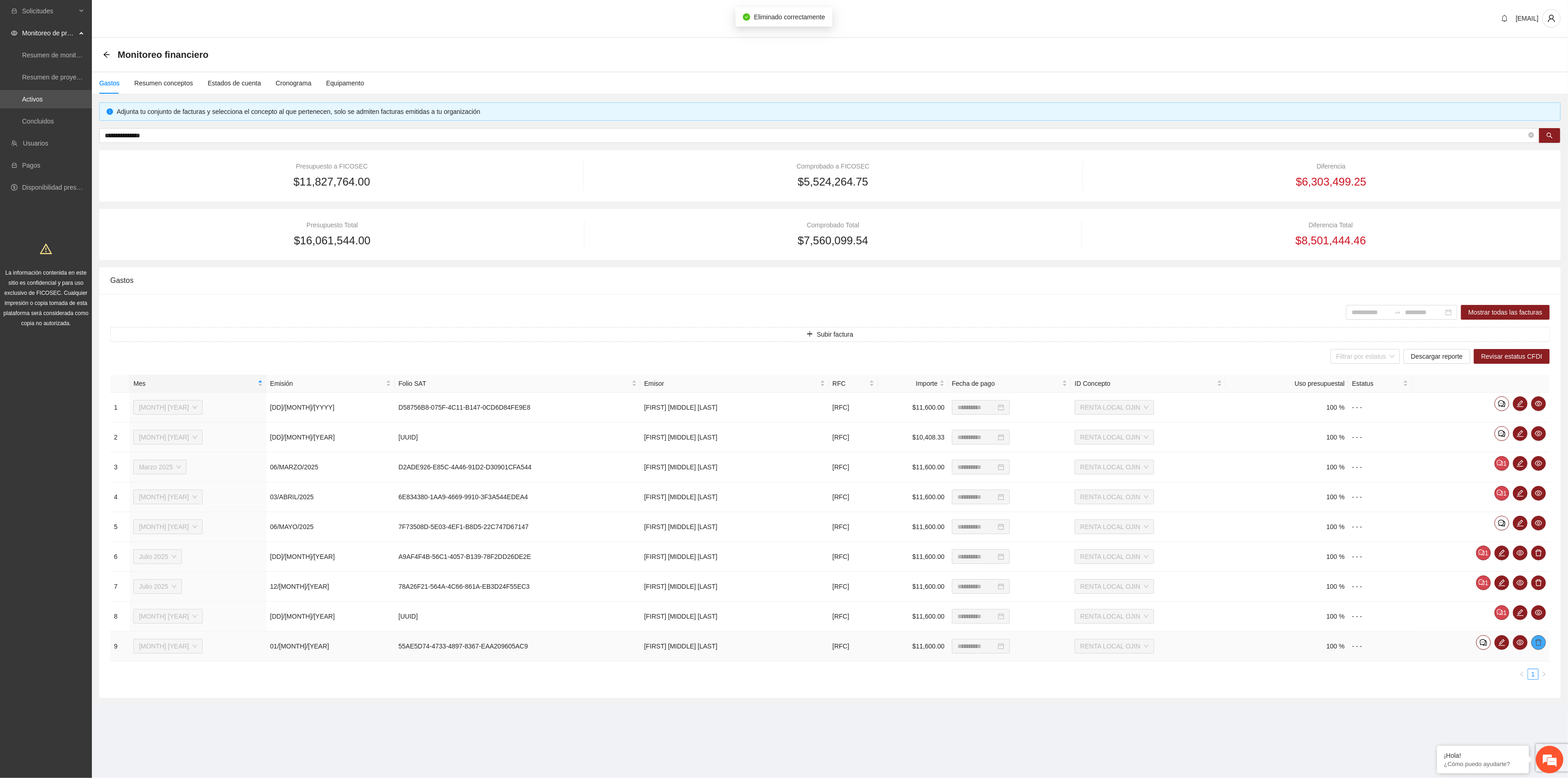click 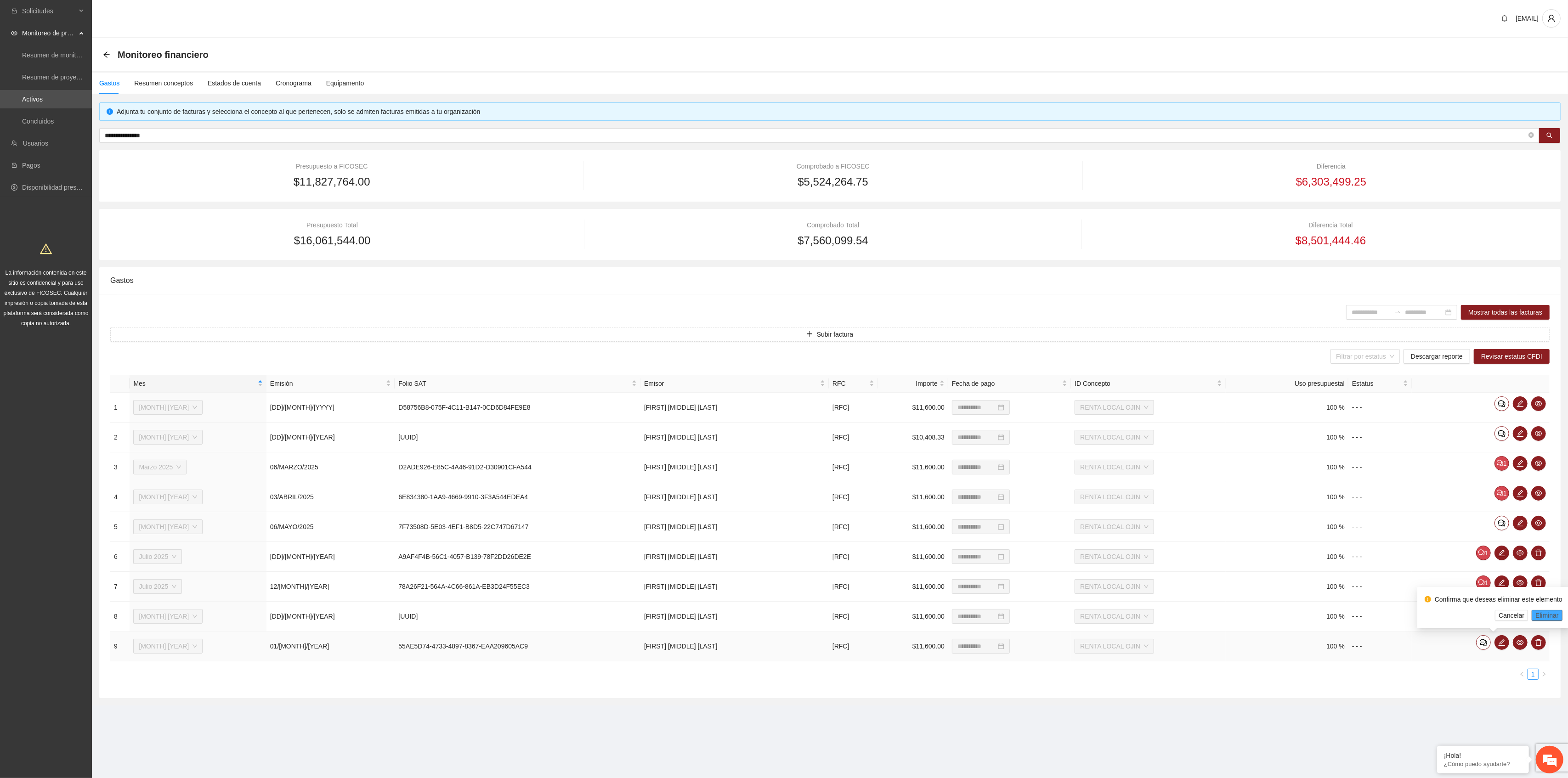click on "Eliminar" at bounding box center [1547, 615] 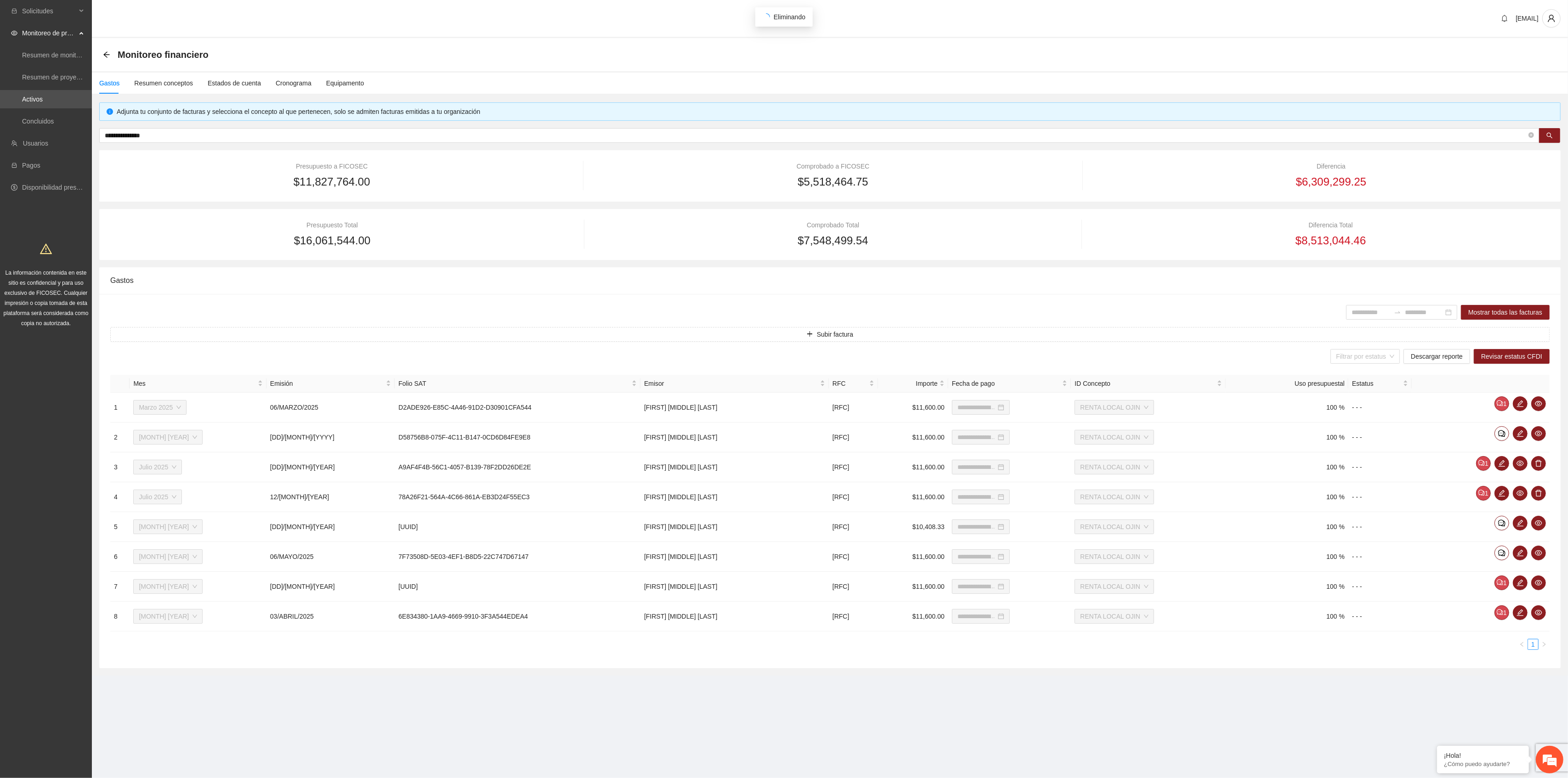 type on "**********" 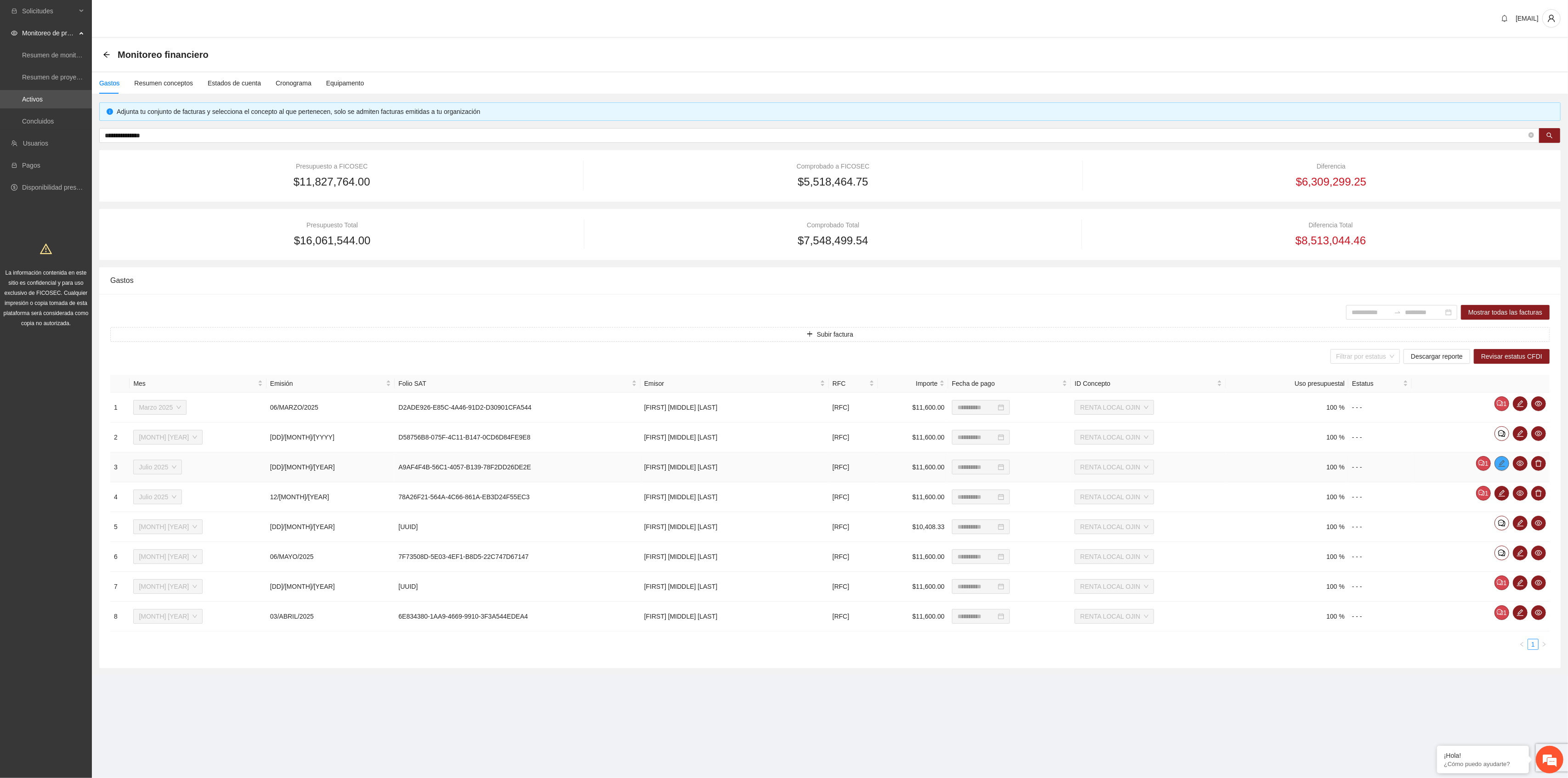 click 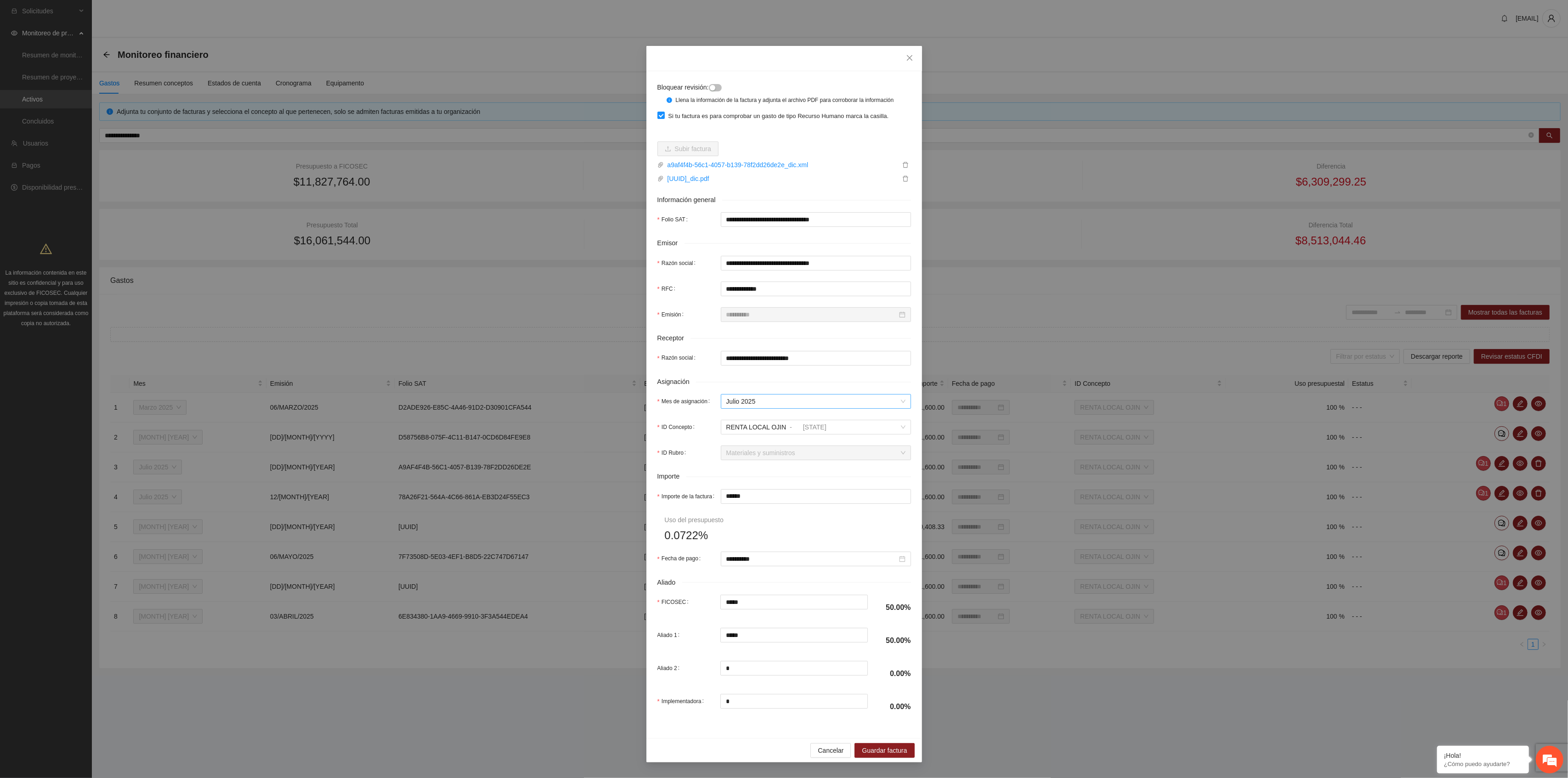click on "Julio 2025" at bounding box center (816, 401) 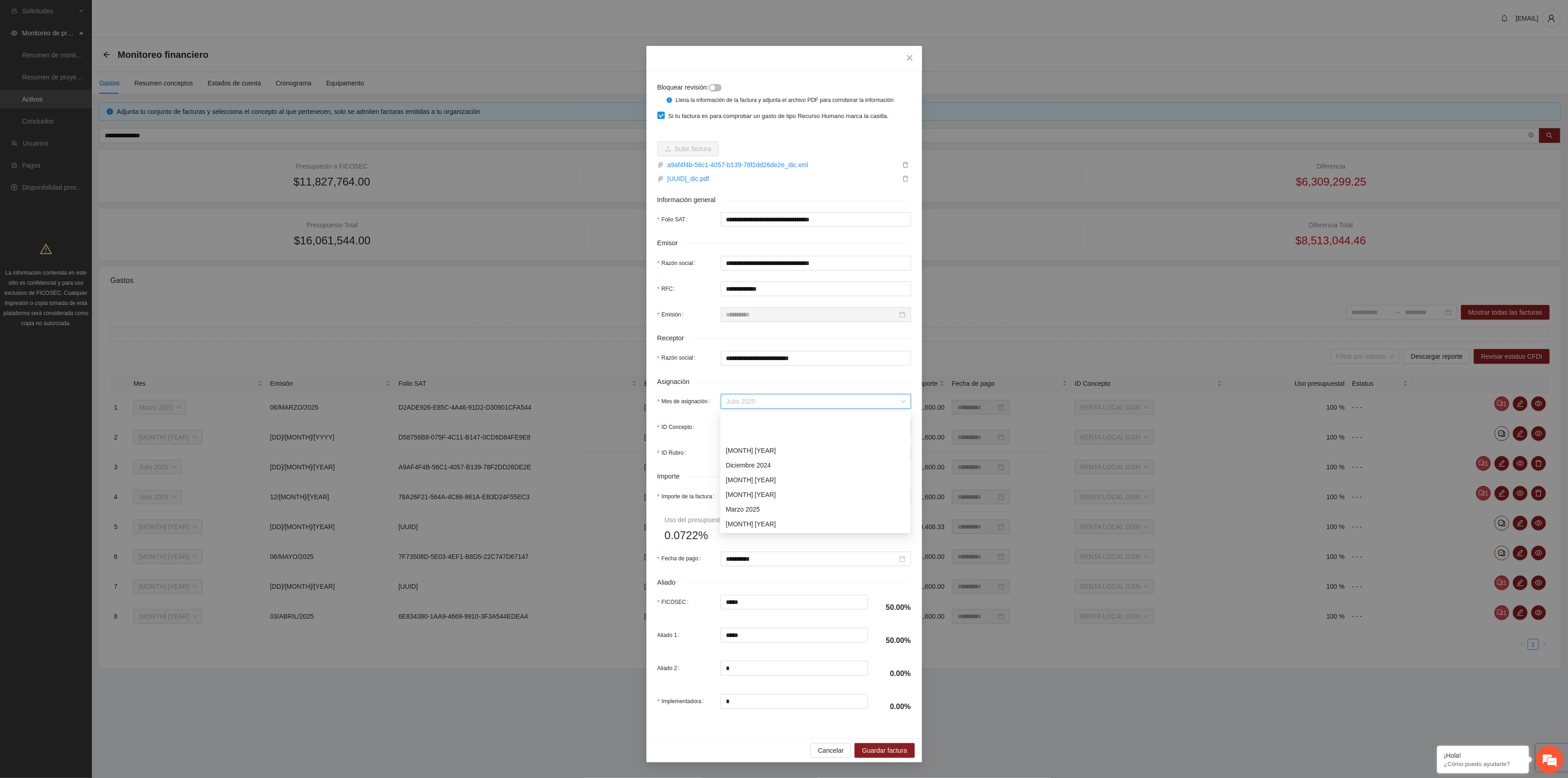 scroll, scrollTop: 44, scrollLeft: 0, axis: vertical 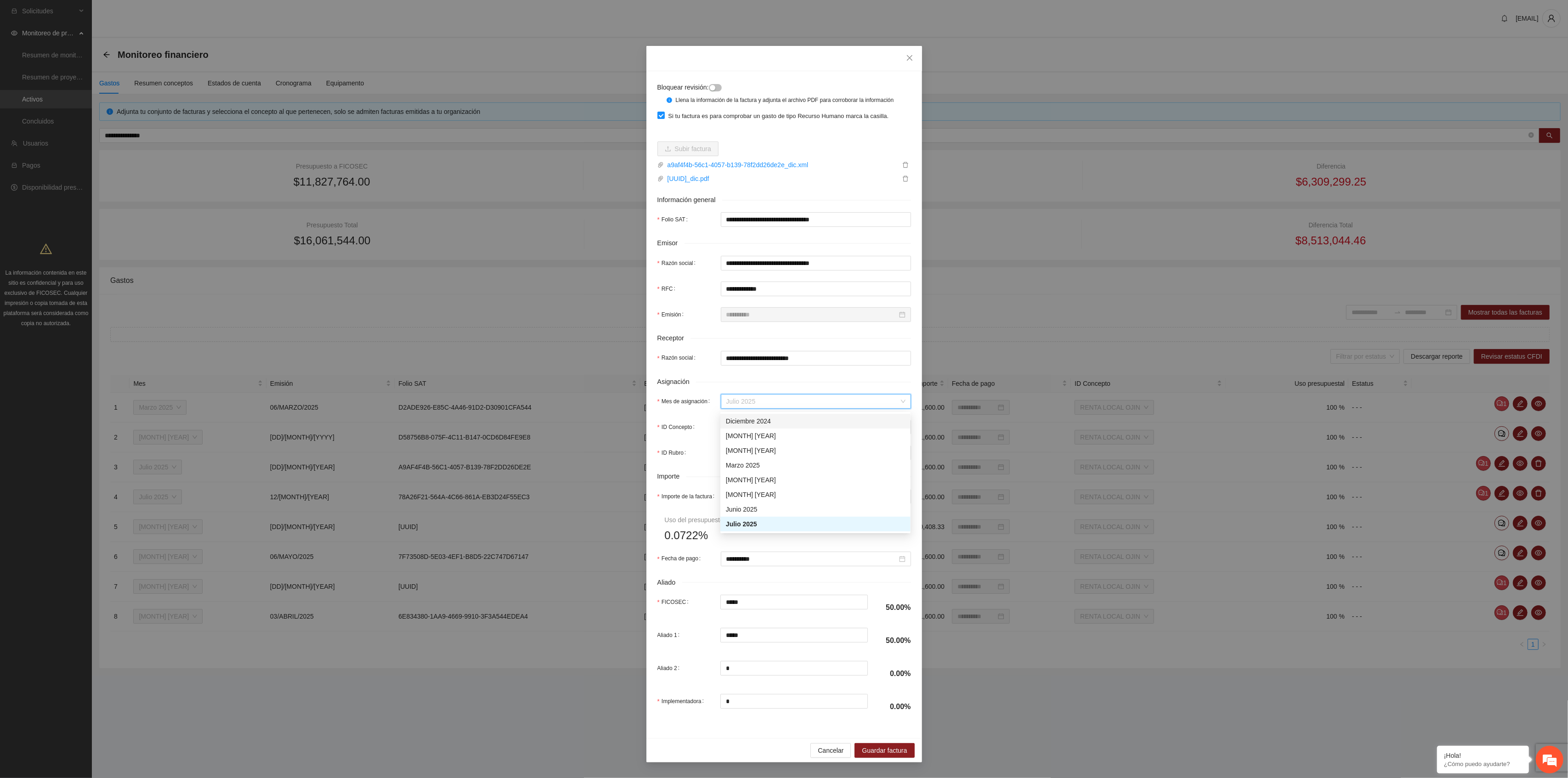 click on "Diciembre 2024" at bounding box center [815, 421] 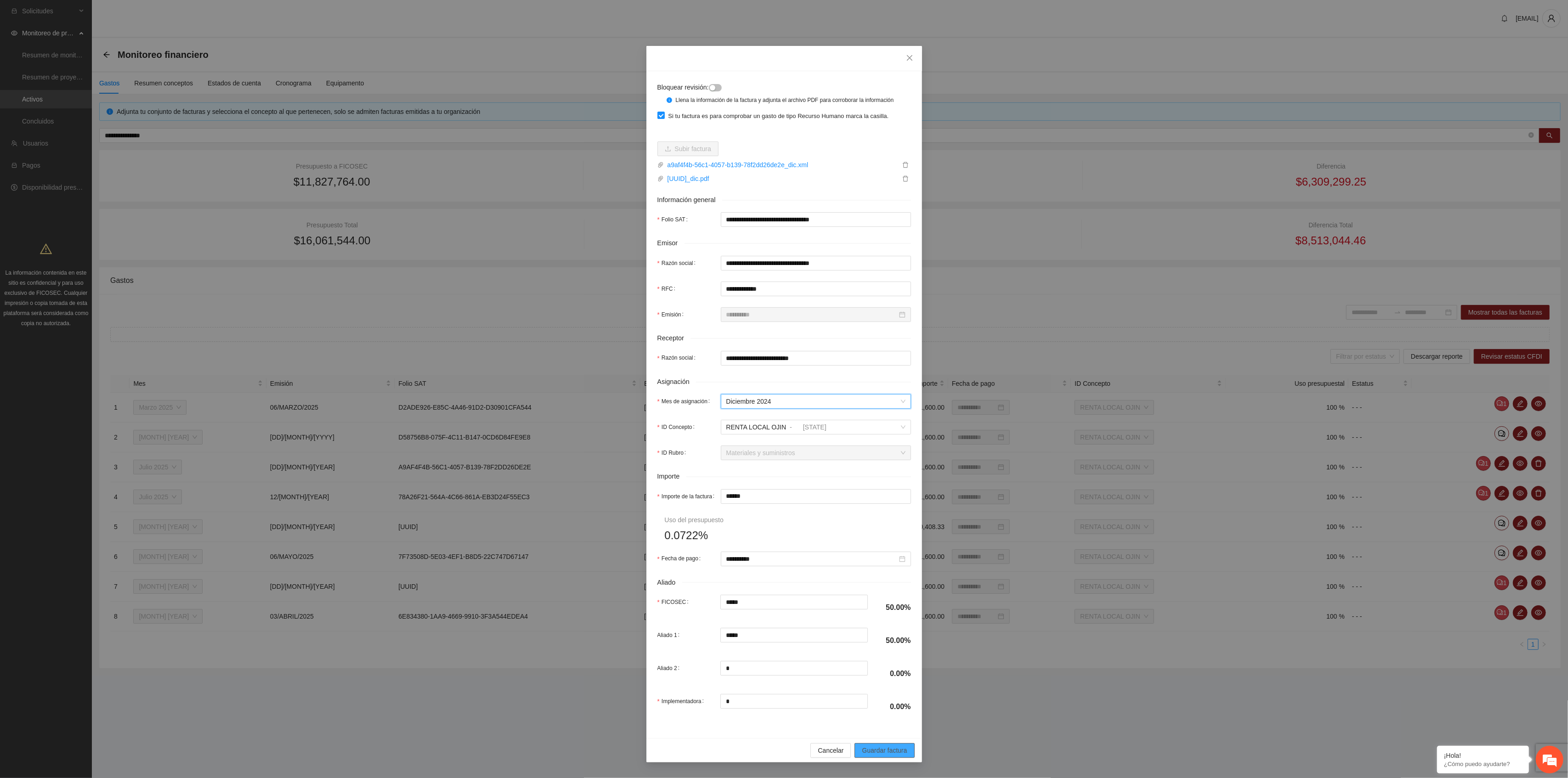click on "Guardar factura" at bounding box center [884, 750] 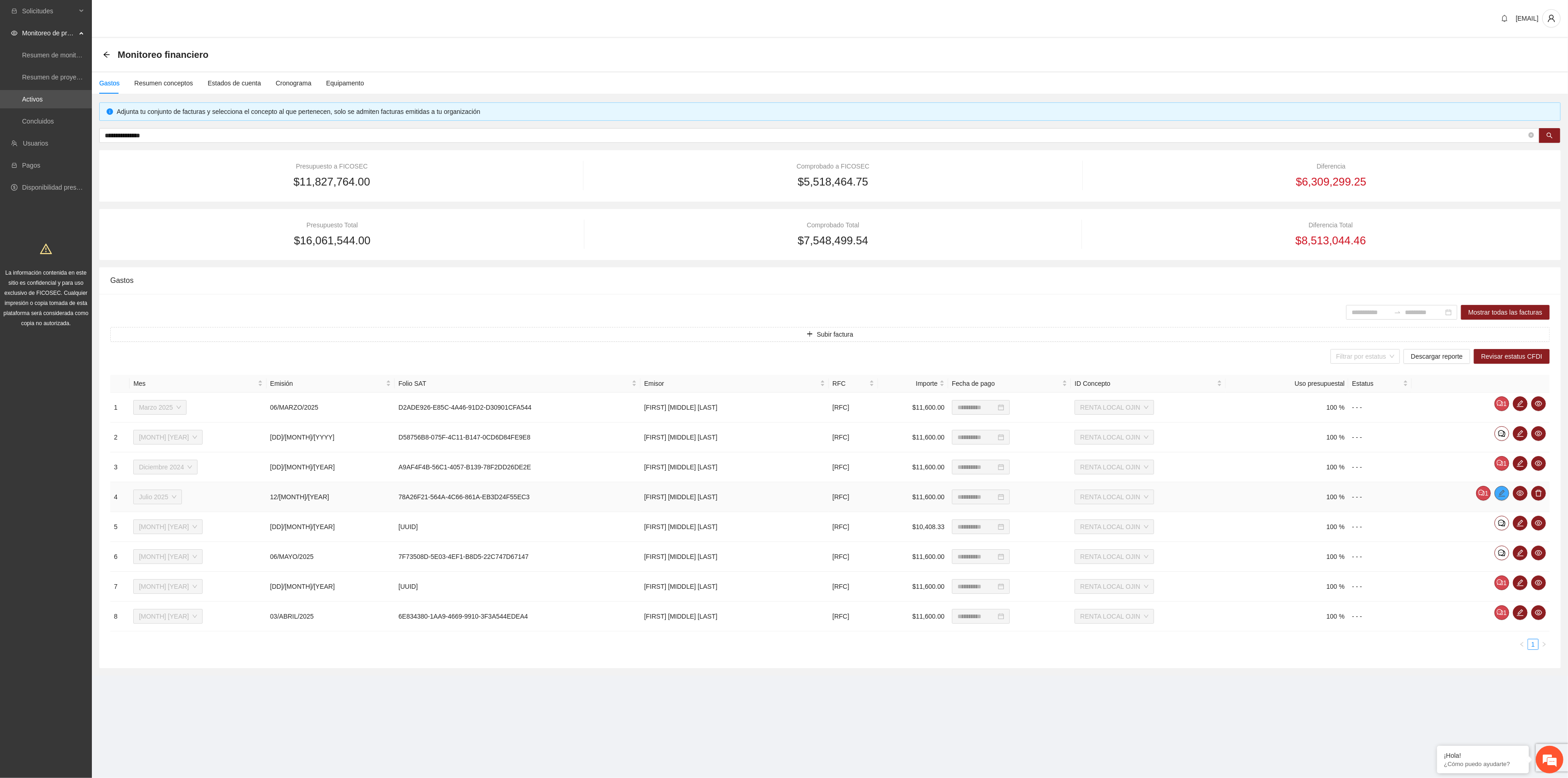 click at bounding box center [1502, 493] 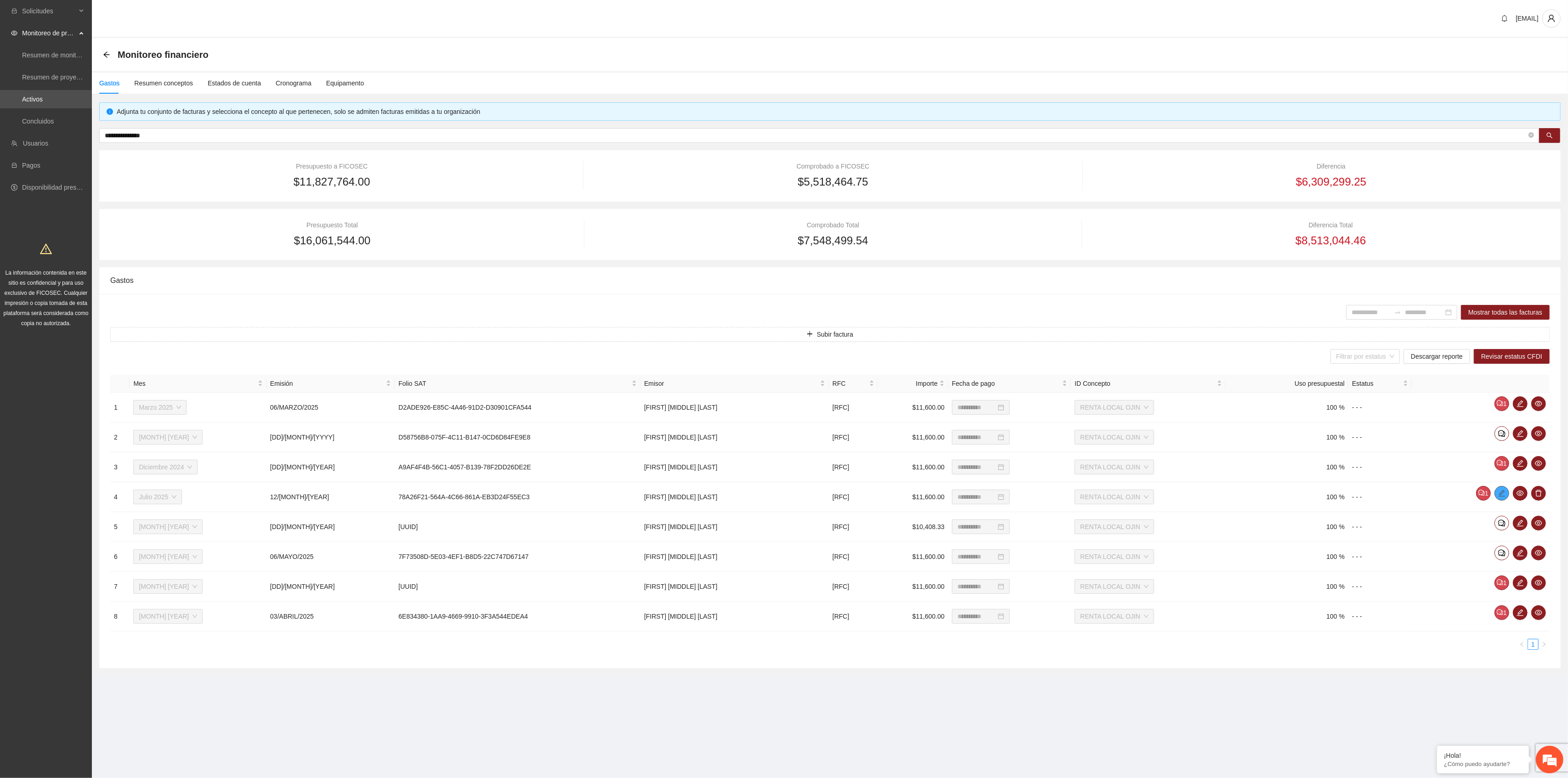 type on "**********" 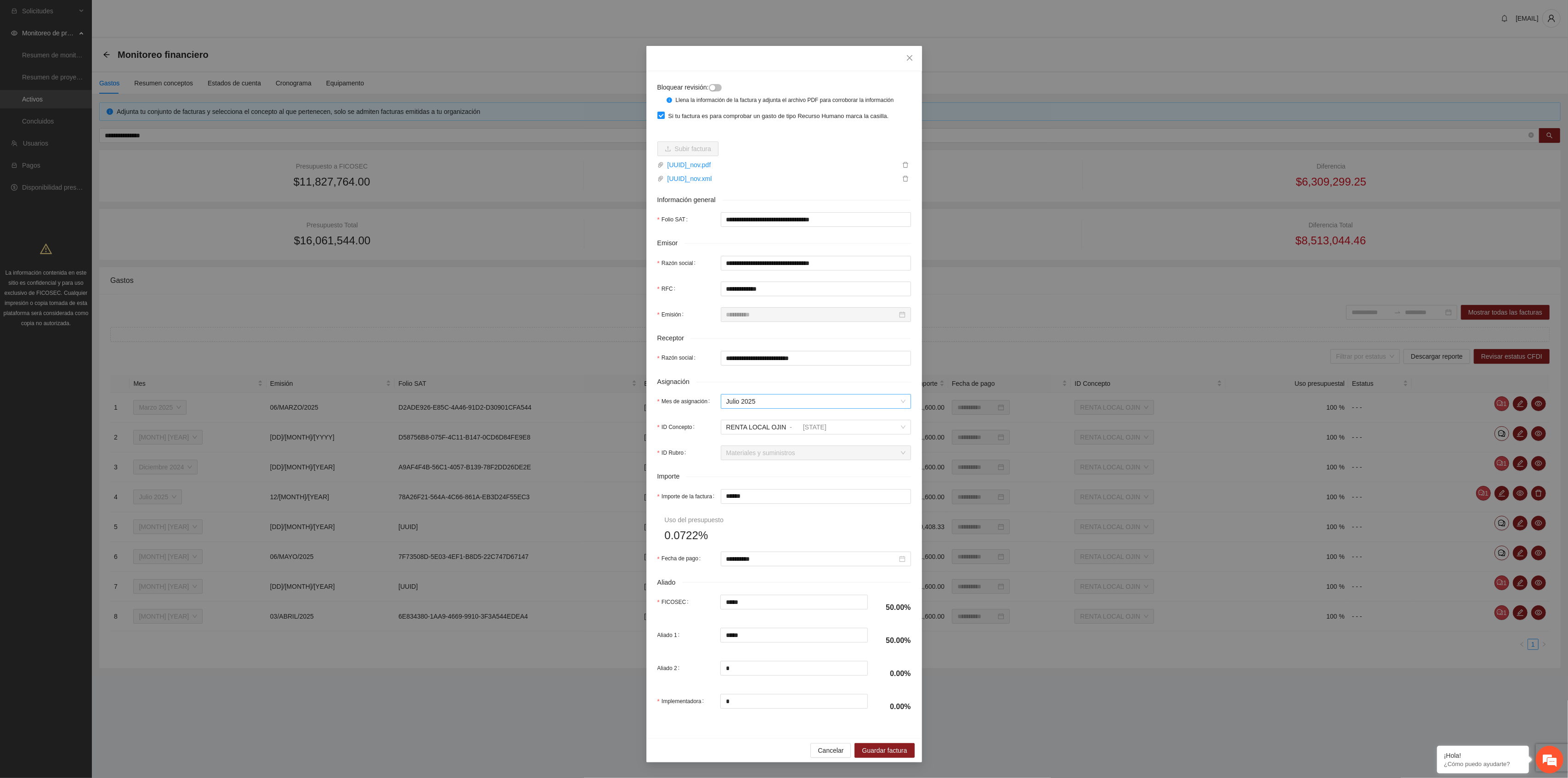 click on "Julio 2025" at bounding box center [816, 401] 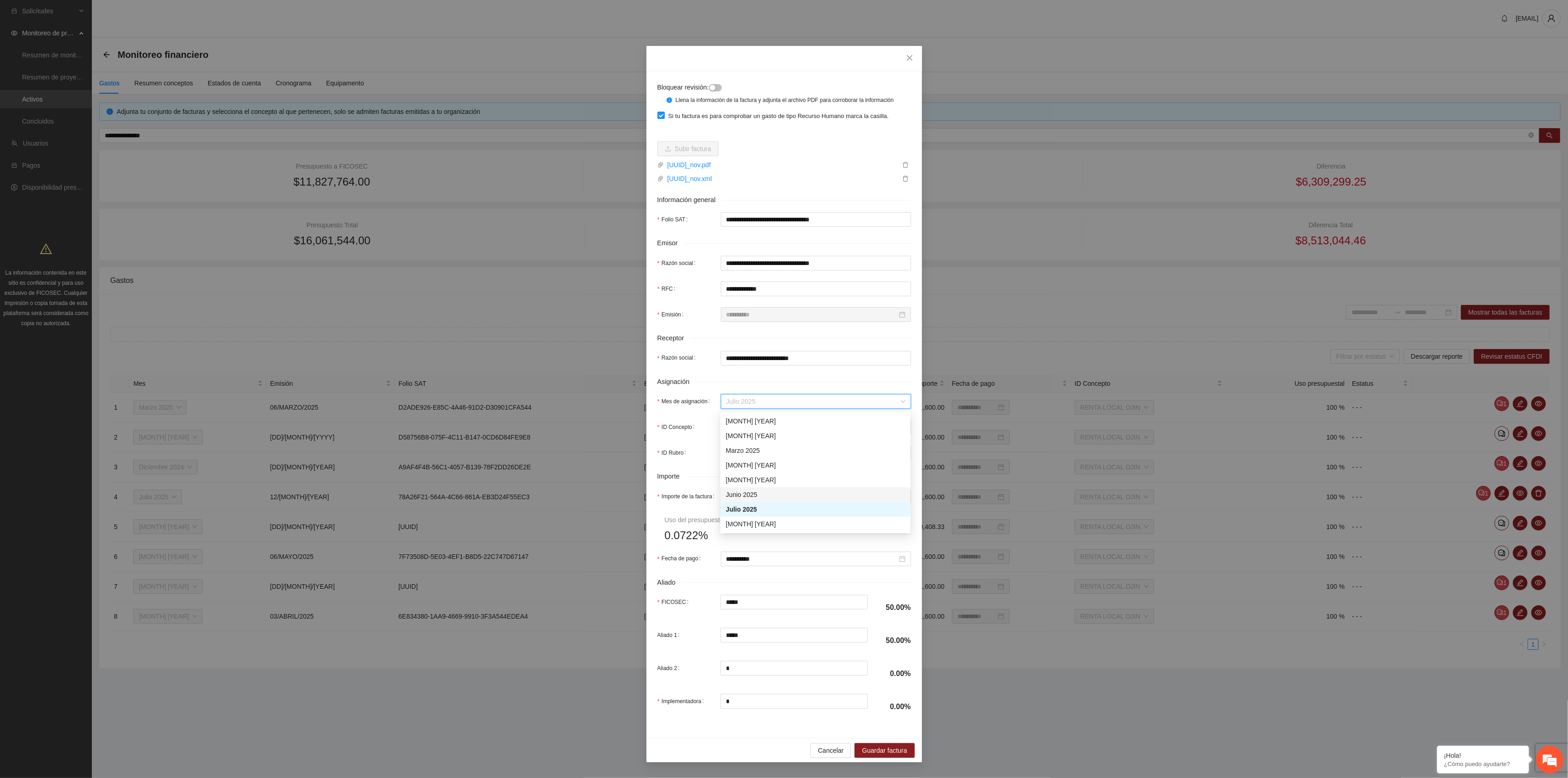 scroll, scrollTop: 0, scrollLeft: 0, axis: both 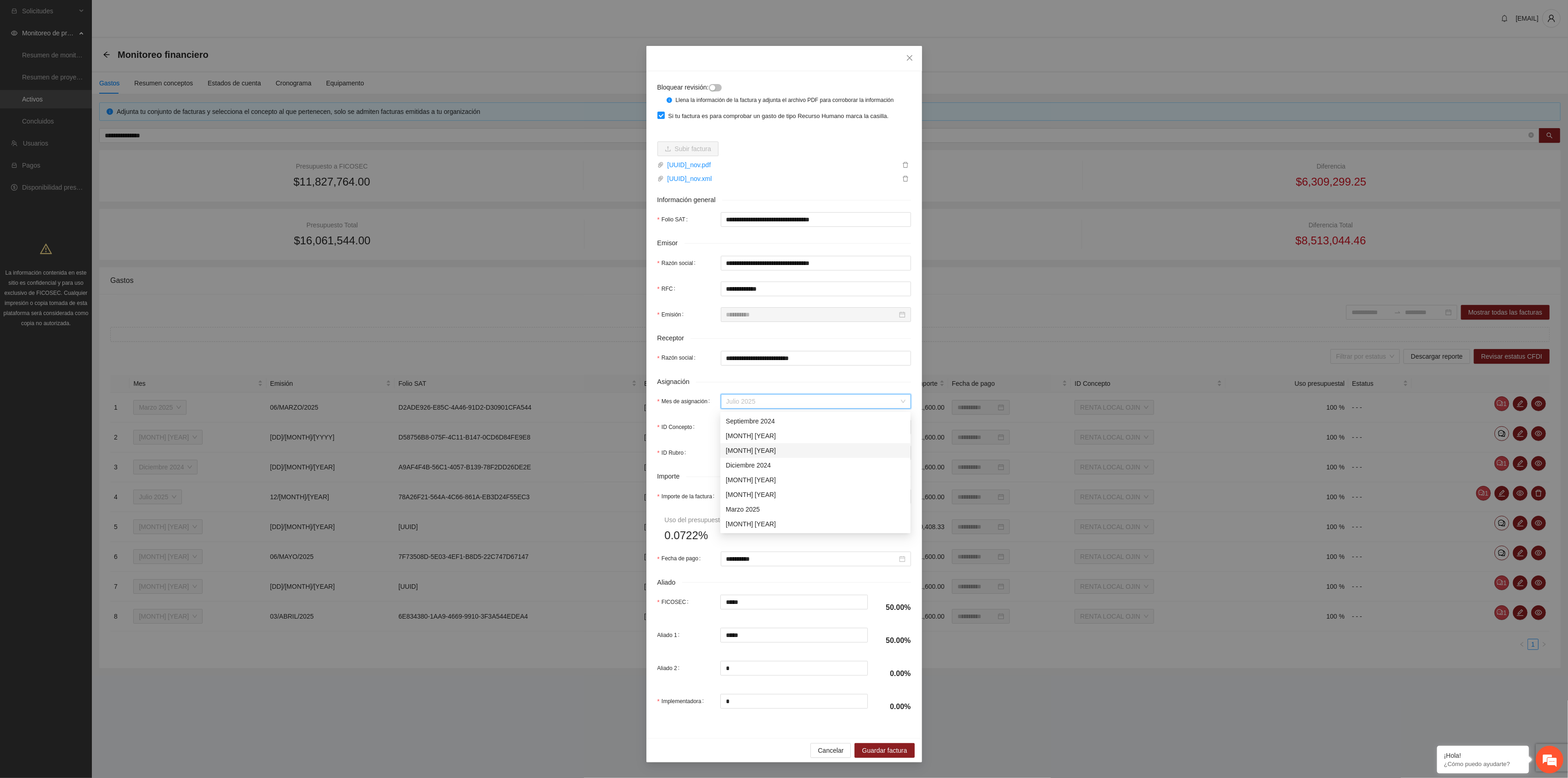 click on "[MONTH] [YEAR]" at bounding box center [815, 451] 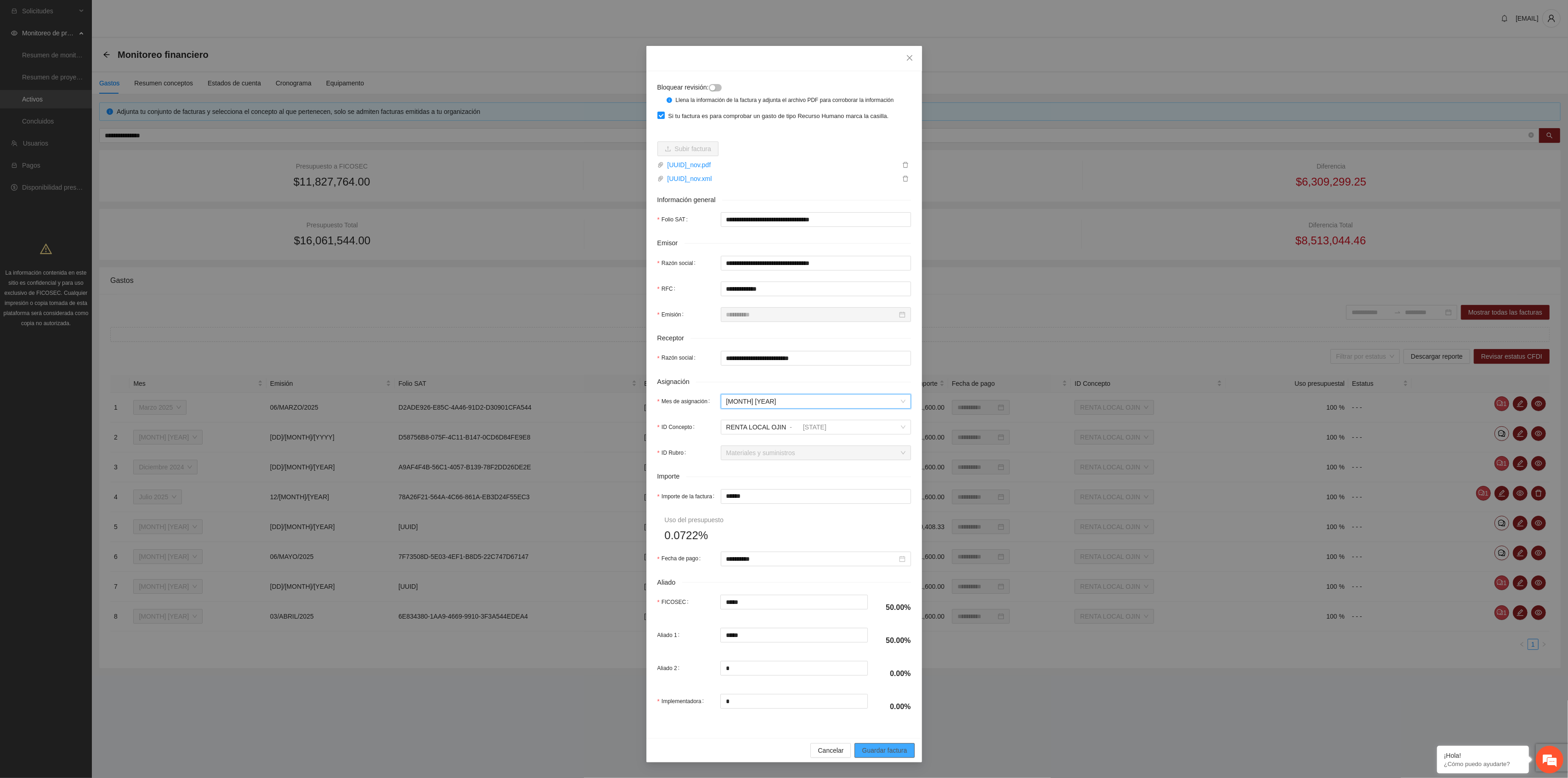 drag, startPoint x: 884, startPoint y: 755, endPoint x: 873, endPoint y: 749, distance: 12.529964 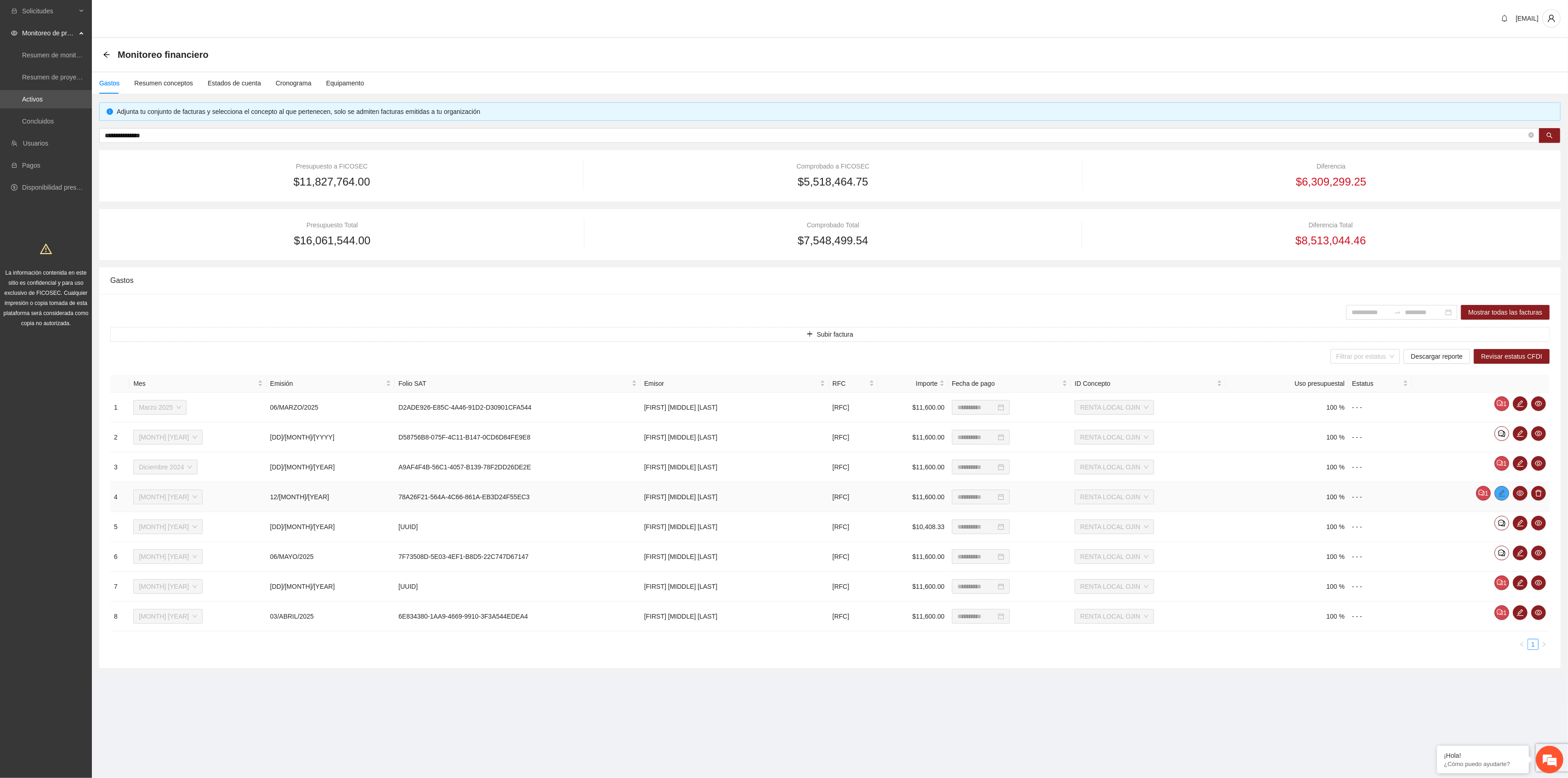 click 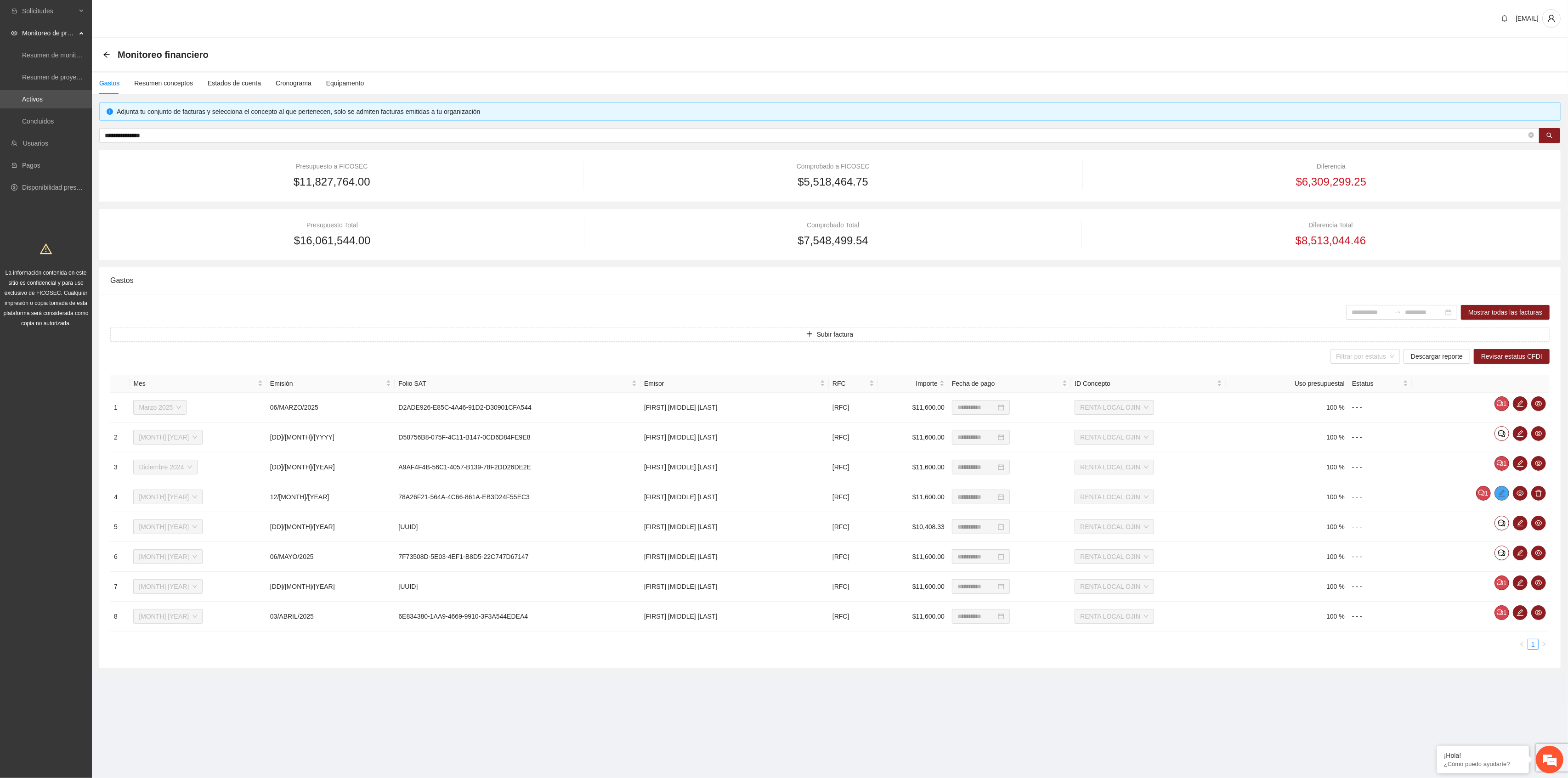 type on "**********" 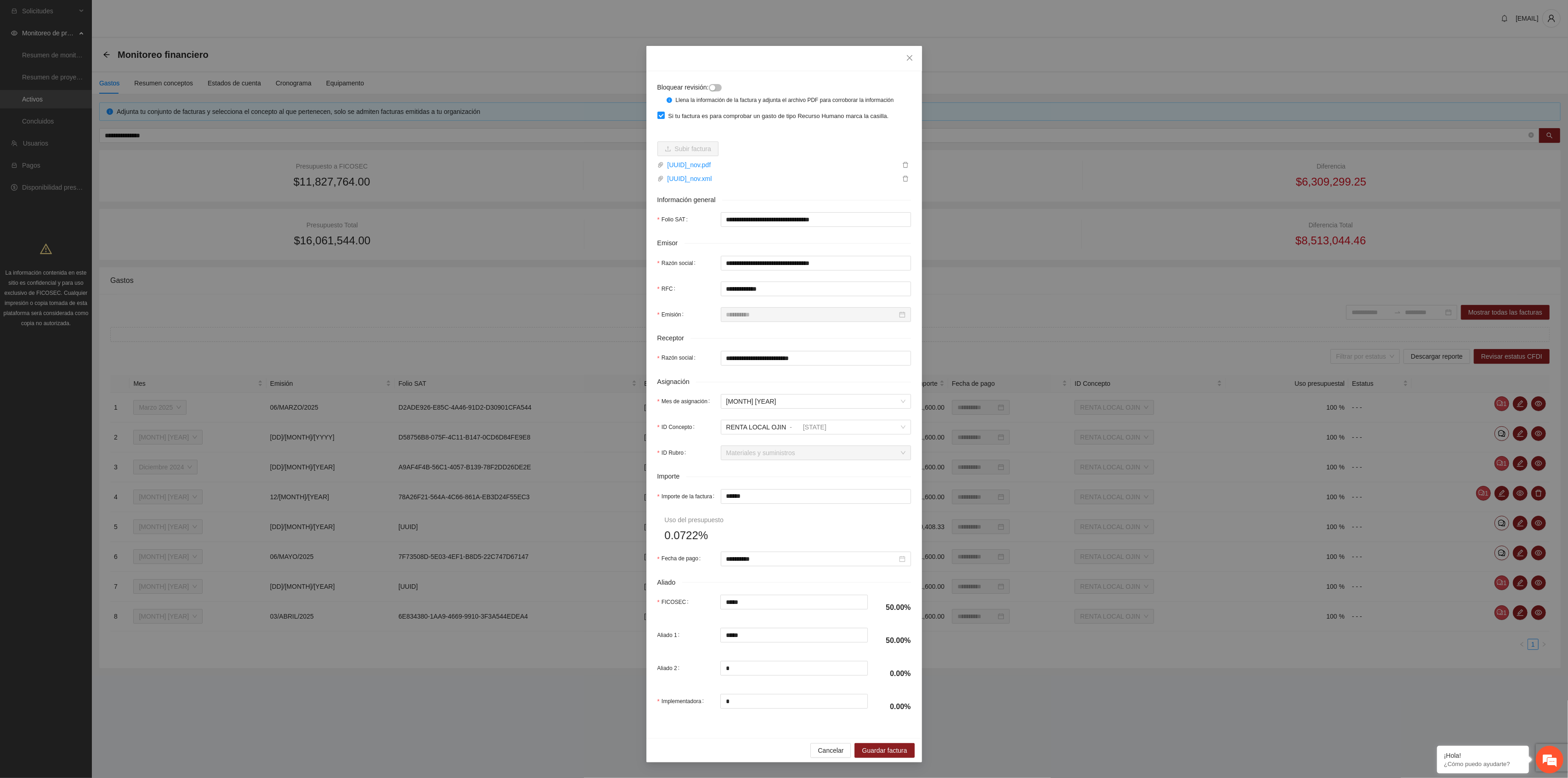 click at bounding box center (713, 88) 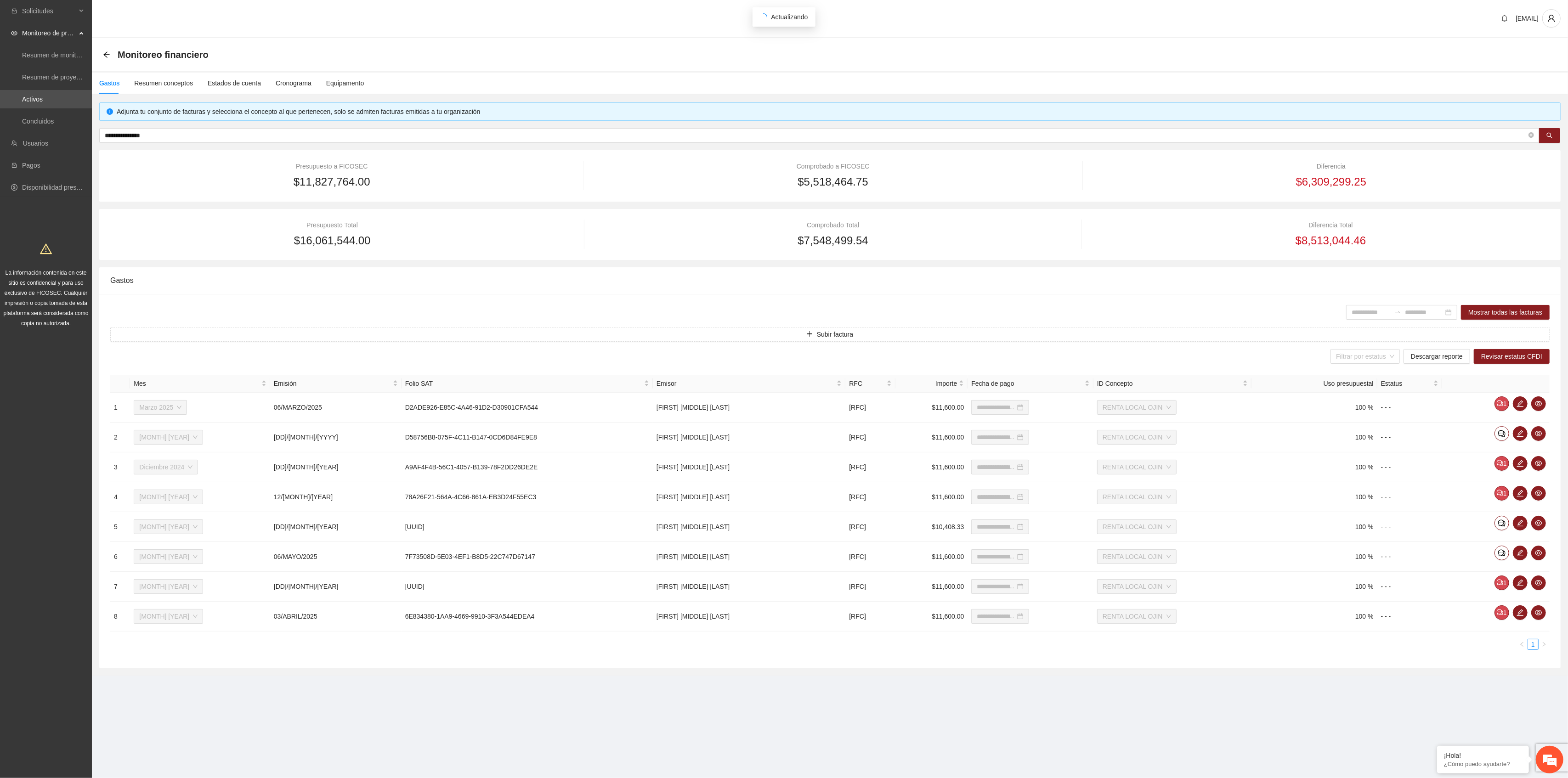 type on "**********" 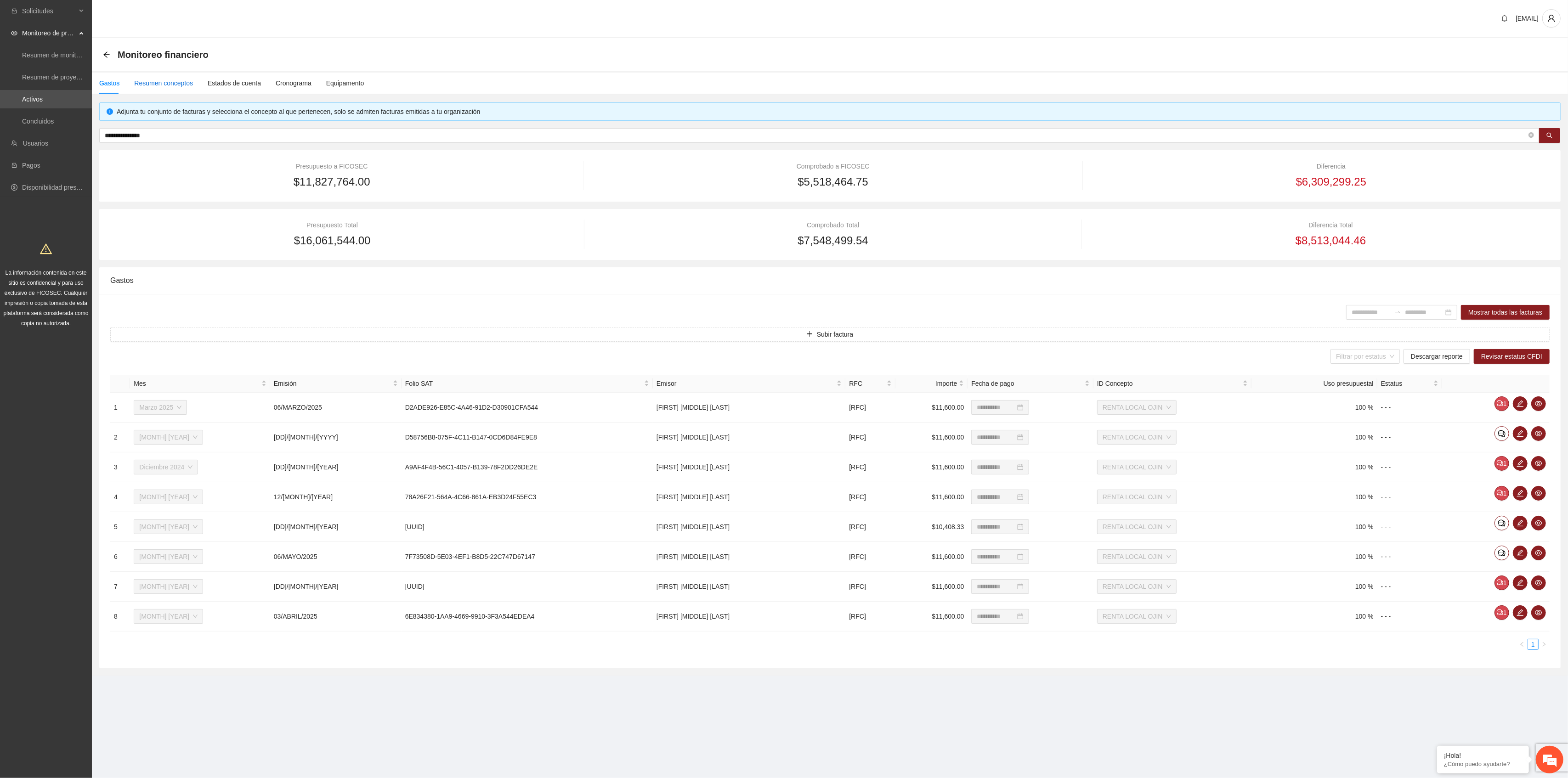 click on "Resumen conceptos" at bounding box center (164, 83) 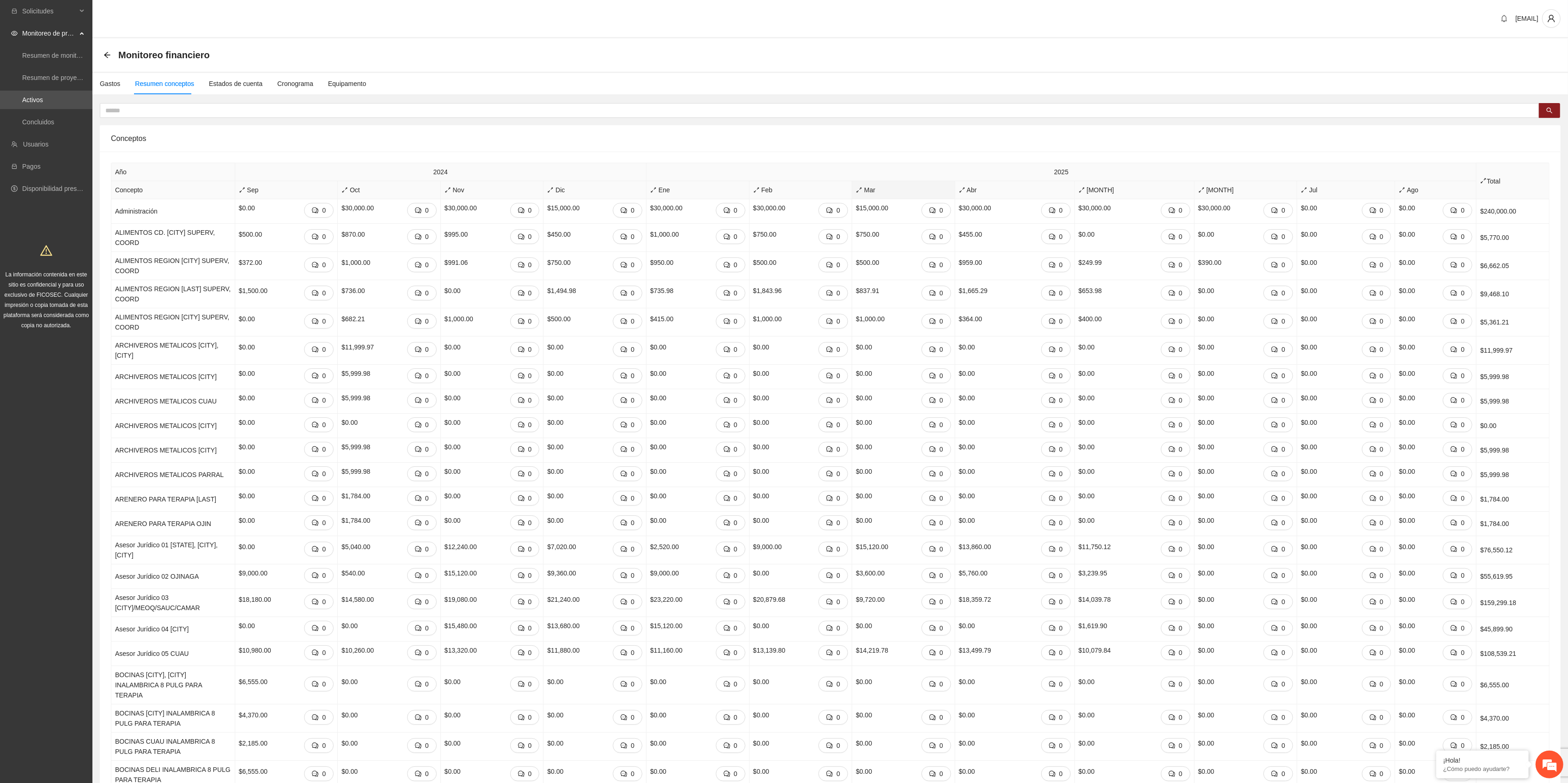 click 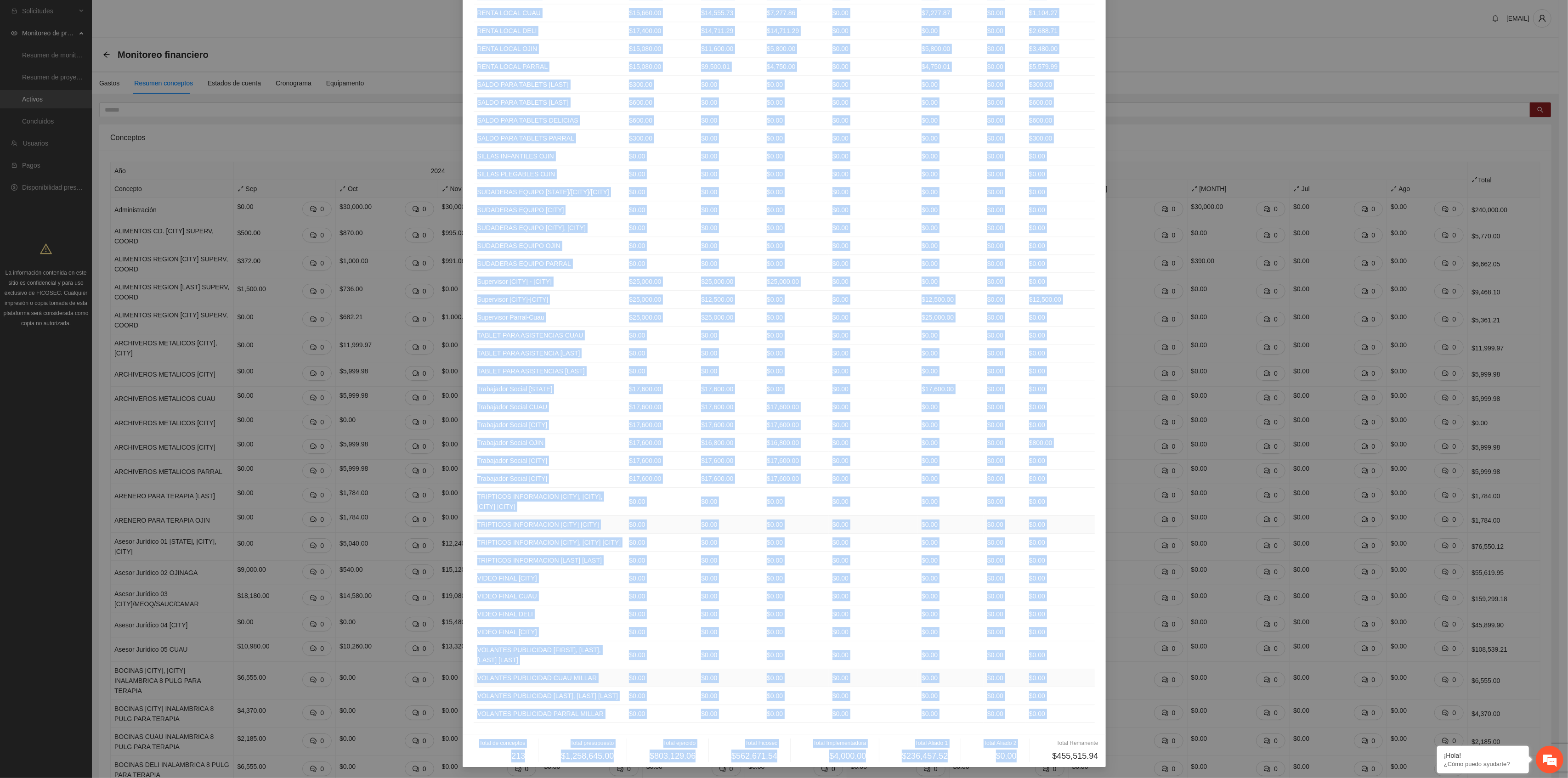scroll, scrollTop: 3538, scrollLeft: 0, axis: vertical 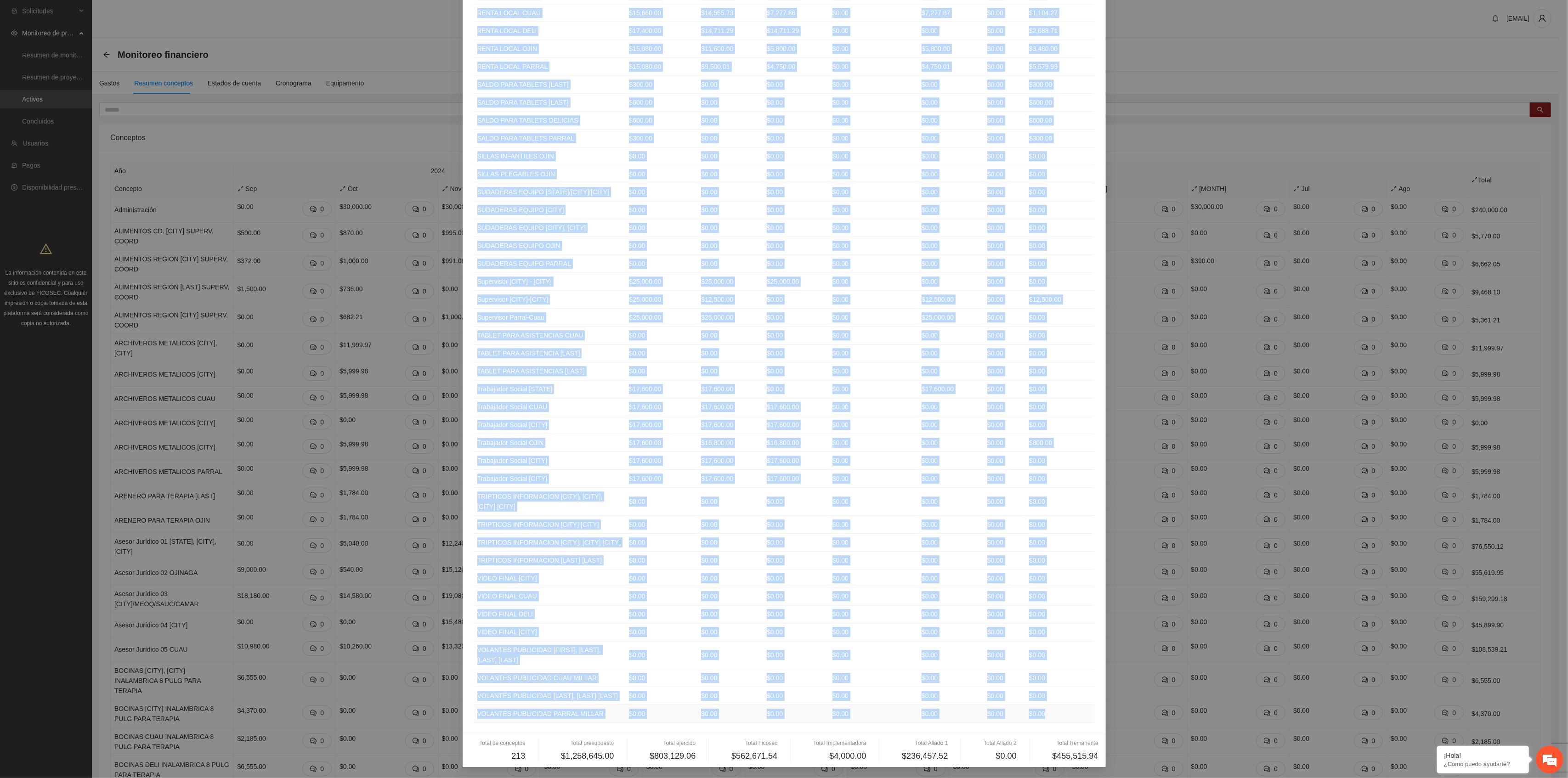 drag, startPoint x: 470, startPoint y: 90, endPoint x: 1046, endPoint y: 721, distance: 854.3635 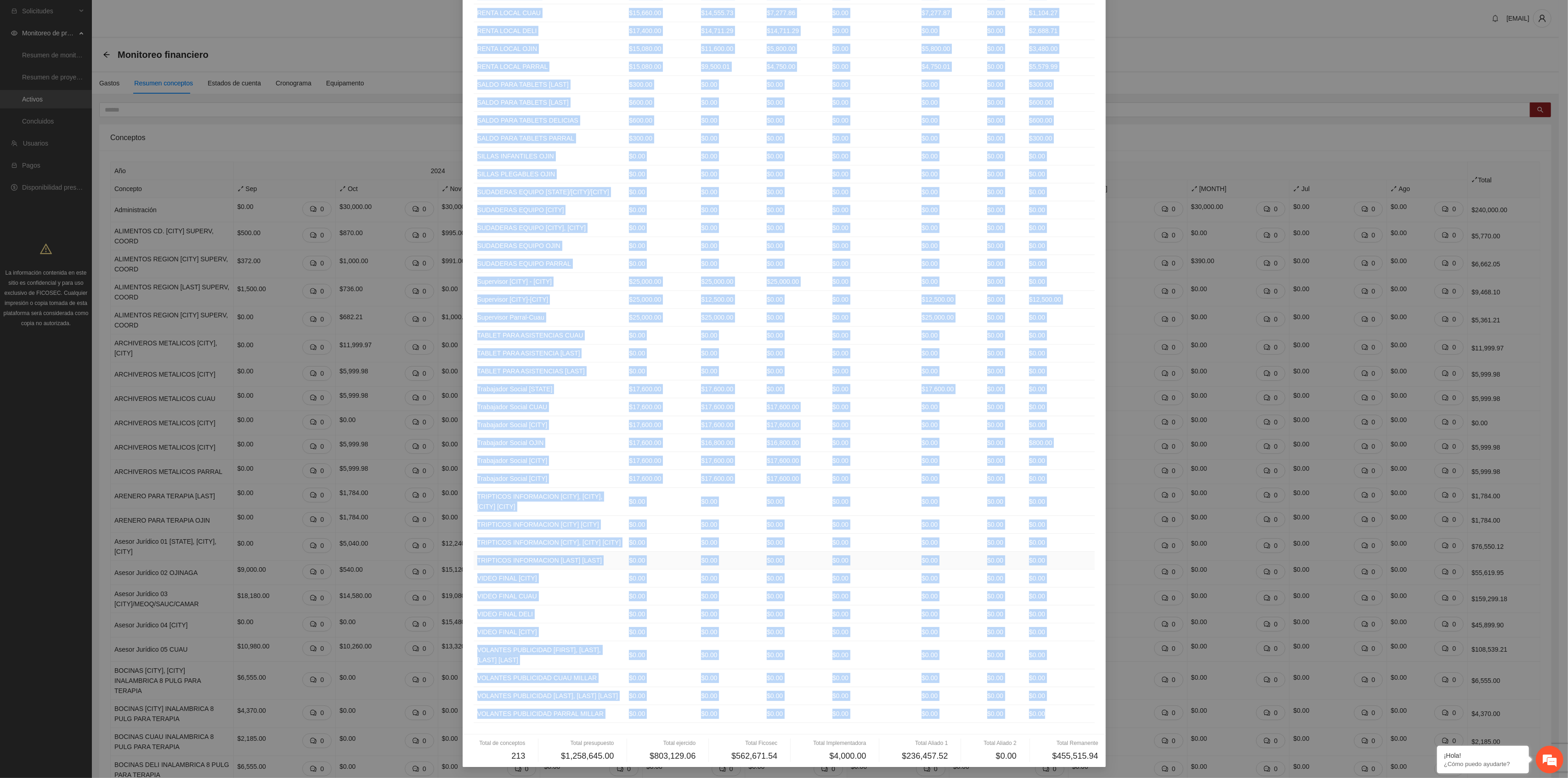 copy on "Loremips Dolorsitame Consecte Adipisc Elitseddoeiusm Tempor 0 Incidi 5 Utlaboree Doloremagnaali $90,111.82 $32,151.66 $0,697.23 $2.60 $00,412.60 $4.20 $47,176.51 ENIMADMIN VE. QUISNOS EXERCI, ULLAM $8,790.86 $187.67 $731.69 $0.29 $5.17 $1.65 $599.93 LABORISNI ALIQUI EXEACOMMOD CONSEQ, DUISA $4,424.37 $025.17 $219.02 $5.05 $9.59 $6.94 $556.01 IRUREINRE VOLUPT VELITESS CILLUM, FUGIA $0,732.98 $979.51 $256.64 $8.41 $3.73 $2.58 $8,135.89 NULLAPARI EXCEPT SINTOC CUPIDA, NONPR  $9,619.32 $7,027.33 $1,235.96 $0.61 $0.47 $1.06 $5.56 SUNTCULPAQ OFFICIADE MOLLIT, ANIMIDE   $5.50 $0.32 $8.05 $3.49 $2.51 $7.53 $9.64 LABORUMPER UNDEOMNIS ISTENAT $6.76 $0.68 $7.87 $6.44 $4.65 $7.00 $7.85 ERRORVOLUP ACCUSANTI DOLO  $3.52 $4.25 $3.54 $2.36 $9.50 $3.65 $0.35 LAUDANTIUM TOTAMREMA EAQU   $0.52 $1.03 $7.91 $0.88 $4.24 $1.01 $0.47 IPSAQUAEAB ILLOINVEN VERI   $8.99 $8.04 $2.85 $7.38 $8.45 $7.48 $1.25 QUASIARCHI BEATAEVIT DICTAE   $0.82 $2.79 $8.52 $5.58 $1.13 $4.40 $2.16 NEMOENI IPSA QUIAVOL ASPERNA $8.40 $3.16 $3.75 $8.42 $5.4..." 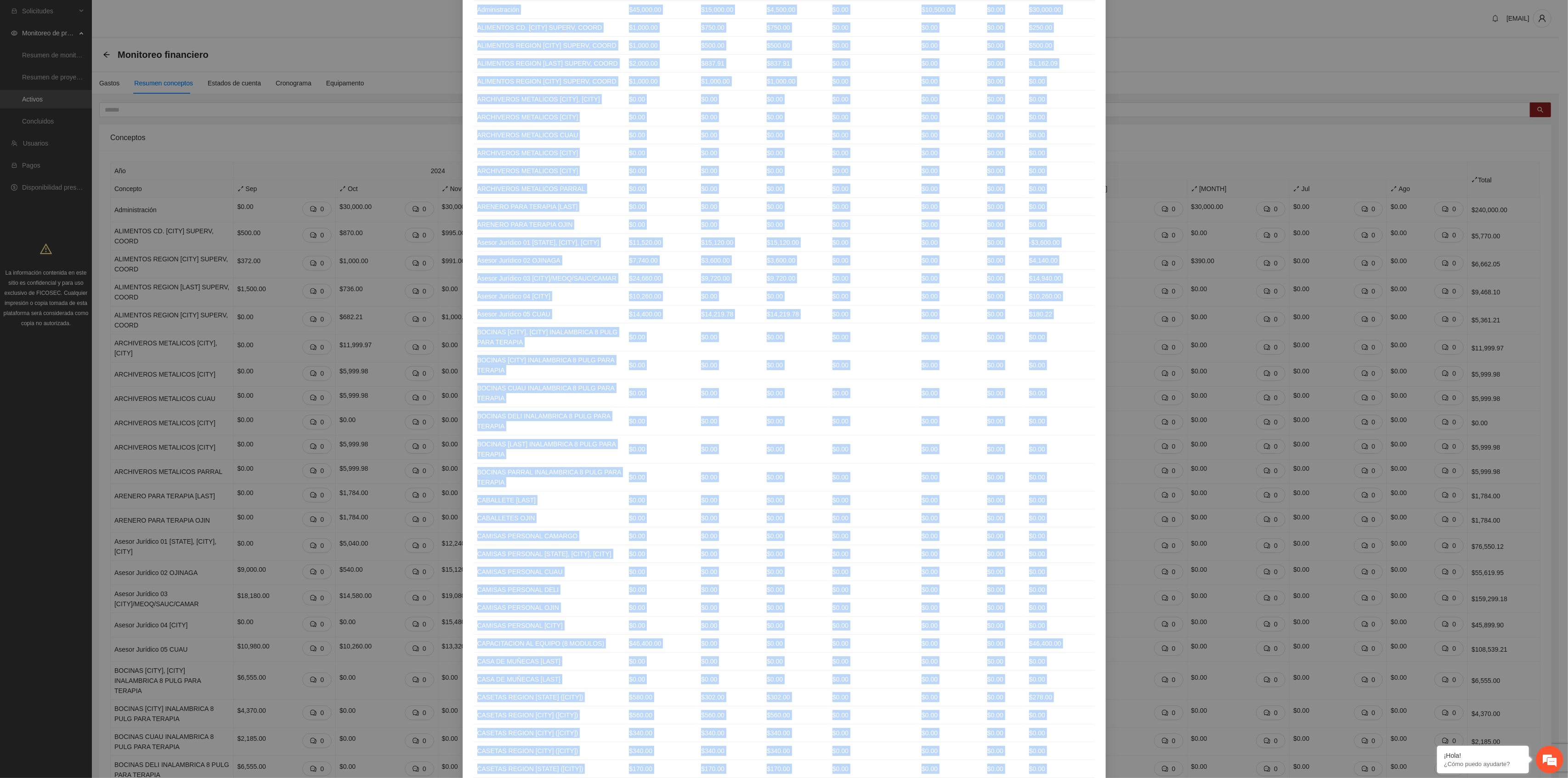 scroll, scrollTop: 0, scrollLeft: 0, axis: both 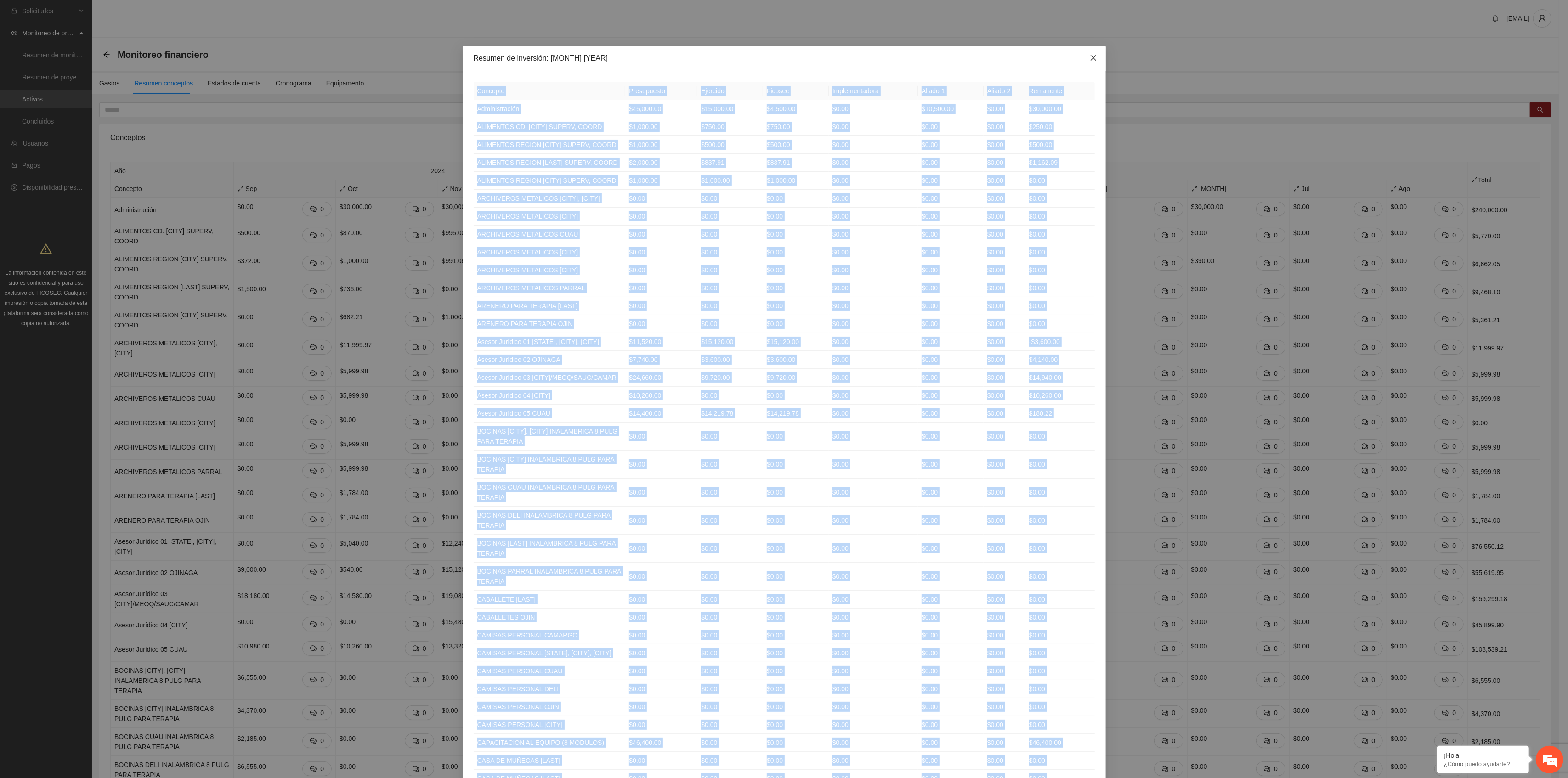 click 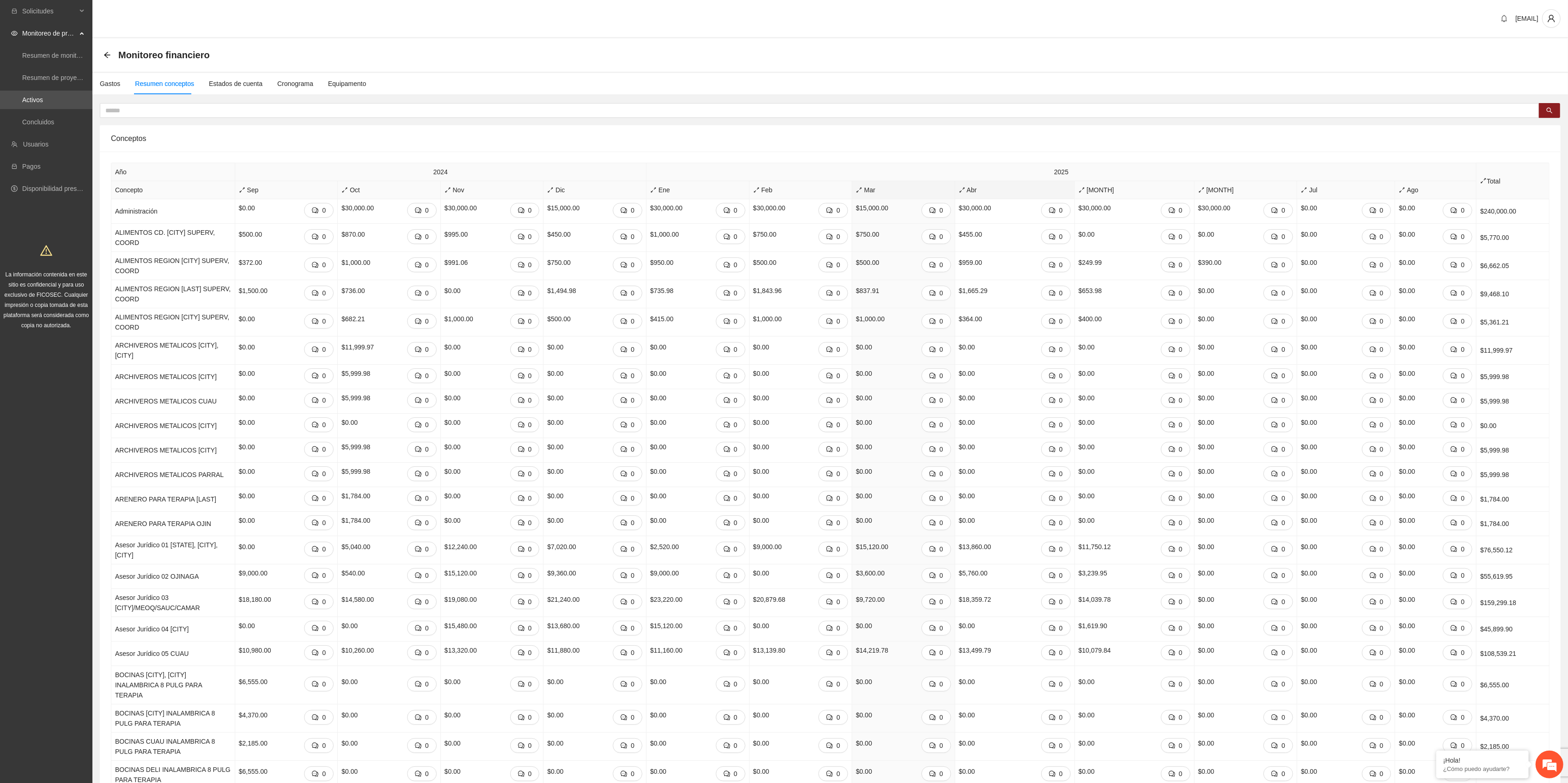click on "Abr" at bounding box center (1015, 190) 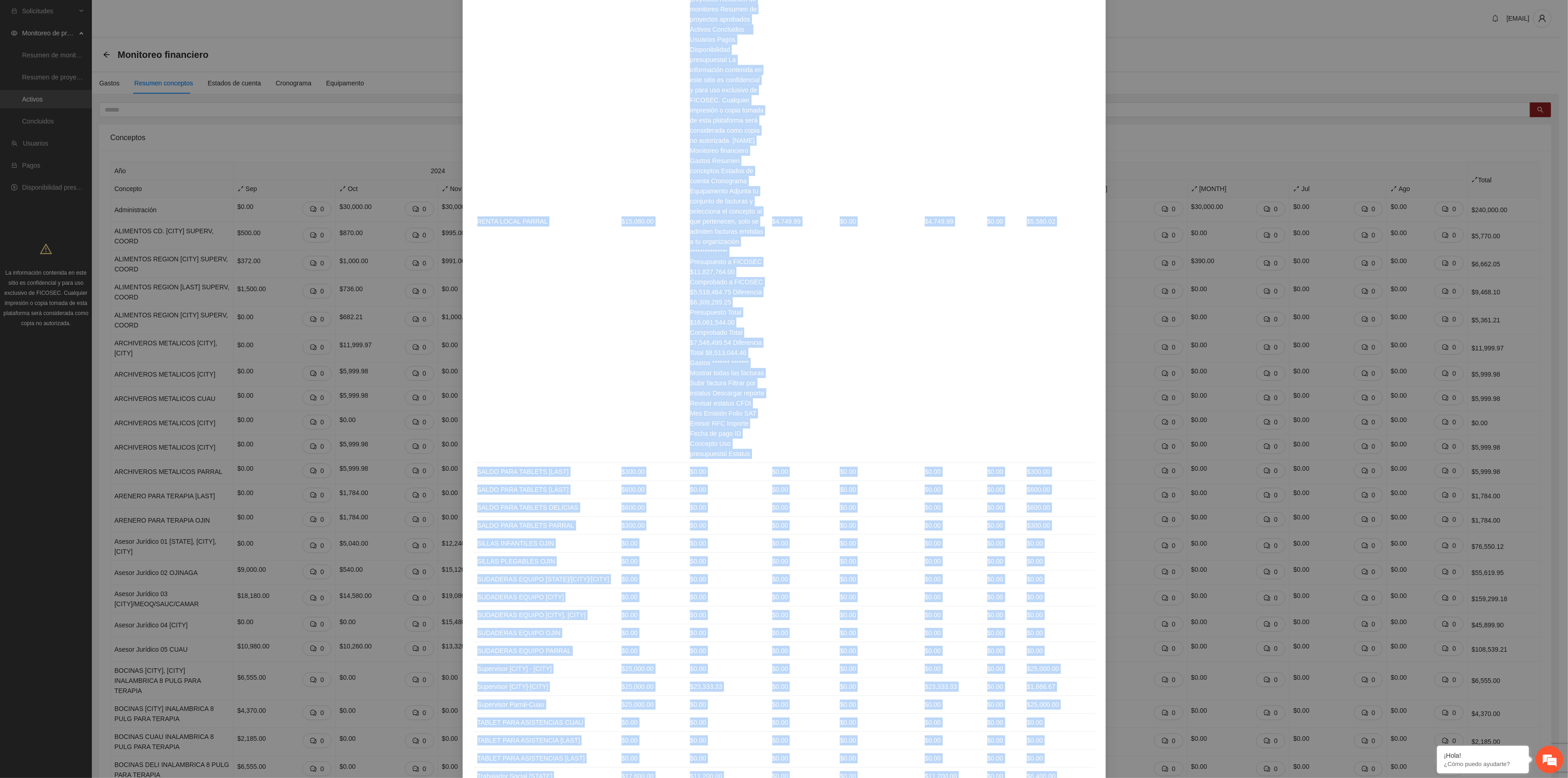 scroll, scrollTop: 3569, scrollLeft: 0, axis: vertical 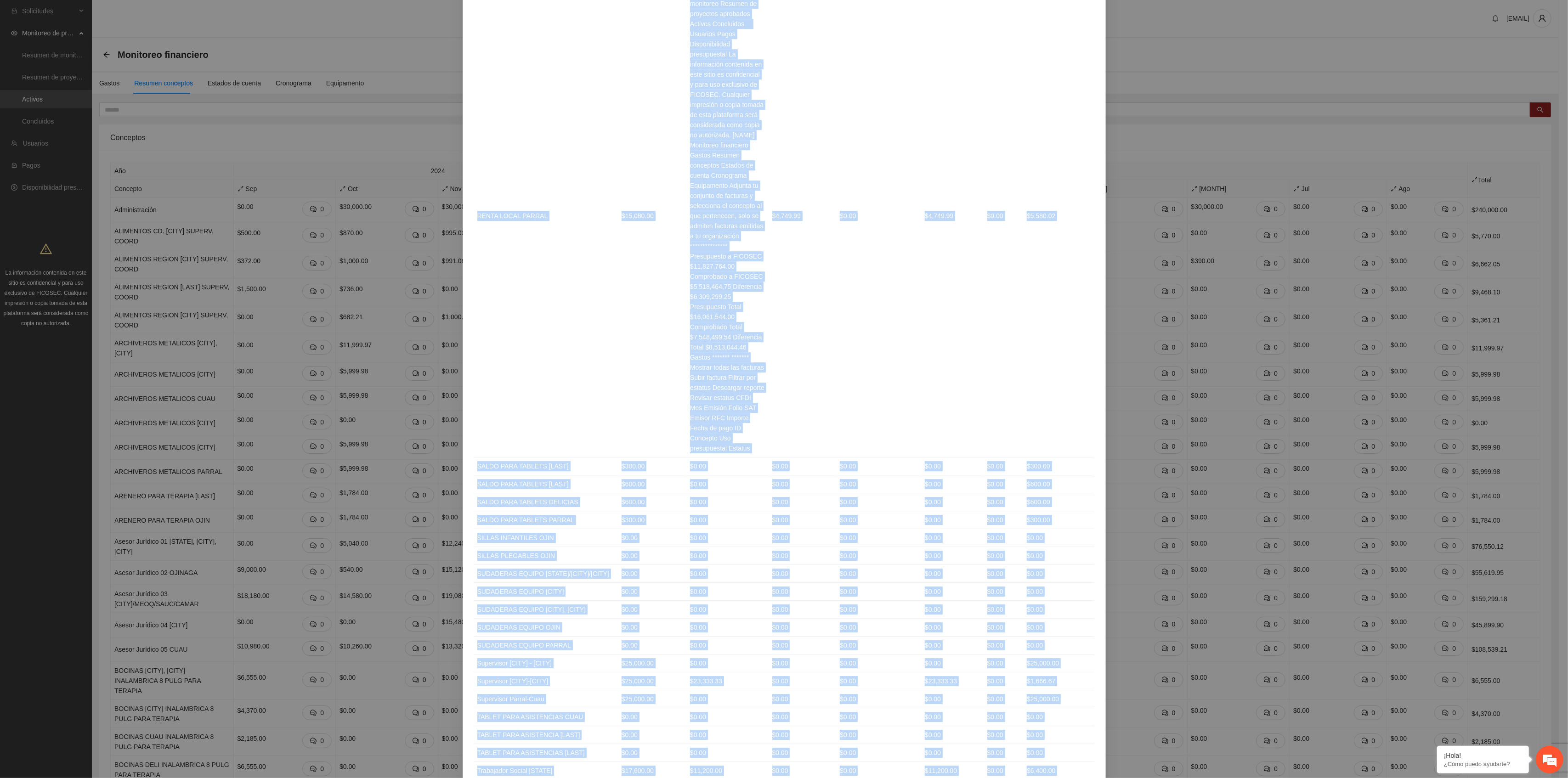 drag, startPoint x: 471, startPoint y: 91, endPoint x: 1041, endPoint y: 717, distance: 846.6262 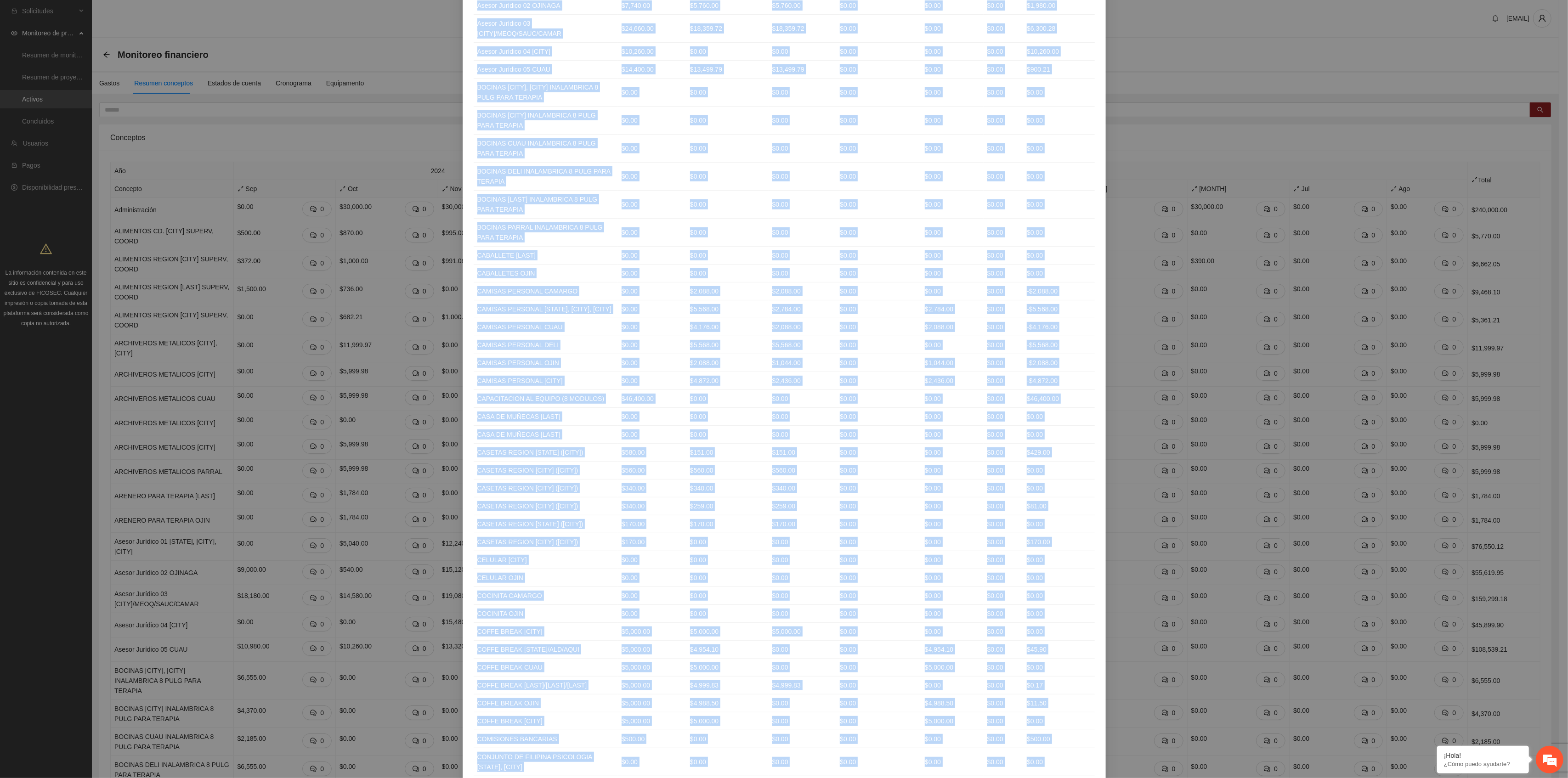 scroll, scrollTop: 0, scrollLeft: 0, axis: both 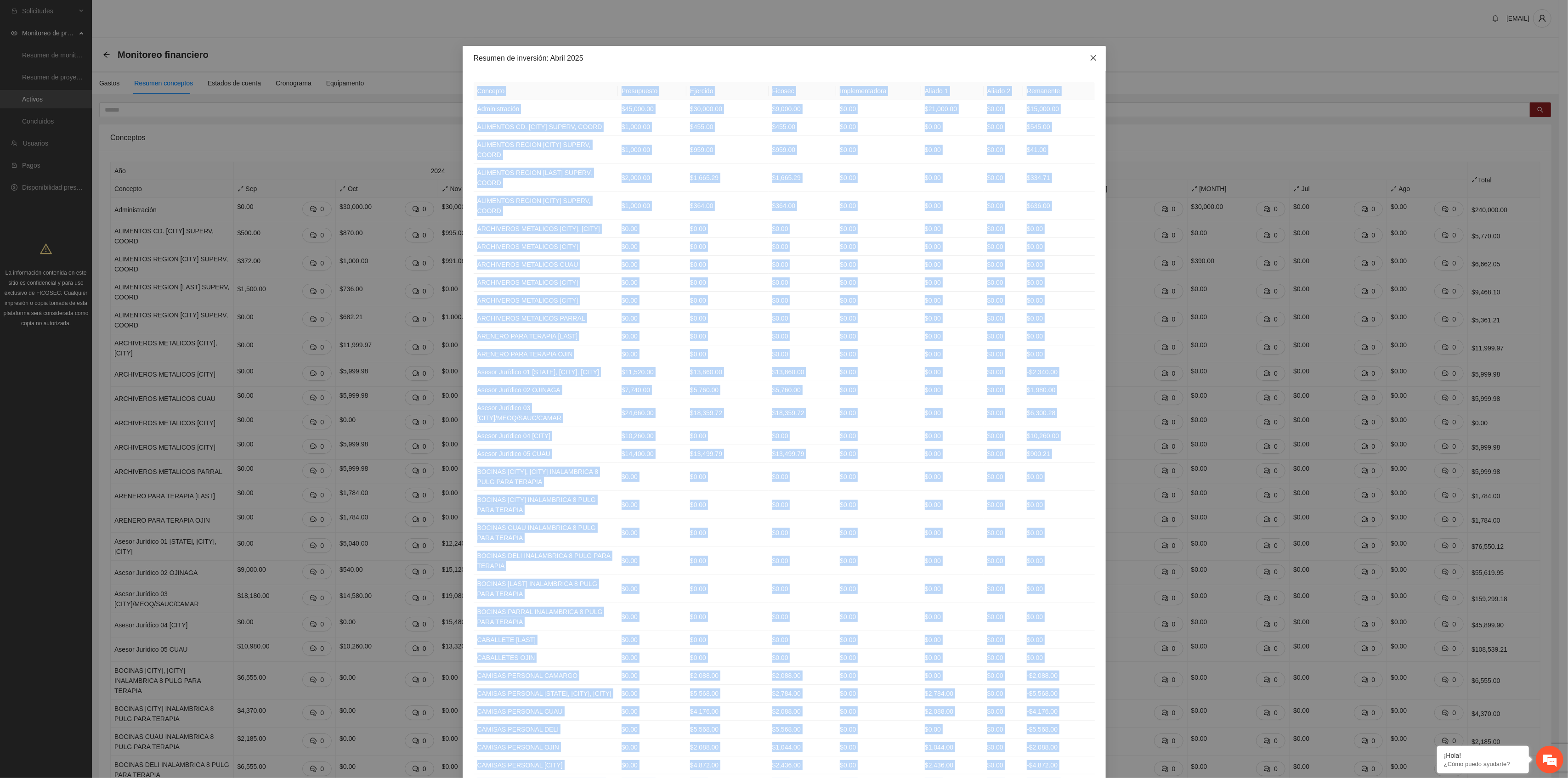click 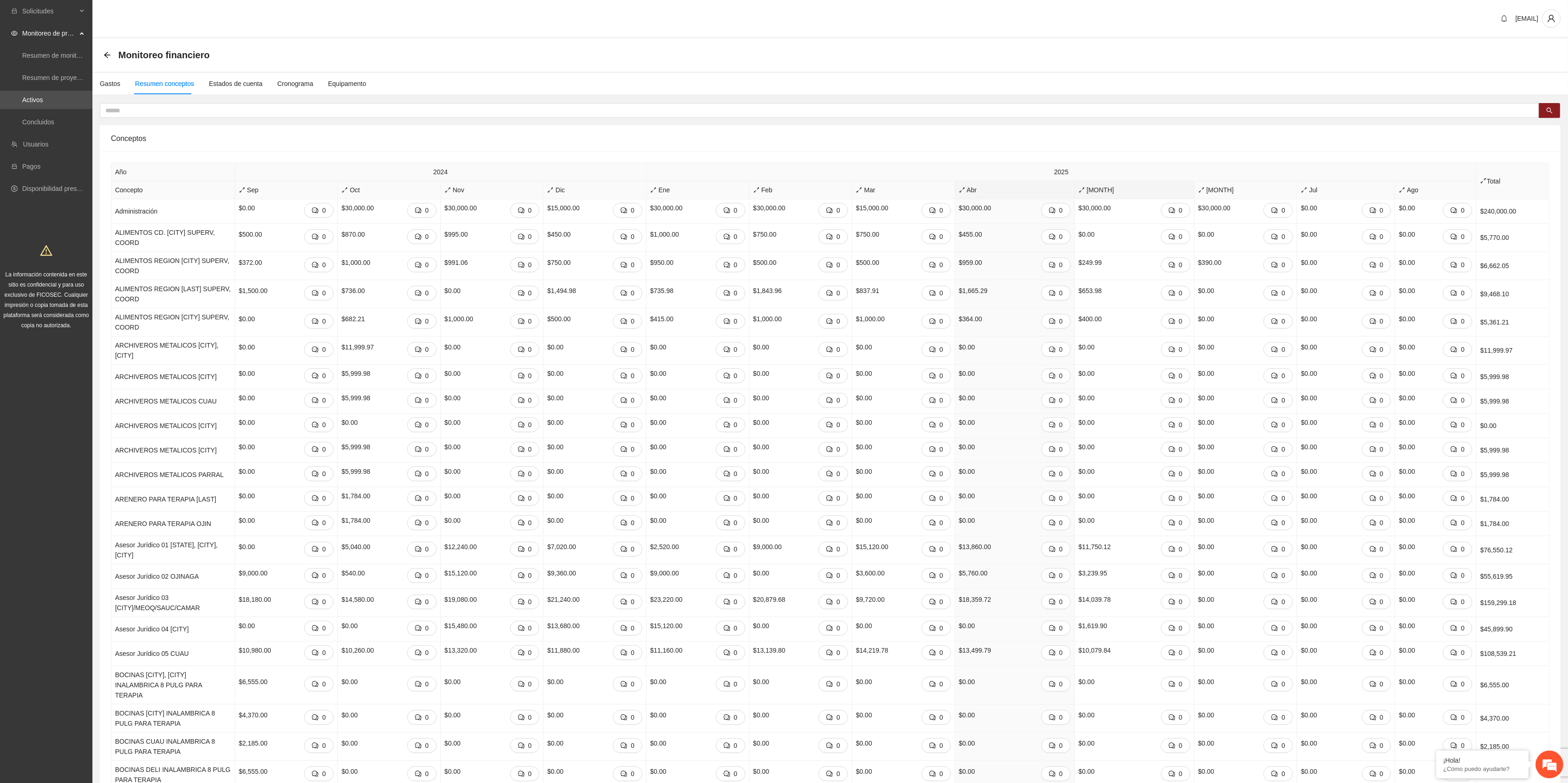 click on "[MONTH]" at bounding box center (1135, 190) 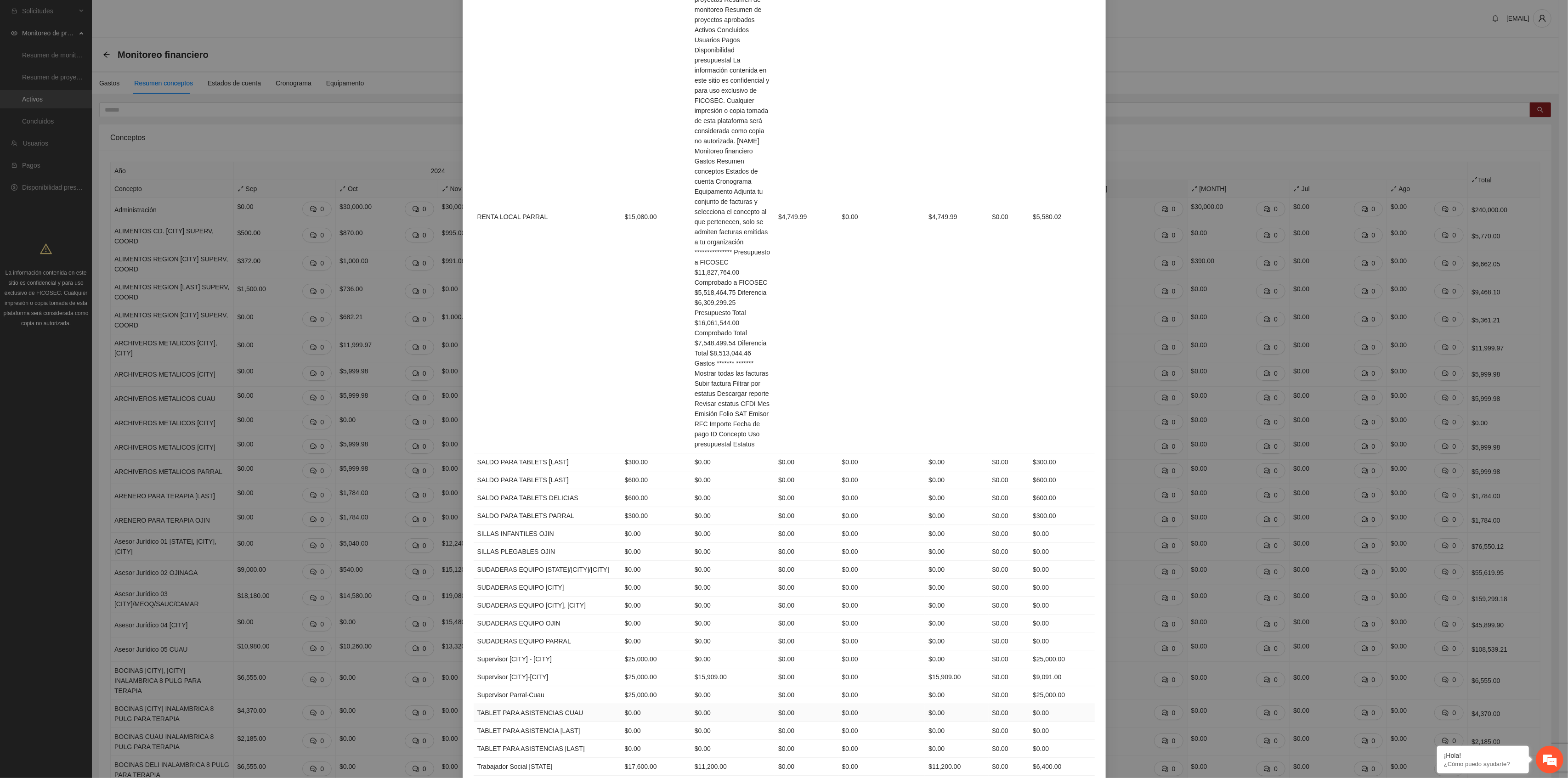 scroll, scrollTop: 3538, scrollLeft: 0, axis: vertical 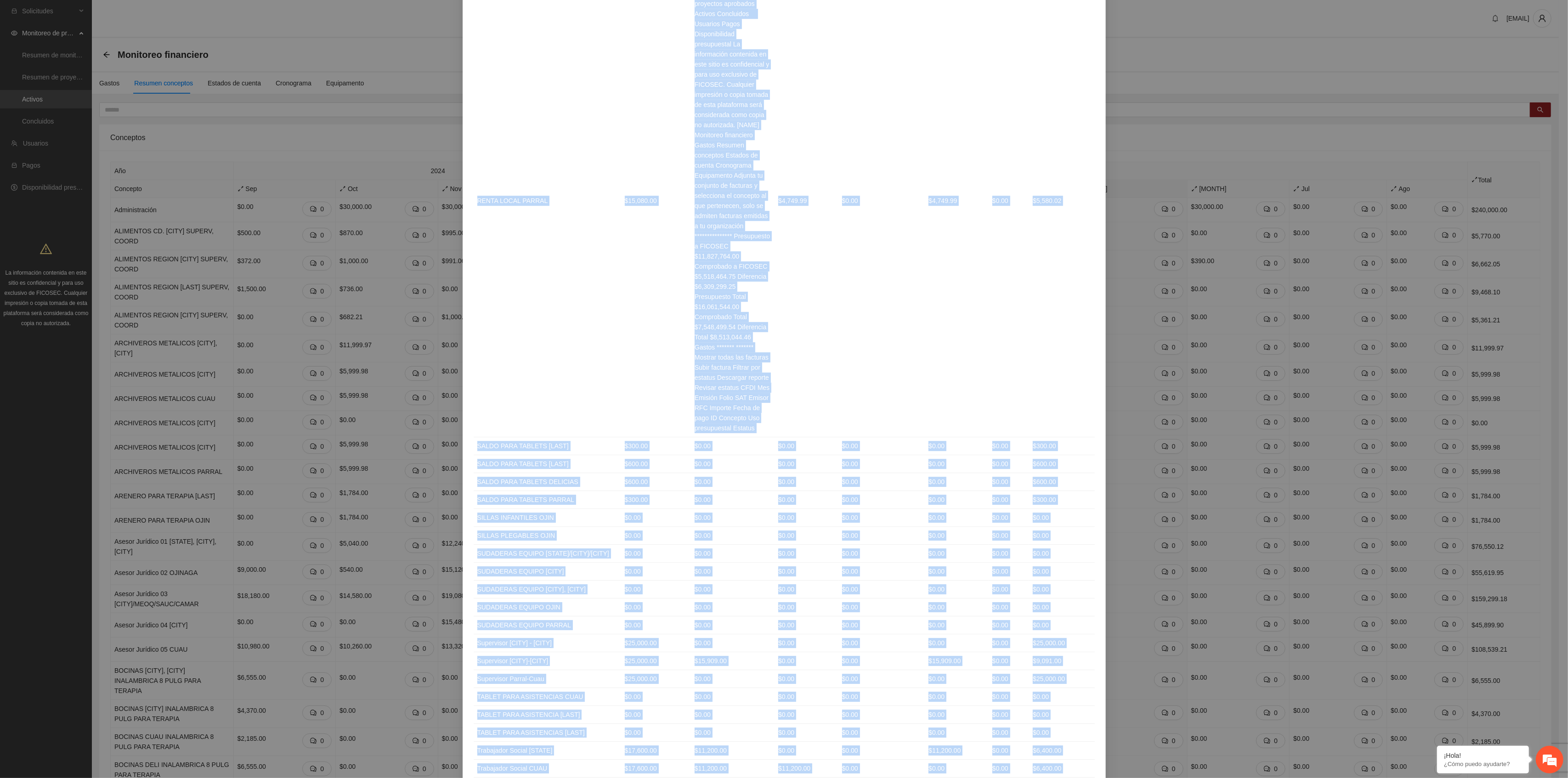 drag, startPoint x: 473, startPoint y: 90, endPoint x: 1049, endPoint y: 711, distance: 847.0047 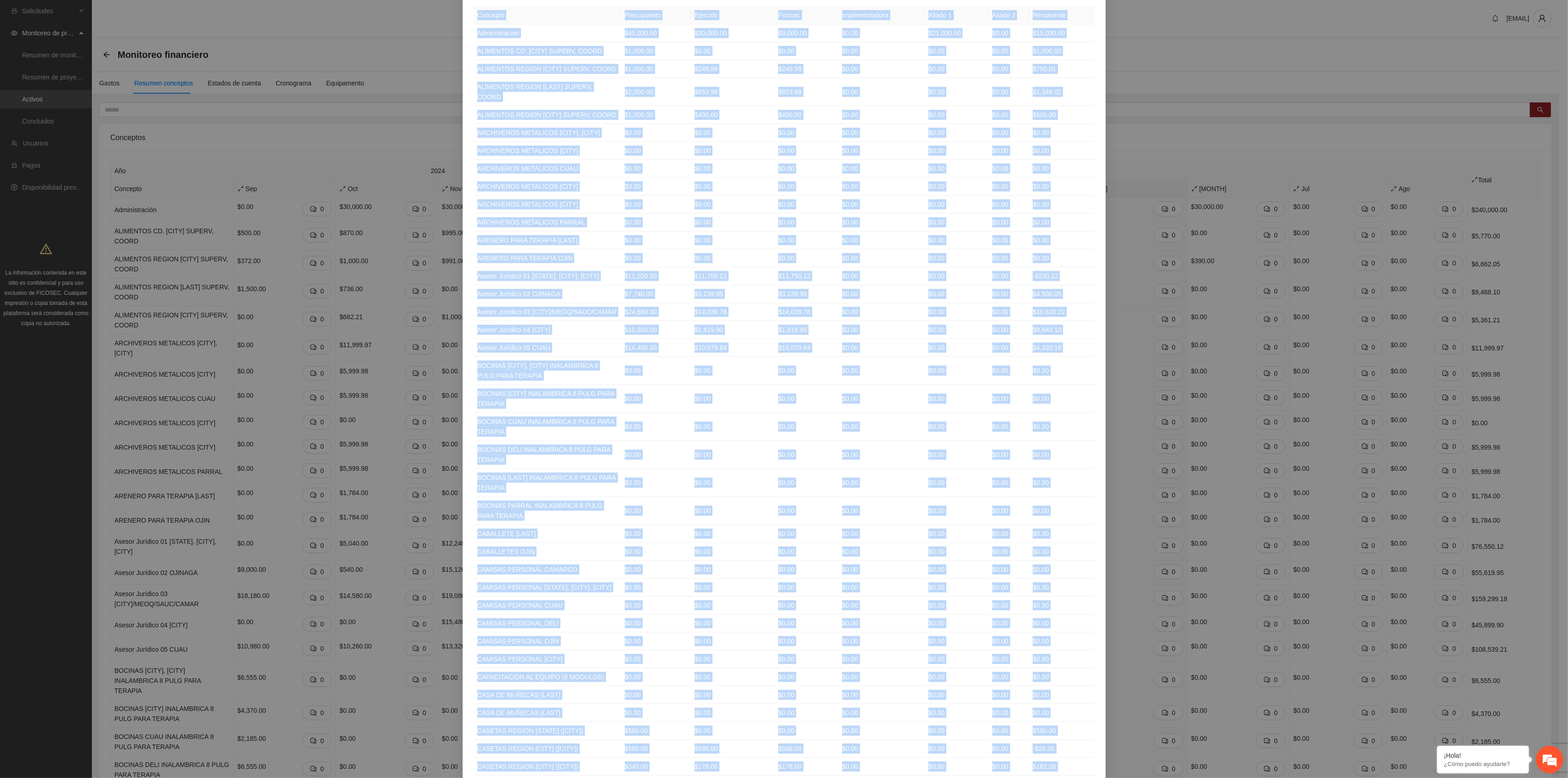 scroll, scrollTop: 0, scrollLeft: 0, axis: both 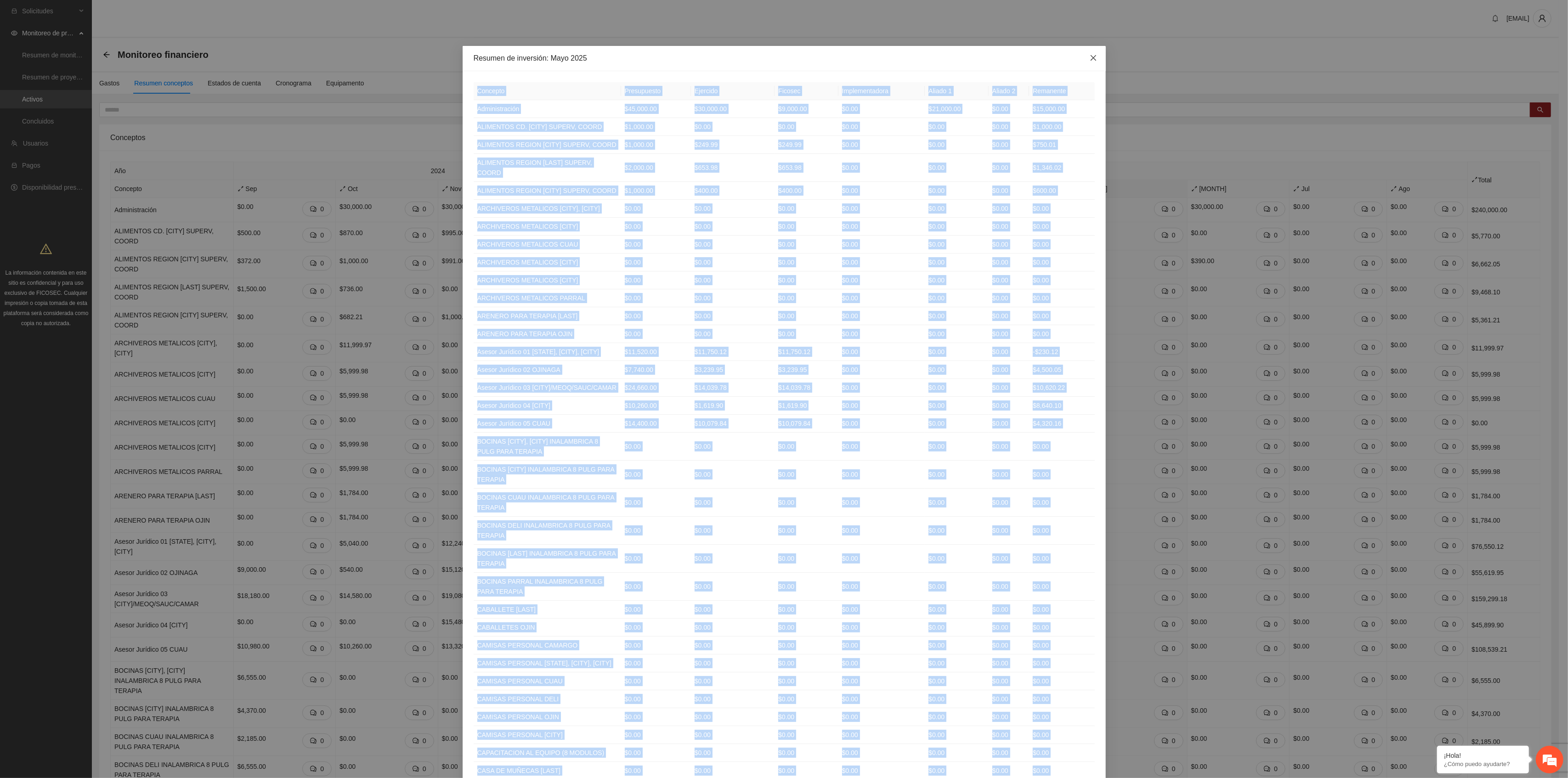 click 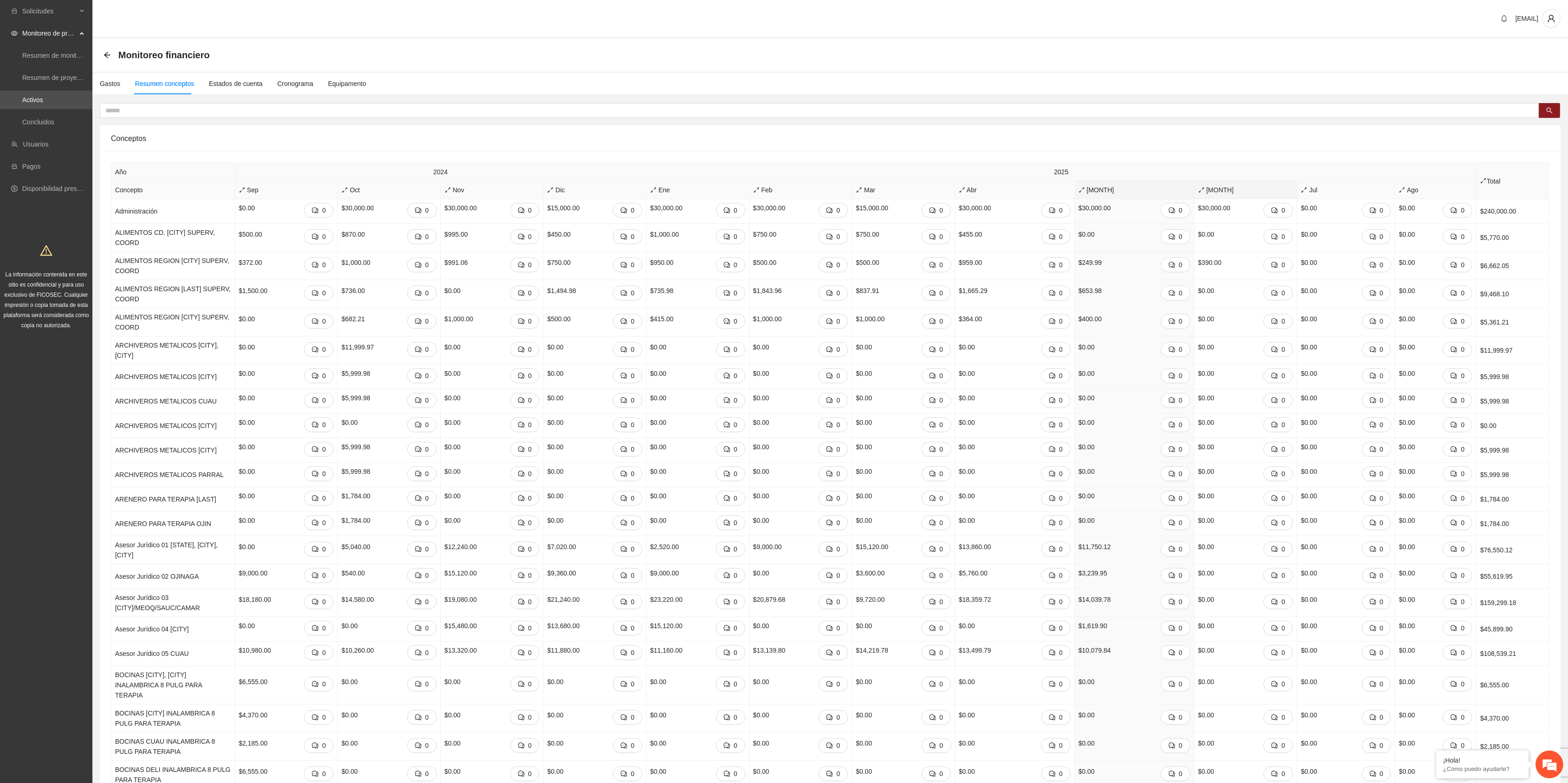click on "[MONTH]" at bounding box center [1246, 190] 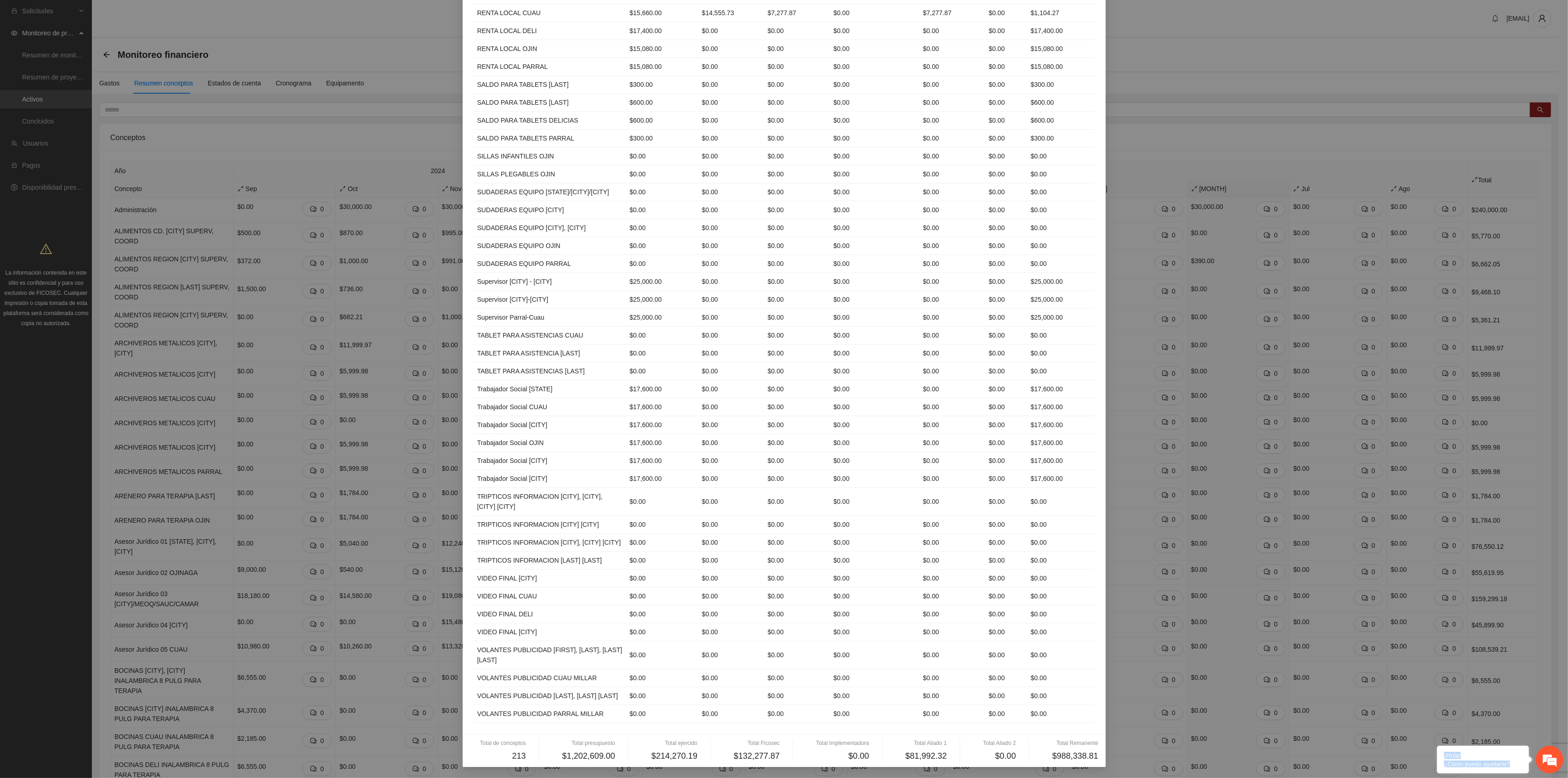 scroll, scrollTop: 3538, scrollLeft: 0, axis: vertical 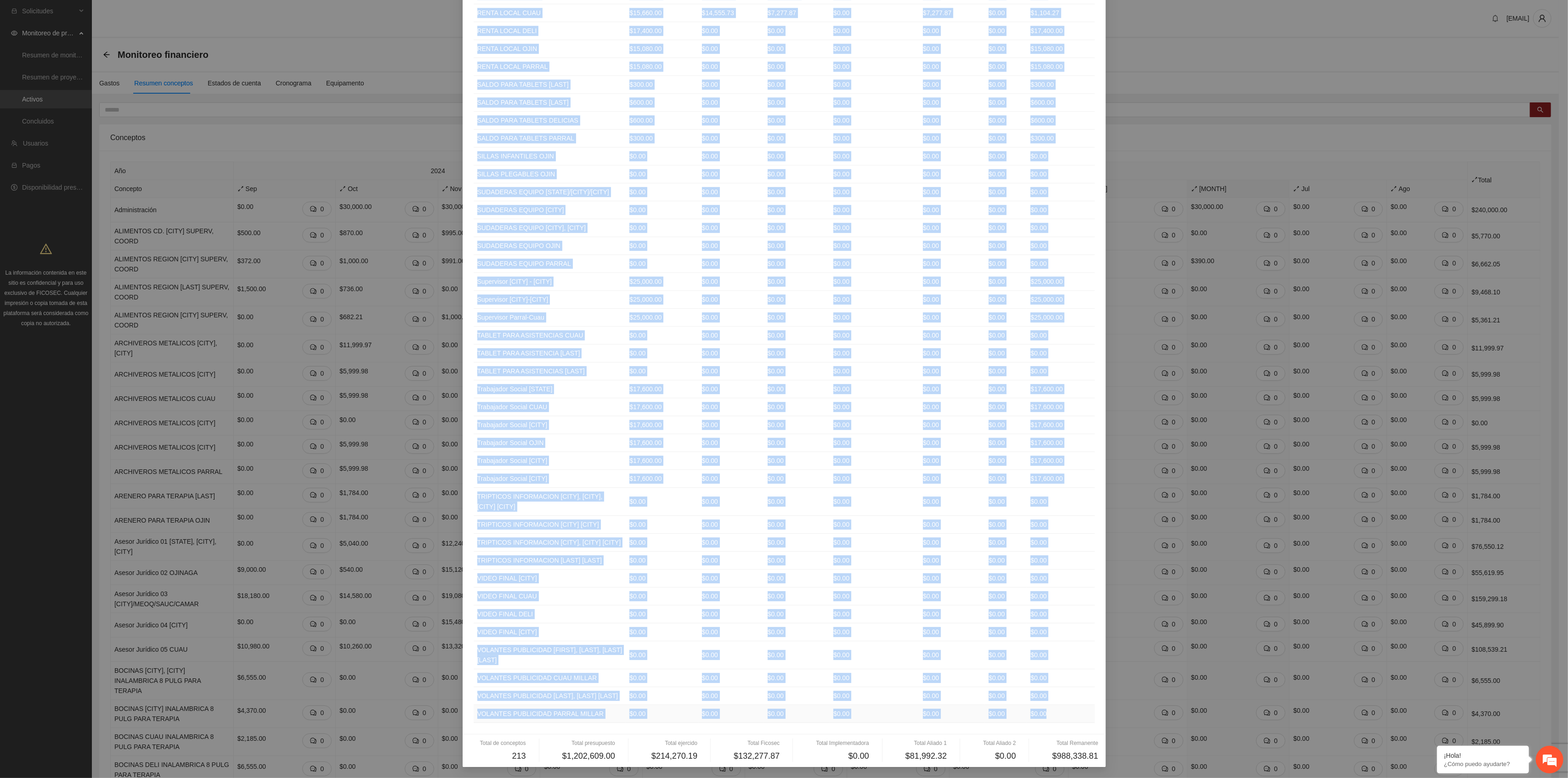 drag, startPoint x: 470, startPoint y: 89, endPoint x: 1076, endPoint y: 713, distance: 869.8345 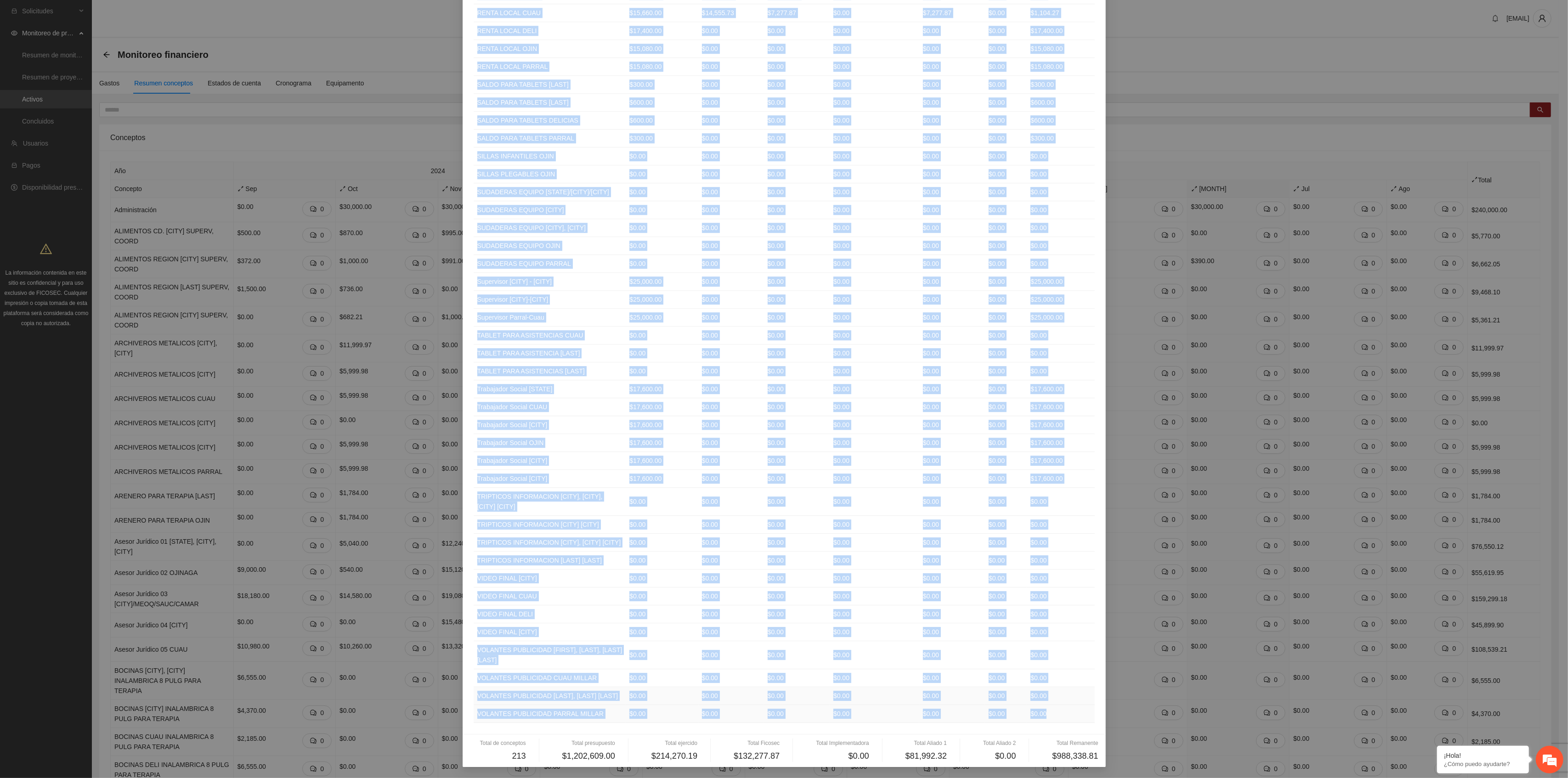 copy on "Loremips Dolorsitame Consecte Adipisc Elitseddoeiusm Tempor 6 Incidi 5 Utlaboree Doloremagnaali $15,525.21 $28,957.85 $4,970.54 $4.05 $28,107.91 $4.56 $16,061.94 ENIMADMIN VE. QUISNOS EXERCI, ULLAM $2,429.46 $8.74 $6.38 $1.74 $5.07 $7.25 $0,205.72 LABORISNI ALIQUI EXEACOMMOD CONSEQ, DUISA $4,674.84 $646.70 $725.27 $4.20 $9.64 $6.01 $128.85 IRUREINRE VOLUPT VELITESS CILLUM, FUGIA $3,392.13 $7.96 $1.67 $1.21 $0.37 $9.11 $4,291.42 NULLAPARI EXCEPT SINTOC CUPIDA, NONPR  $8,851.77 $9.80 $9.13 $3.05 $2.26 $5.60 $1,724.42 SUNTCULPAQ OFFICIADE MOLLIT, ANIMIDE   $4.60 $3.65 $4.14 $1.49 $2.05 $9.14 $1.56 LABORUMPER UNDEOMNIS ISTENAT $3.64 $8.93 $6.71 $5.44 $5.58 $0.77 $8.26 ERRORVOLUP ACCUSANTI DOLO  $7.91 $8.76 $3.83 $6.80 $2.00 $9.14 $8.60 LAUDANTIUM TOTAMREMA EAQU   $0.10 $5.19 $8.04 $0.76 $4.92 $1.12 $0.41 IPSAQUAEAB ILLOINVEN VERI   $6.07 $7.67 $5.38 $4.94 $7.12 $7.29 $6.79 QUASIARCHI BEATAEVIT DICTAE   $1.17 $6.00 $4.98 $4.54 $3.98 $3.49 $8.39 NEMOENI IPSA QUIAVOL ASPERNA $6.47 $2.72 $8.61 $3.48 $0.30 $1.67 $8..." 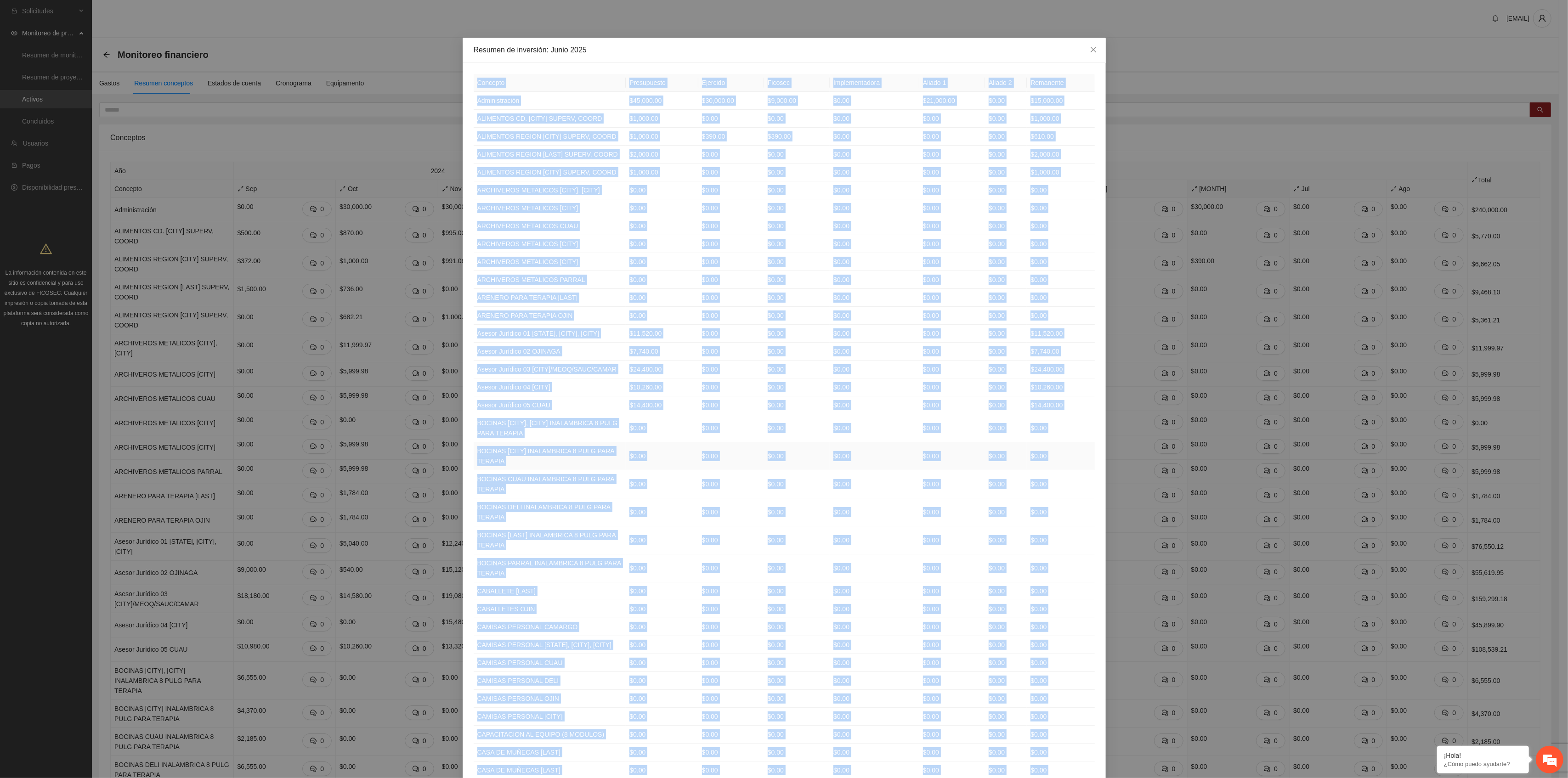 scroll, scrollTop: 0, scrollLeft: 0, axis: both 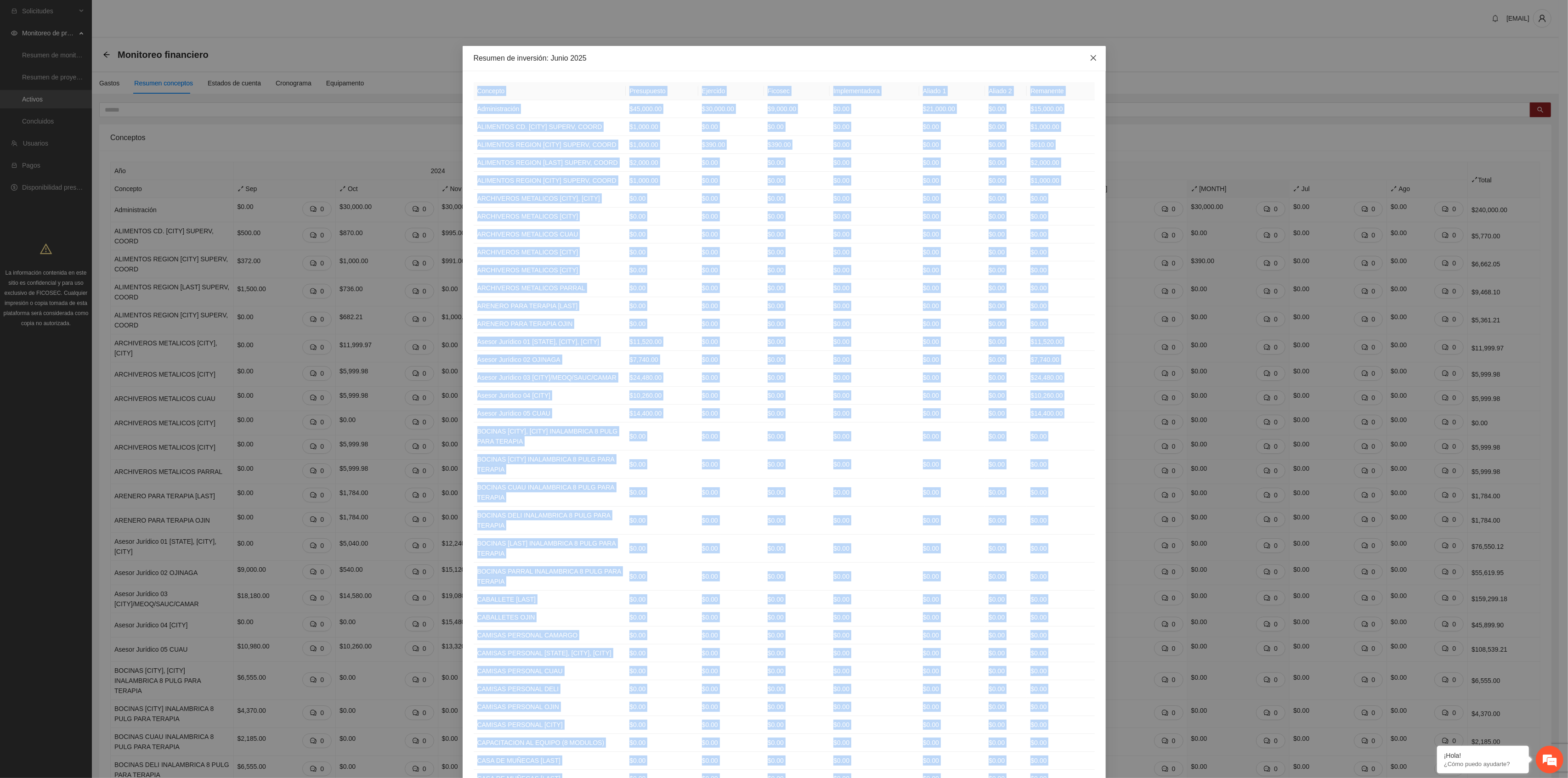 click 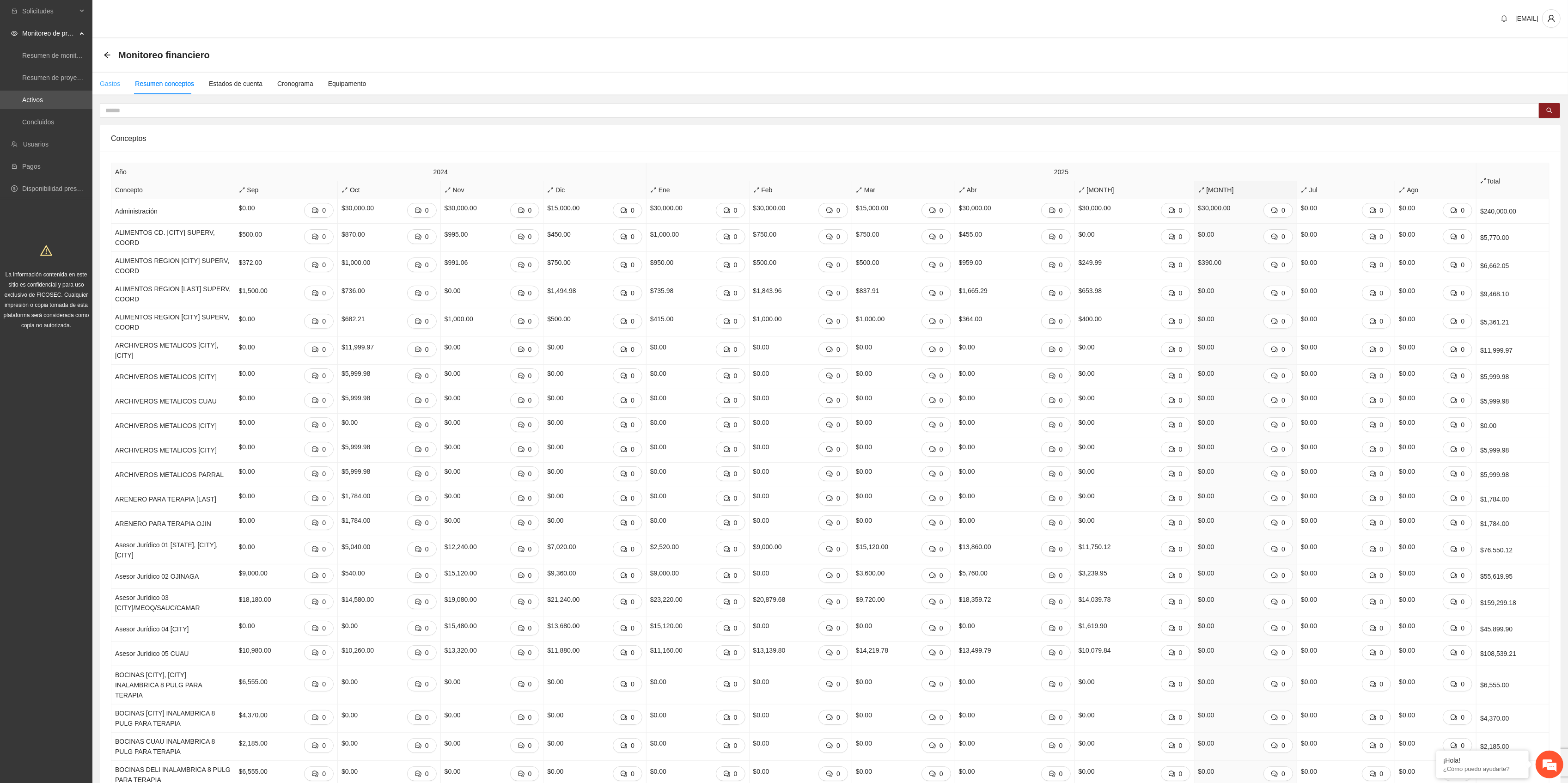 click on "Gastos" at bounding box center (110, 84) 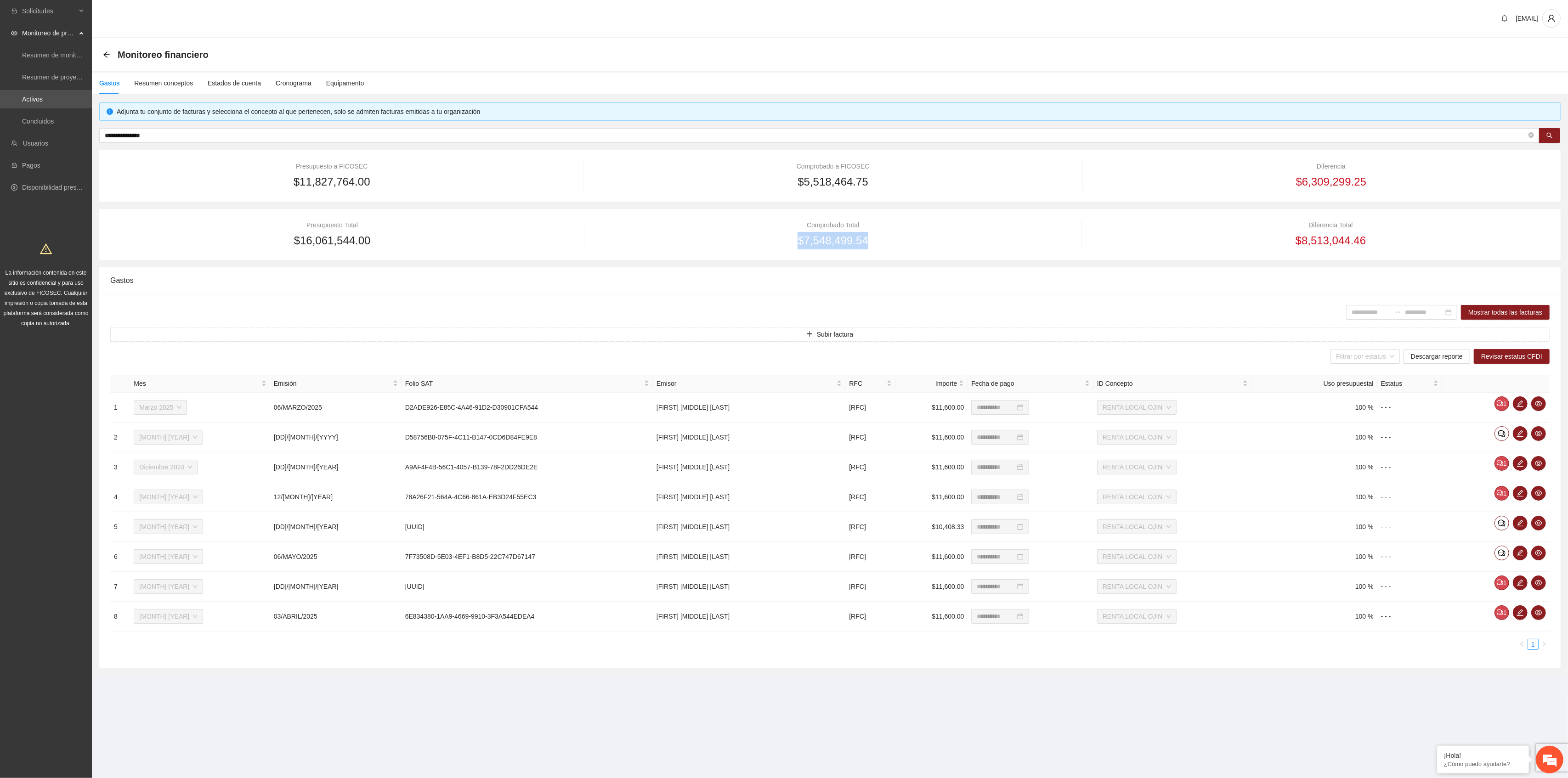 drag, startPoint x: 855, startPoint y: 239, endPoint x: 797, endPoint y: 242, distance: 58.077534 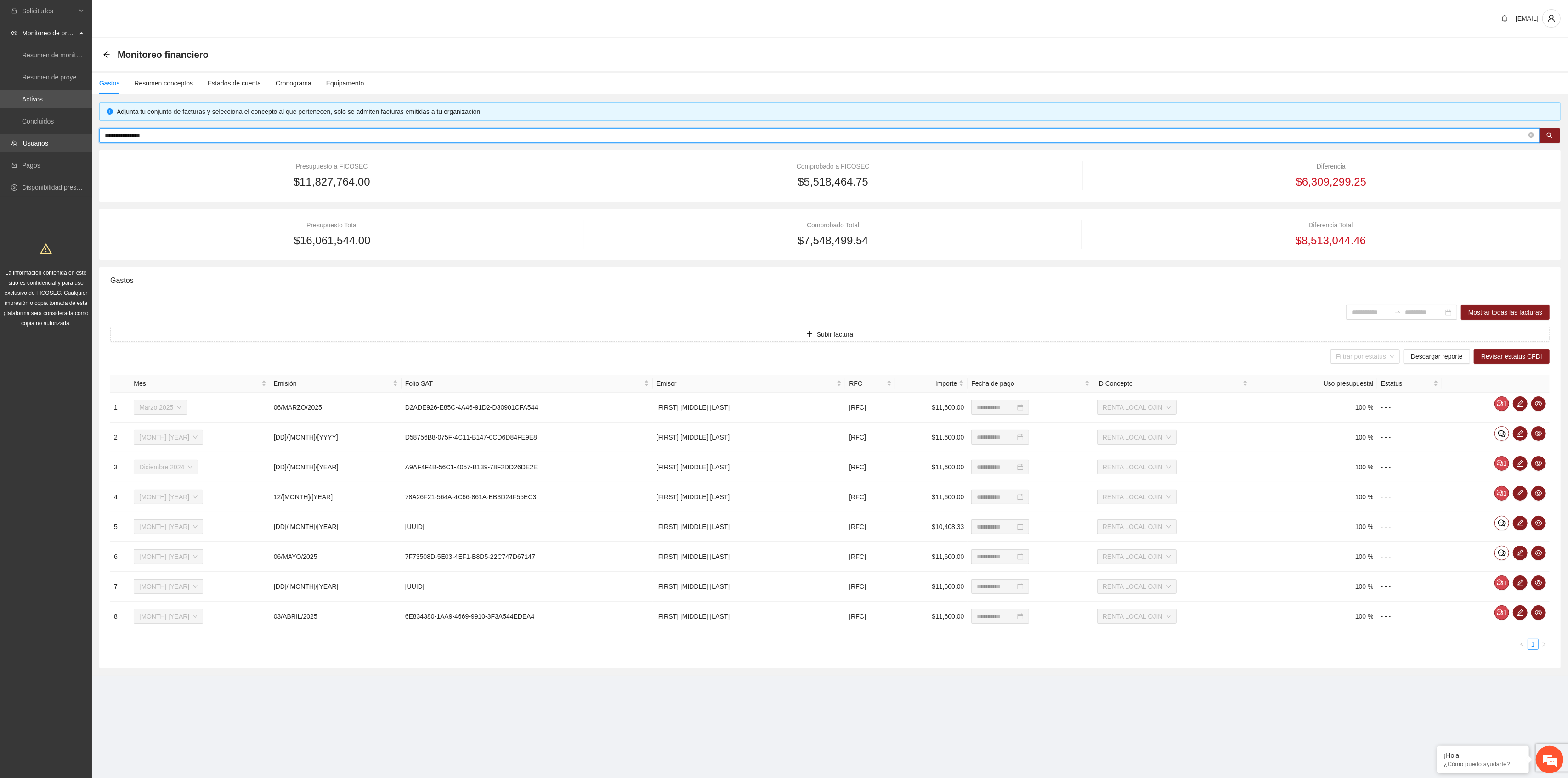 drag, startPoint x: 236, startPoint y: 132, endPoint x: 0, endPoint y: 140, distance: 236.1356 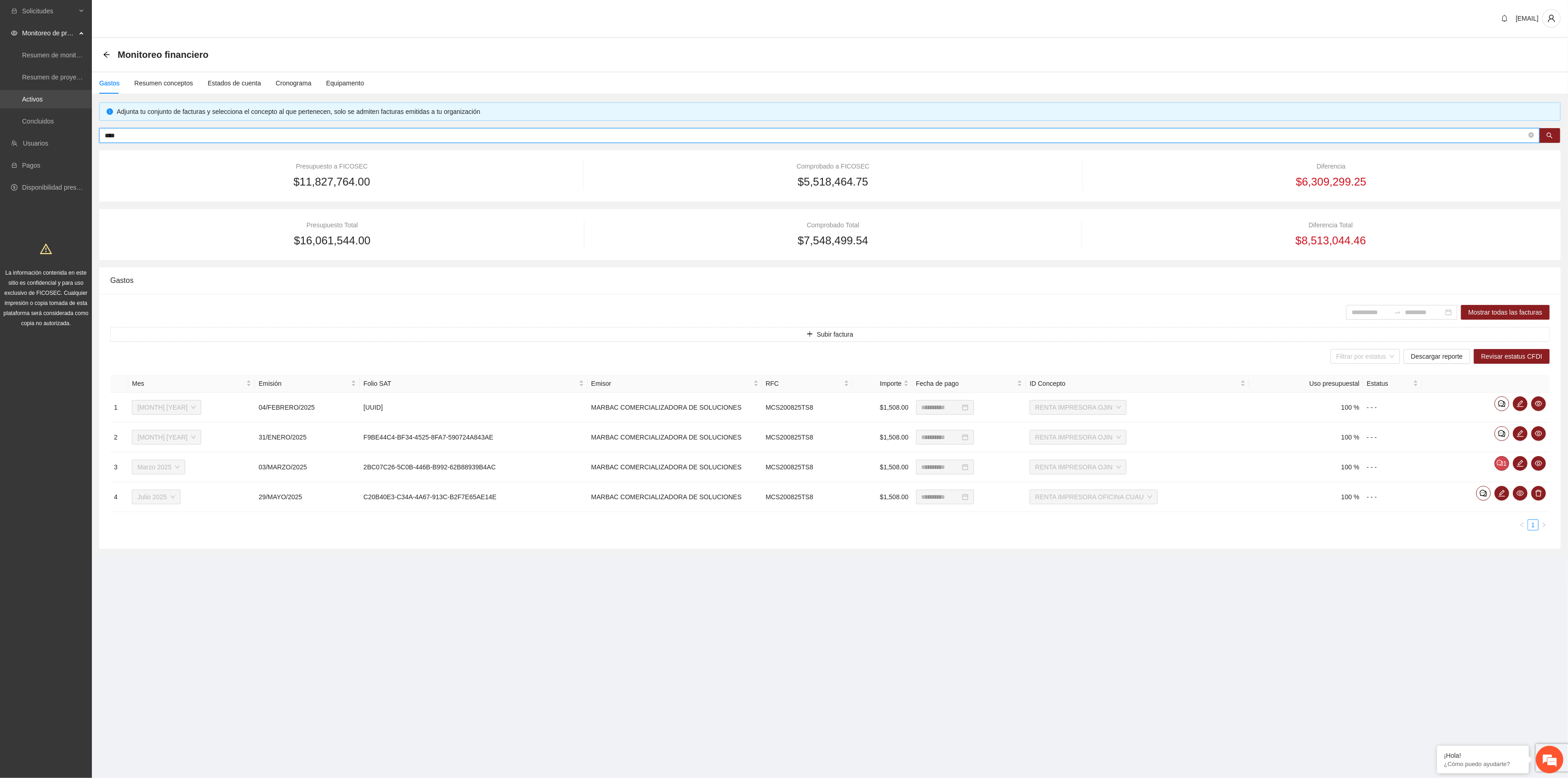 drag, startPoint x: 263, startPoint y: 134, endPoint x: 0, endPoint y: 101, distance: 265.06226 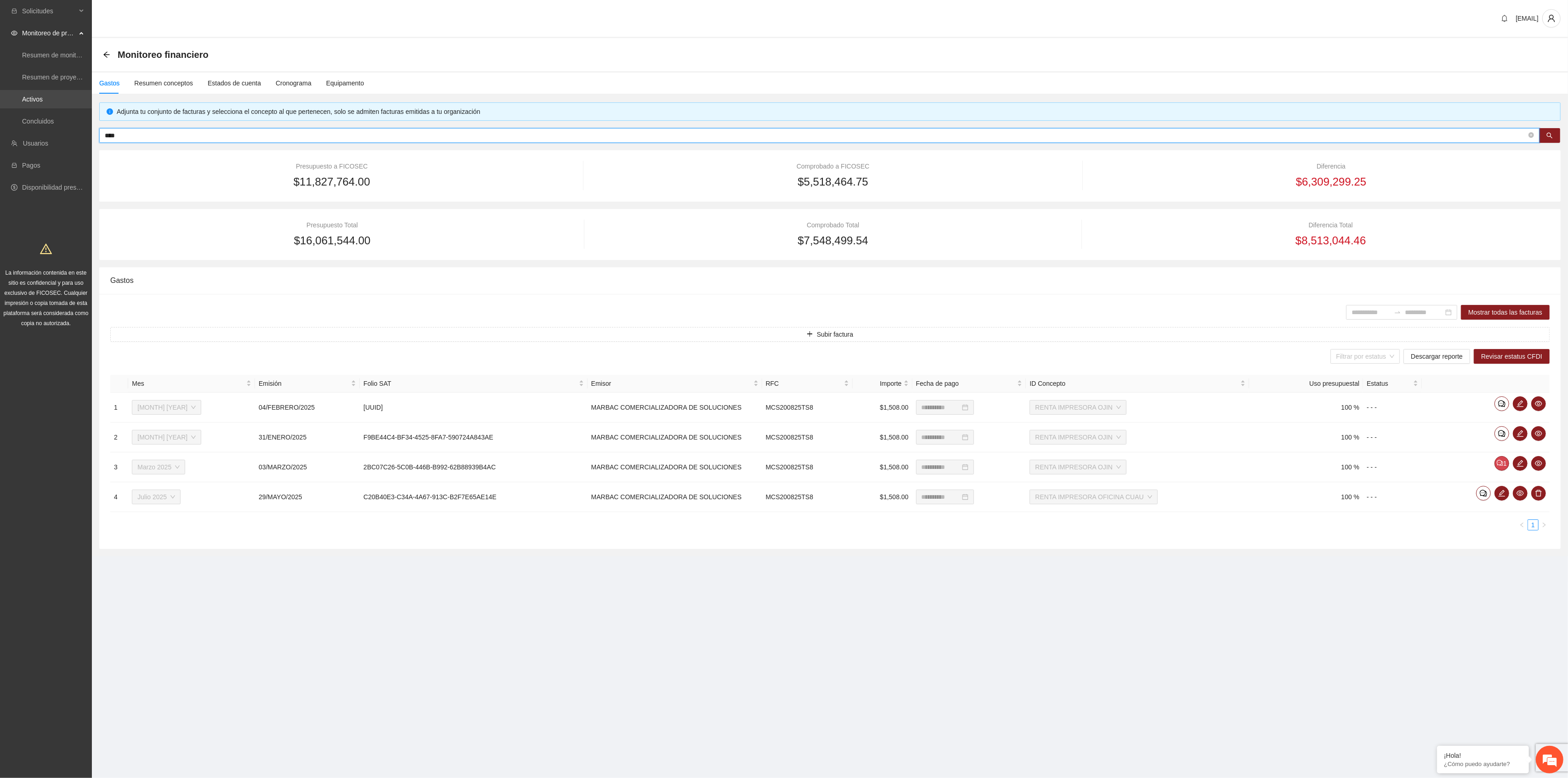 click on "Solicitudes Monitoreo de proyectos Resumen de monitoreo Resumen de proyectos aprobados Activos Concluidos     Usuarios Pagos Disponibilidad presupuestal La información contenida en este sitio es confidencial y para uso exclusivo de FICOSEC. Cualquier impresión o copia tomada de esta plataforma será considerada como copia no autorizada. [NAME] Monitoreo financiero Gastos Resumen conceptos Estados de cuenta Cronograma Equipamento Adjunta tu conjunto de facturas y selecciona el concepto al que pertenecen, solo se admiten facturas emitidas a tu organización **** Presupuesto a FICOSEC $11,827,764.00 Comprobado a FICOSEC $5,518,464.75 Diferencia $6,309,299.25 Presupuesto Total $16,061,544.00 Comprobado Total $7,548,499.54 Diferencia Total $8,513,044.46 Gastos Mostrar todas las facturas Subir factura Filtrar por estatus Descargar reporte Revisar estatus CFDI Mes Emisión Folio SAT Emisor RFC Importe Fecha de pago ID Concepto Uso presupuestal Estatus                         1 Febrero 2025 2 3" at bounding box center [784, 389] 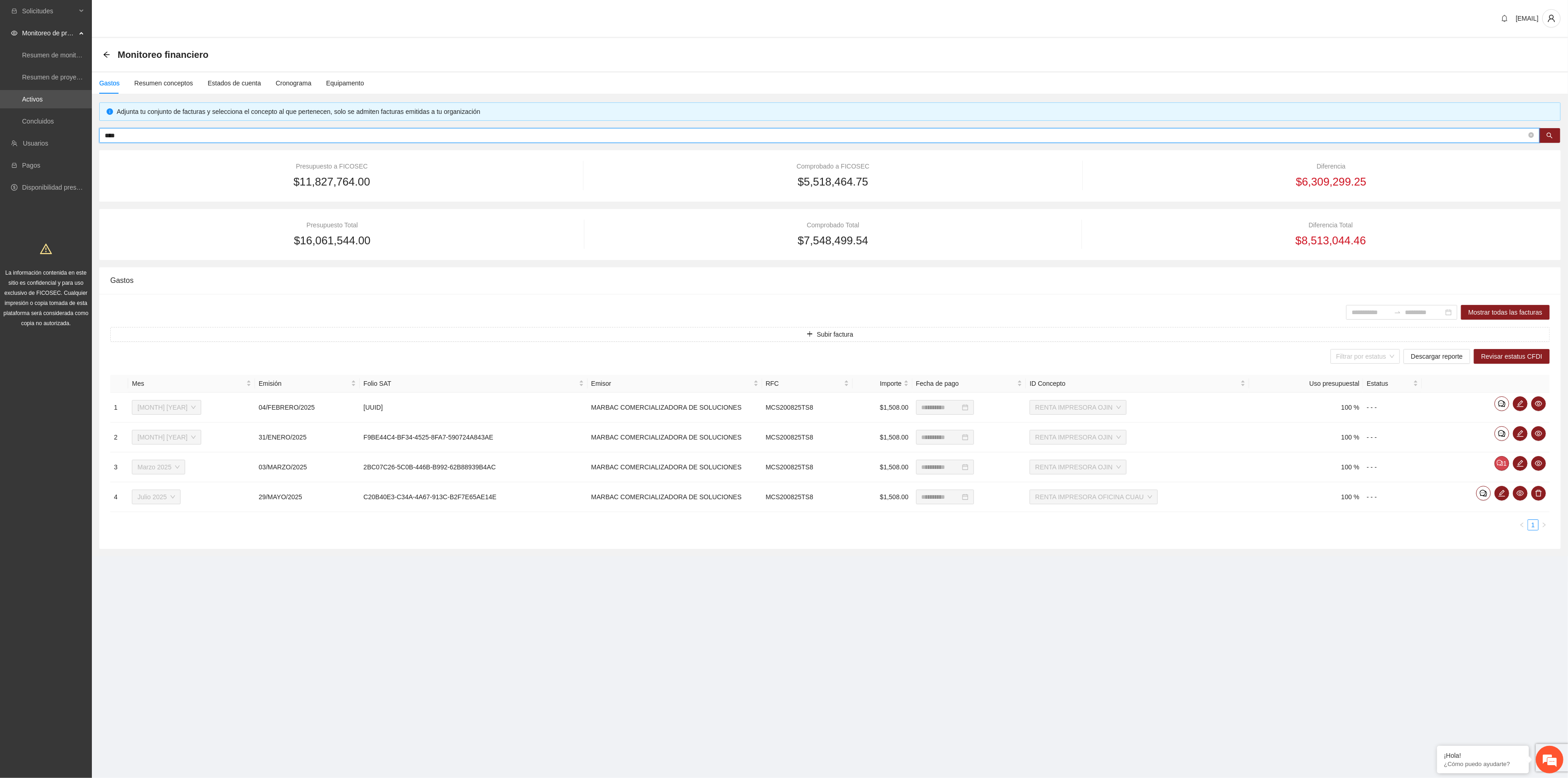 paste on "**********" 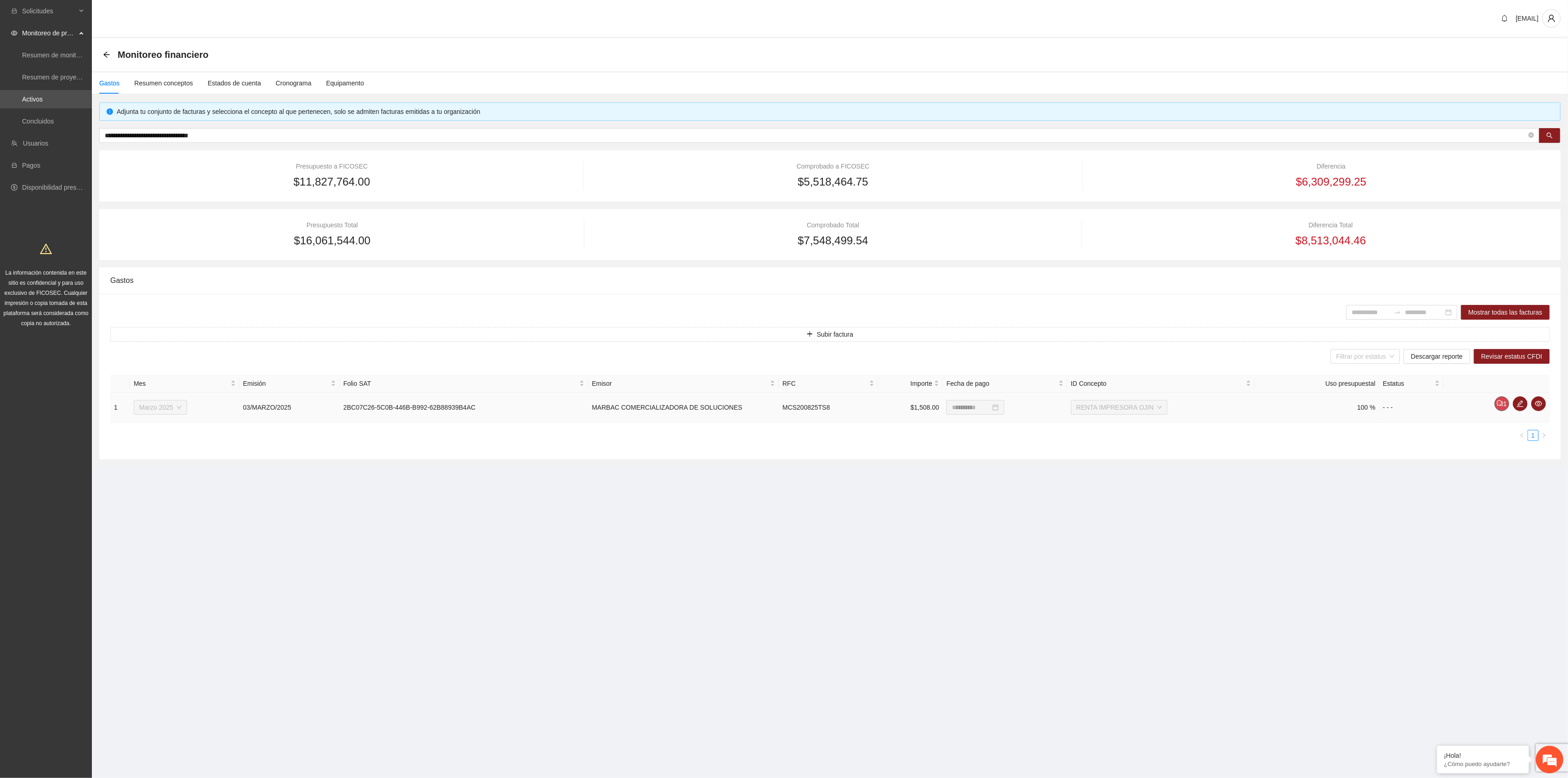 click 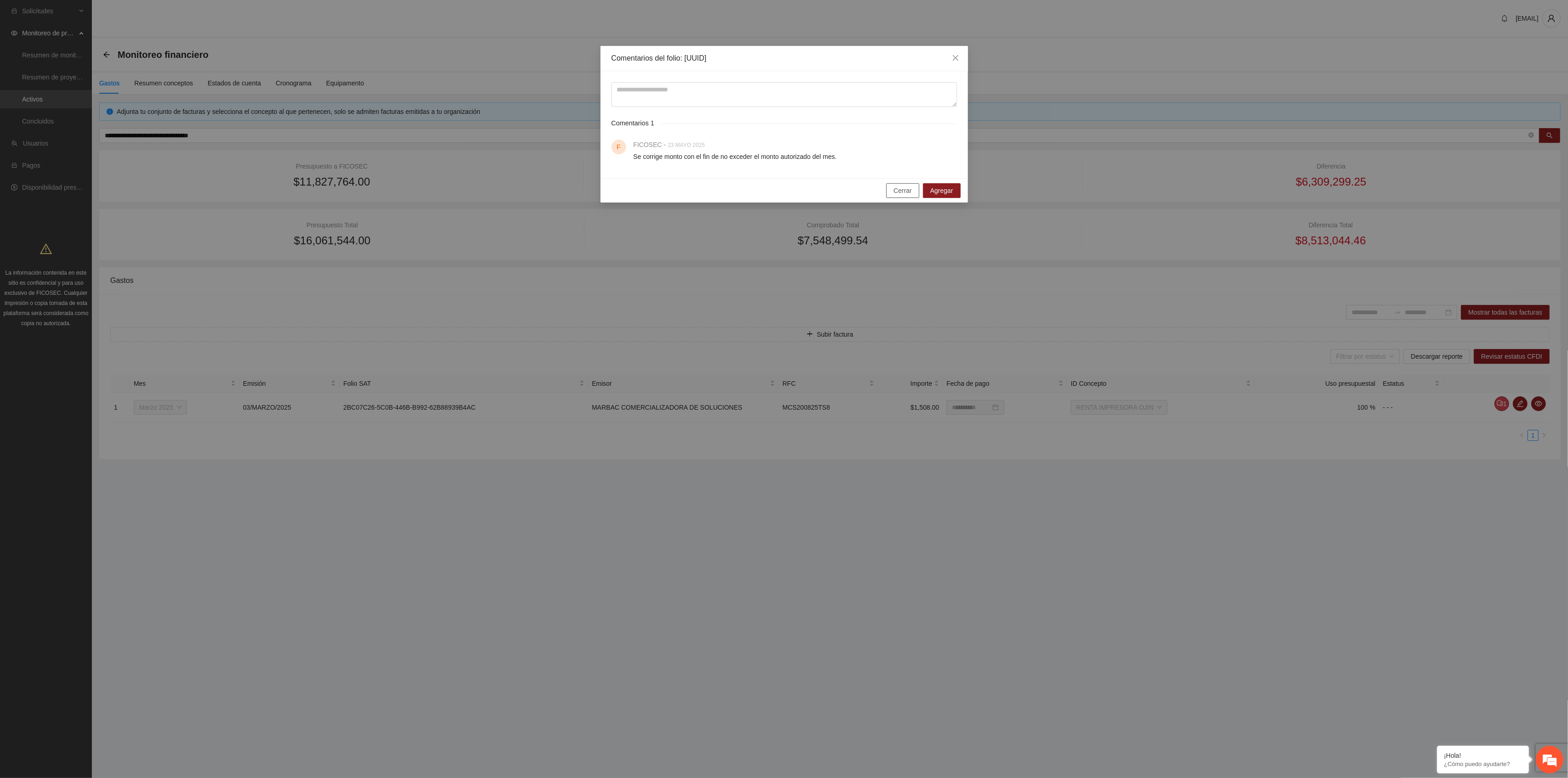 click on "Cerrar" at bounding box center (903, 191) 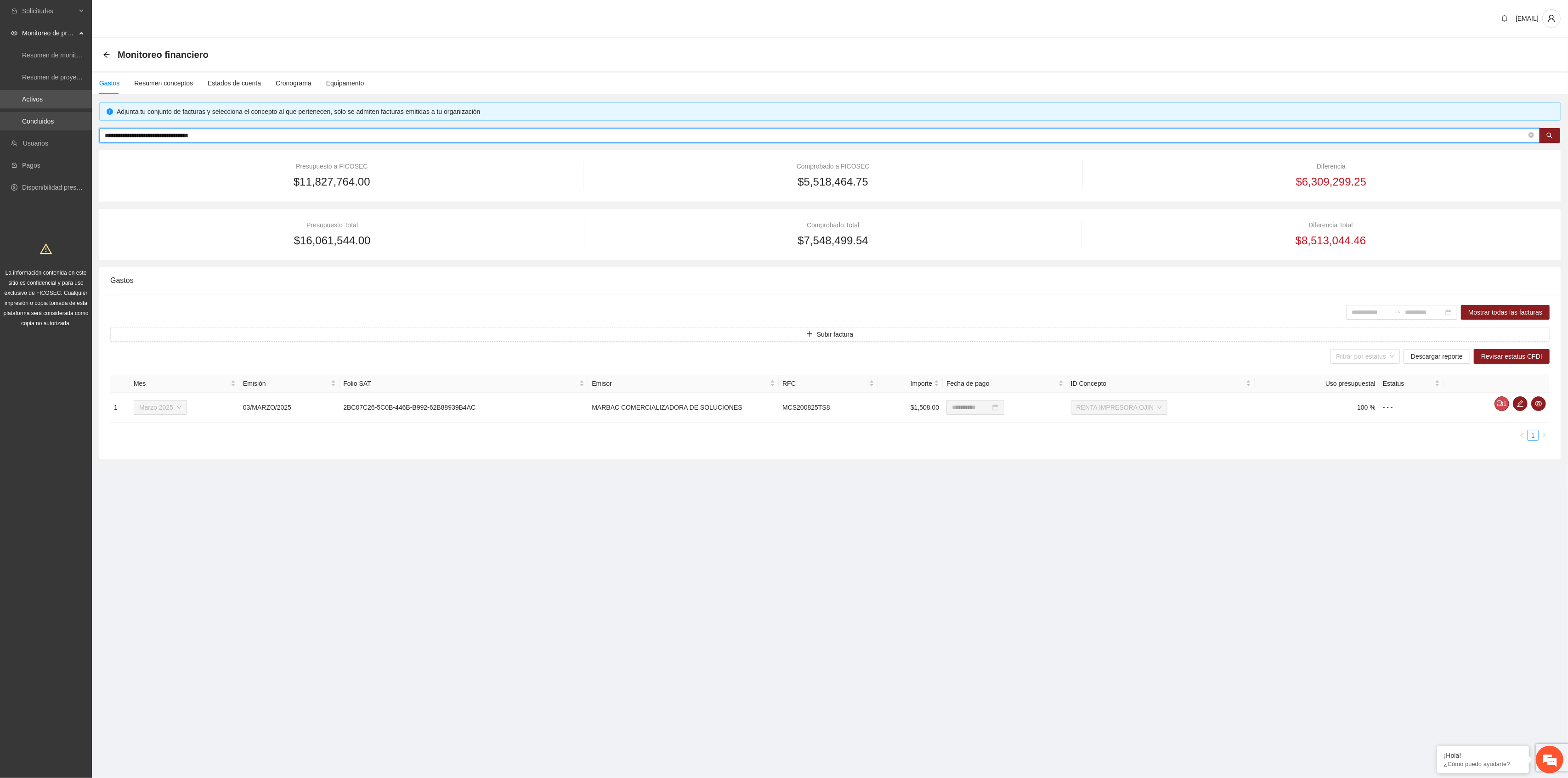 drag, startPoint x: 271, startPoint y: 136, endPoint x: 0, endPoint y: 116, distance: 271.737 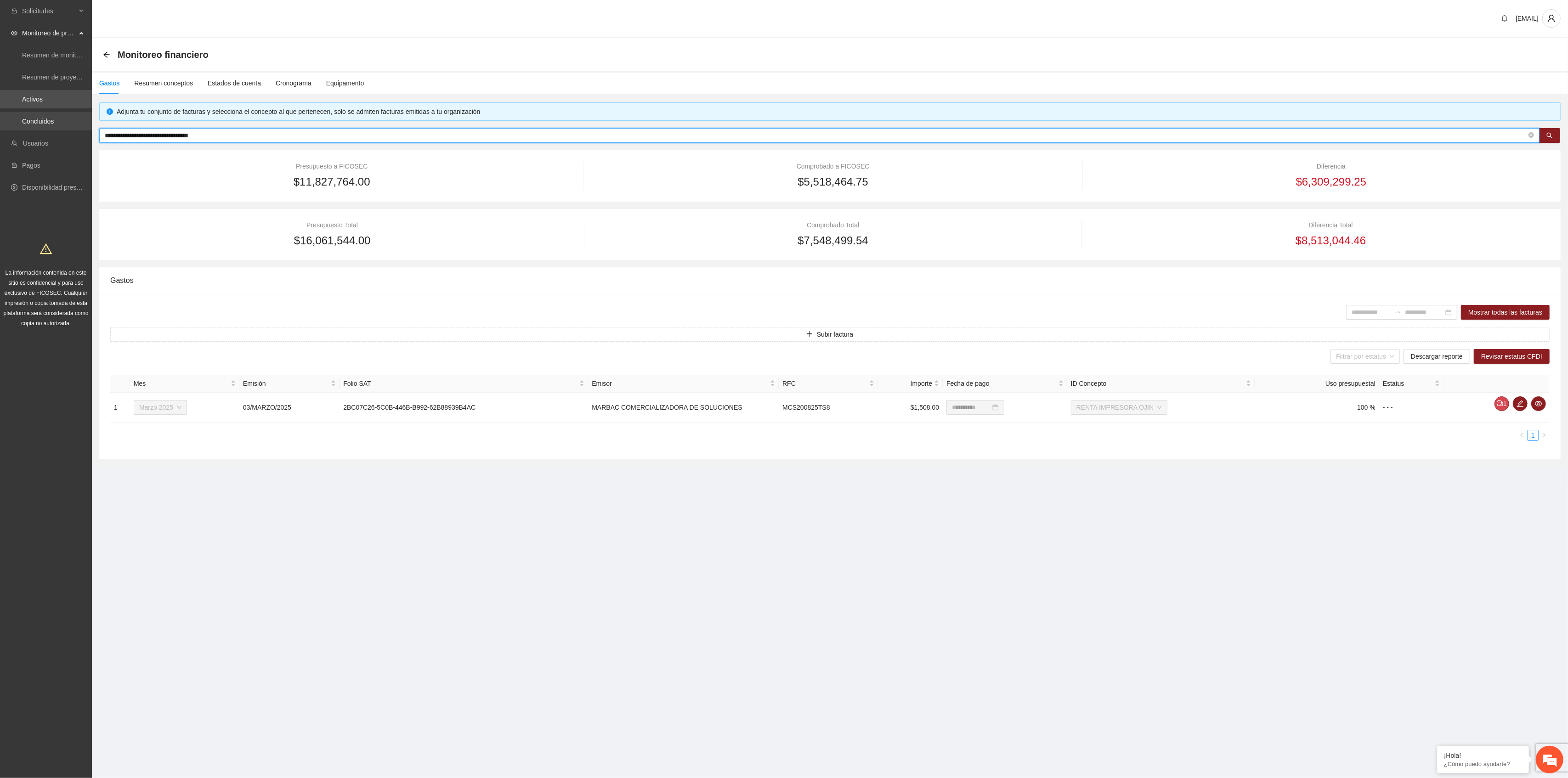 click on "**********" at bounding box center [784, 389] 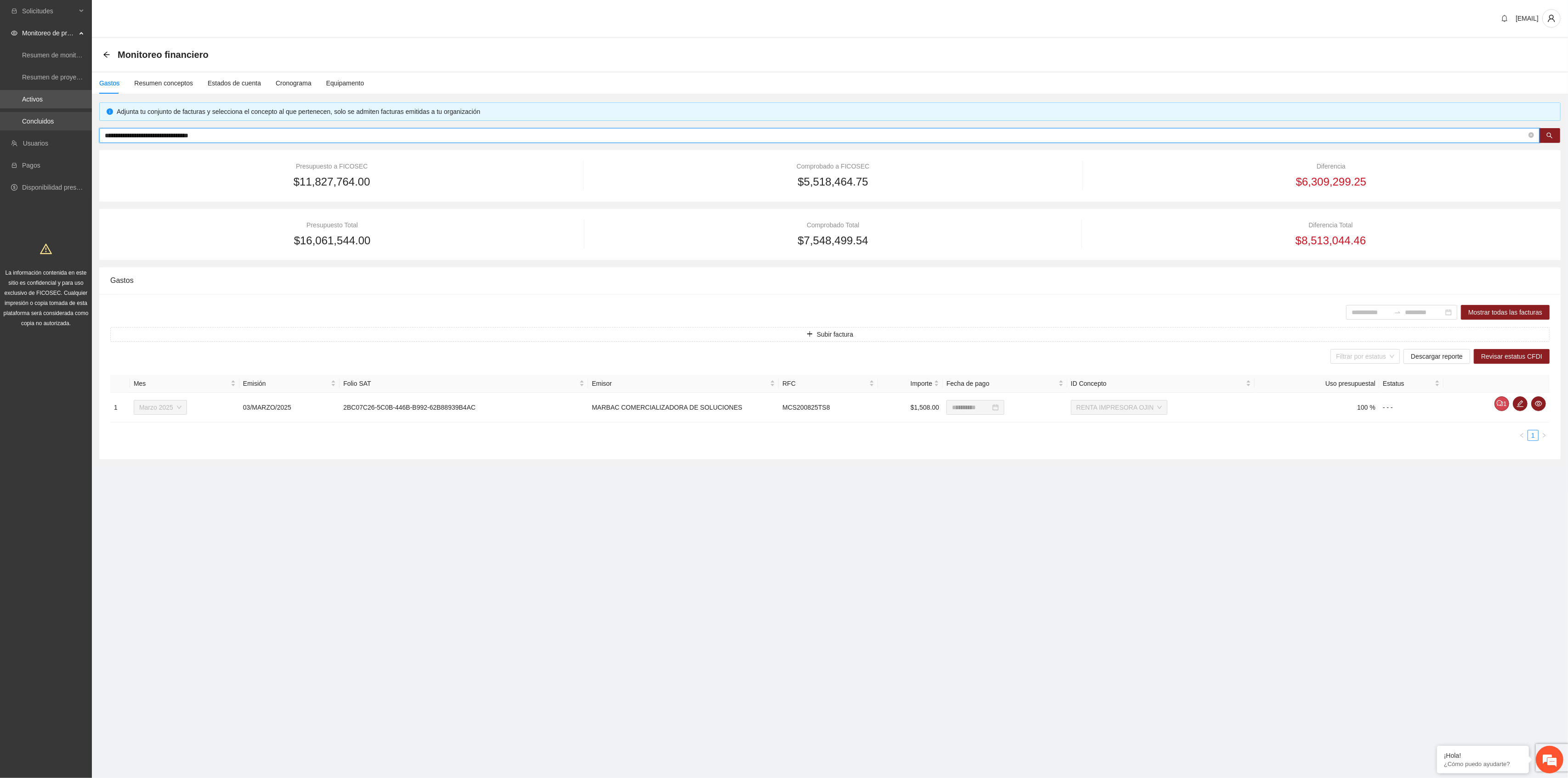 paste 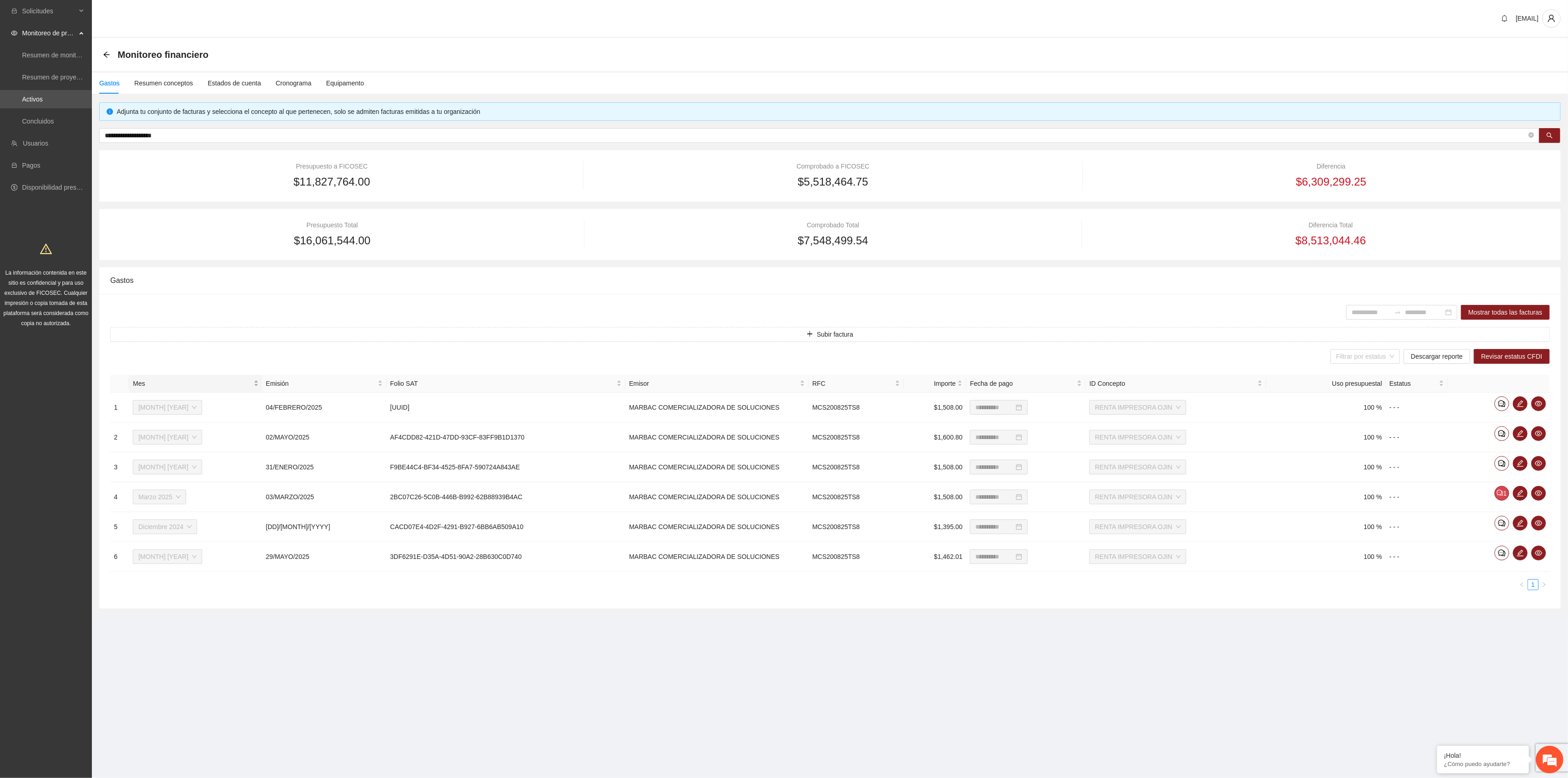 click on "Mes" at bounding box center (192, 383) 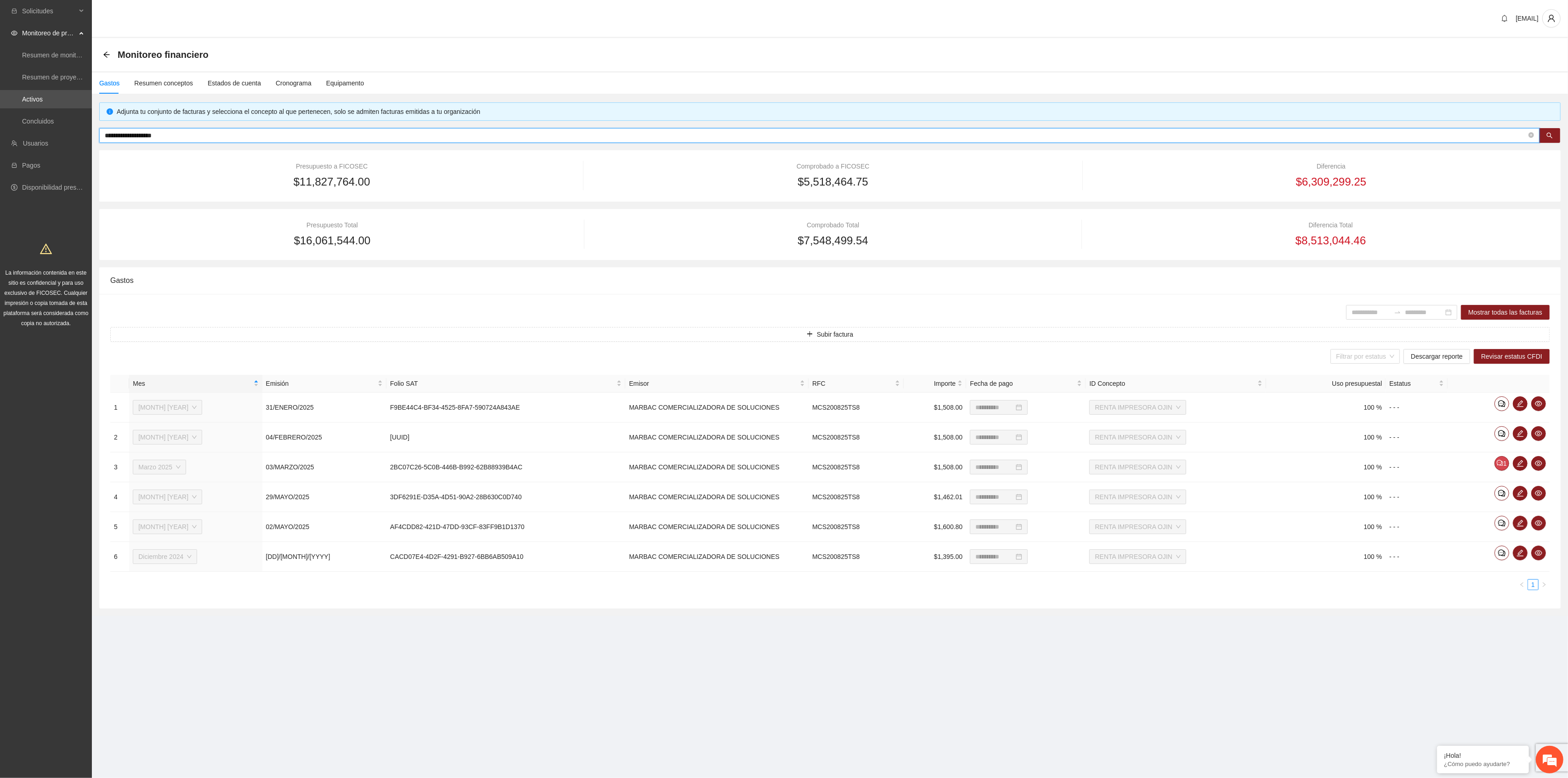 drag, startPoint x: 177, startPoint y: 133, endPoint x: 162, endPoint y: 127, distance: 16.155494 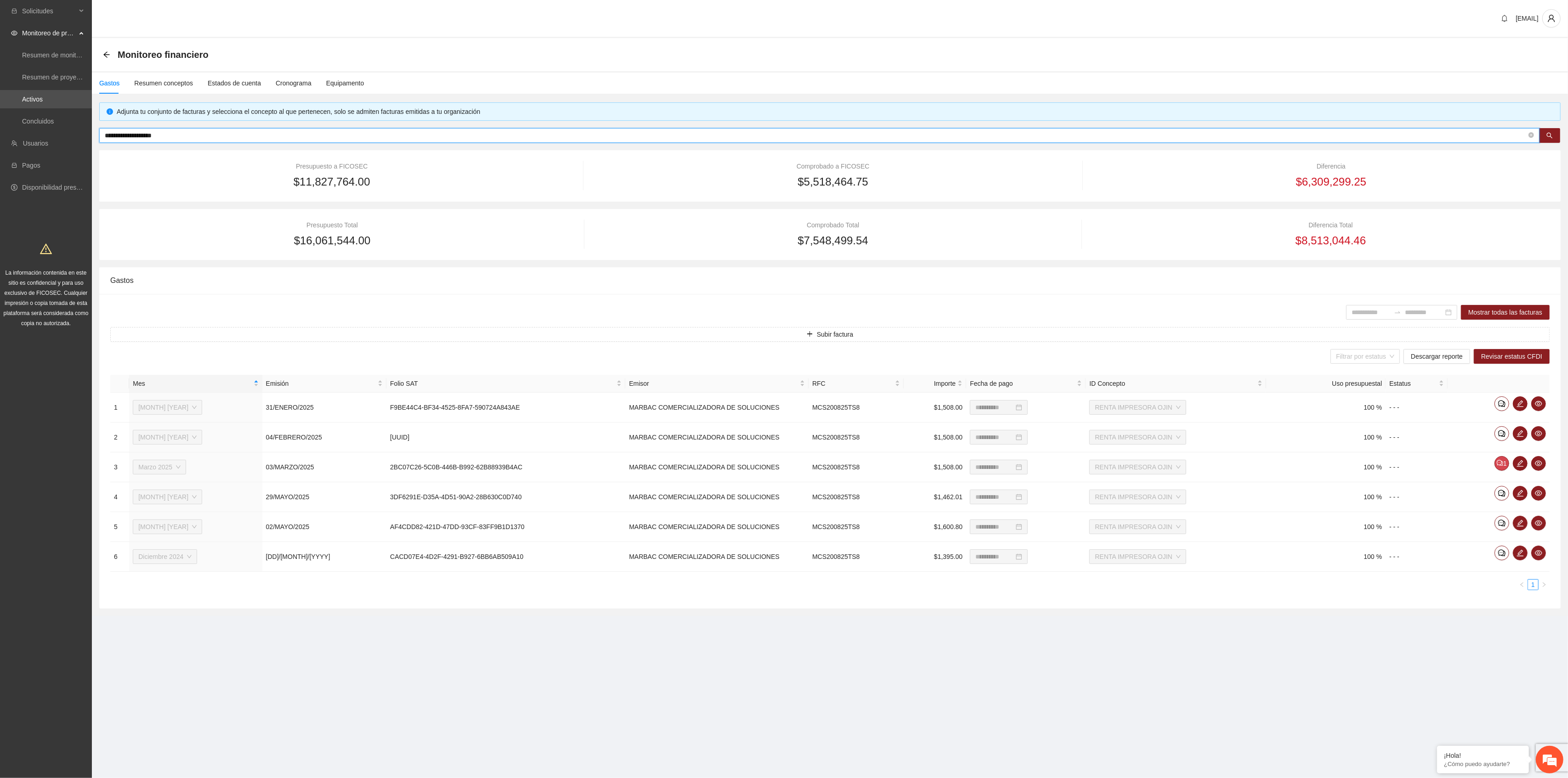 click on "**********" at bounding box center [830, 355] 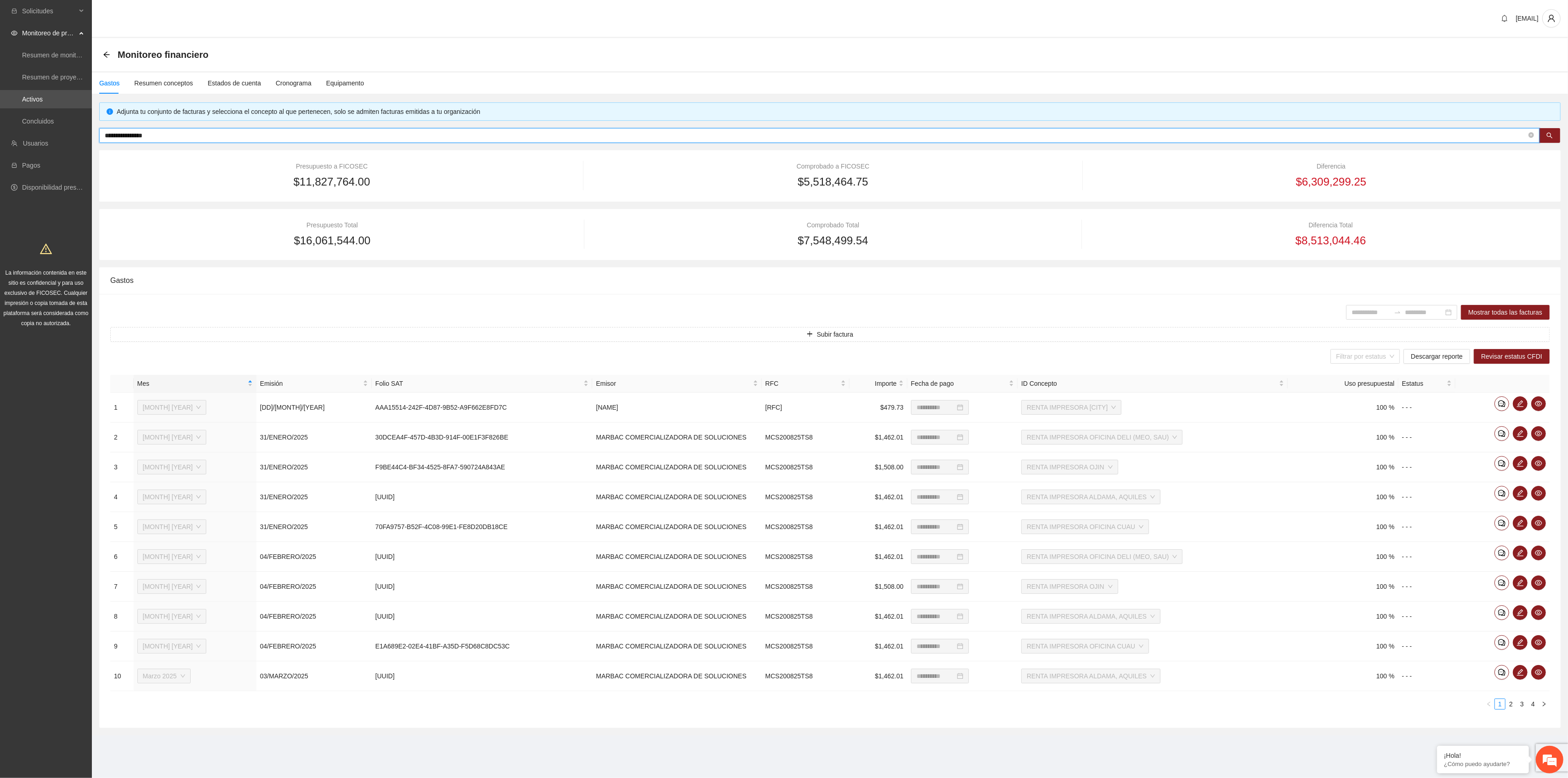 type on "**********" 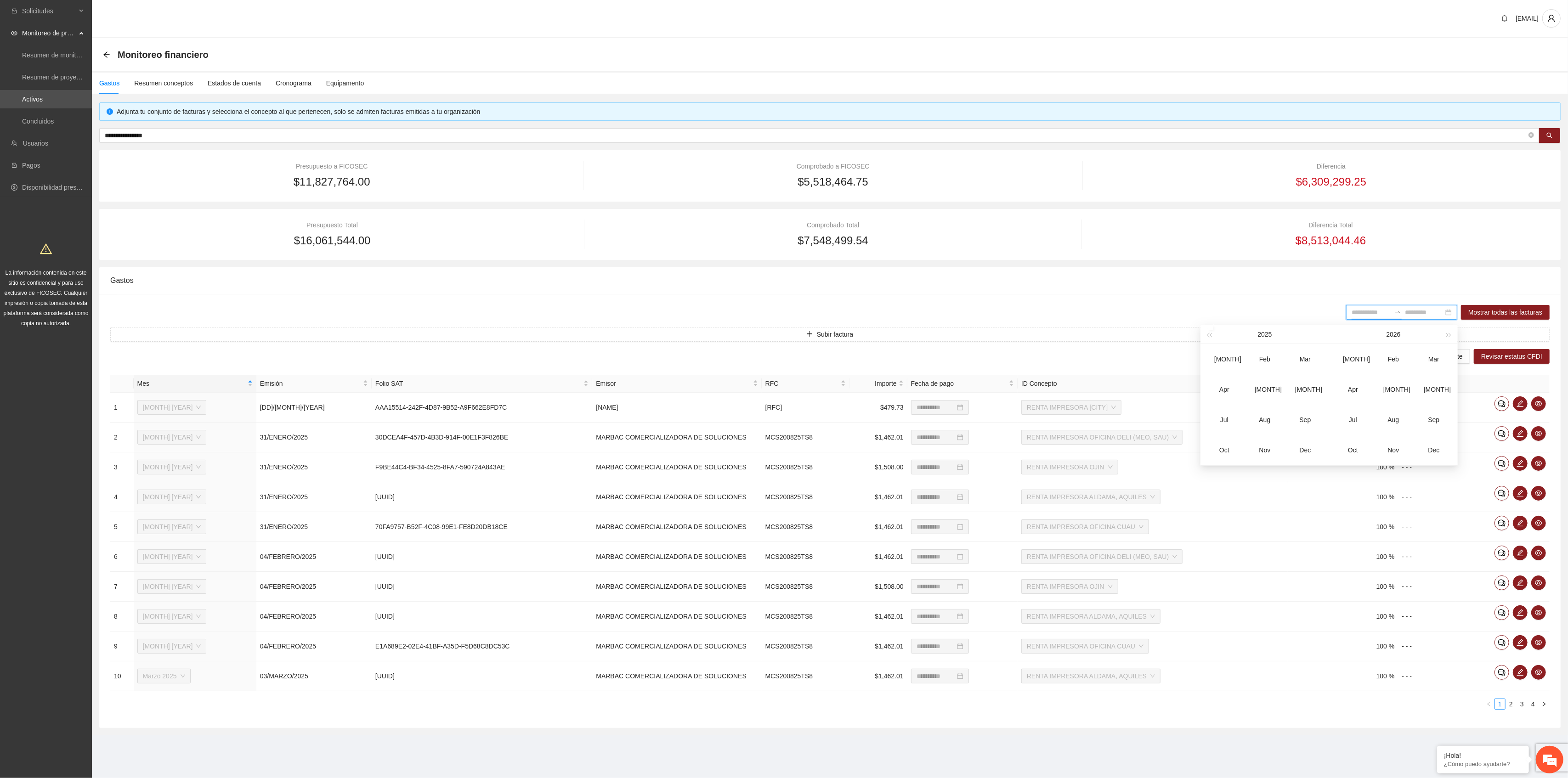 click at bounding box center (1371, 312) 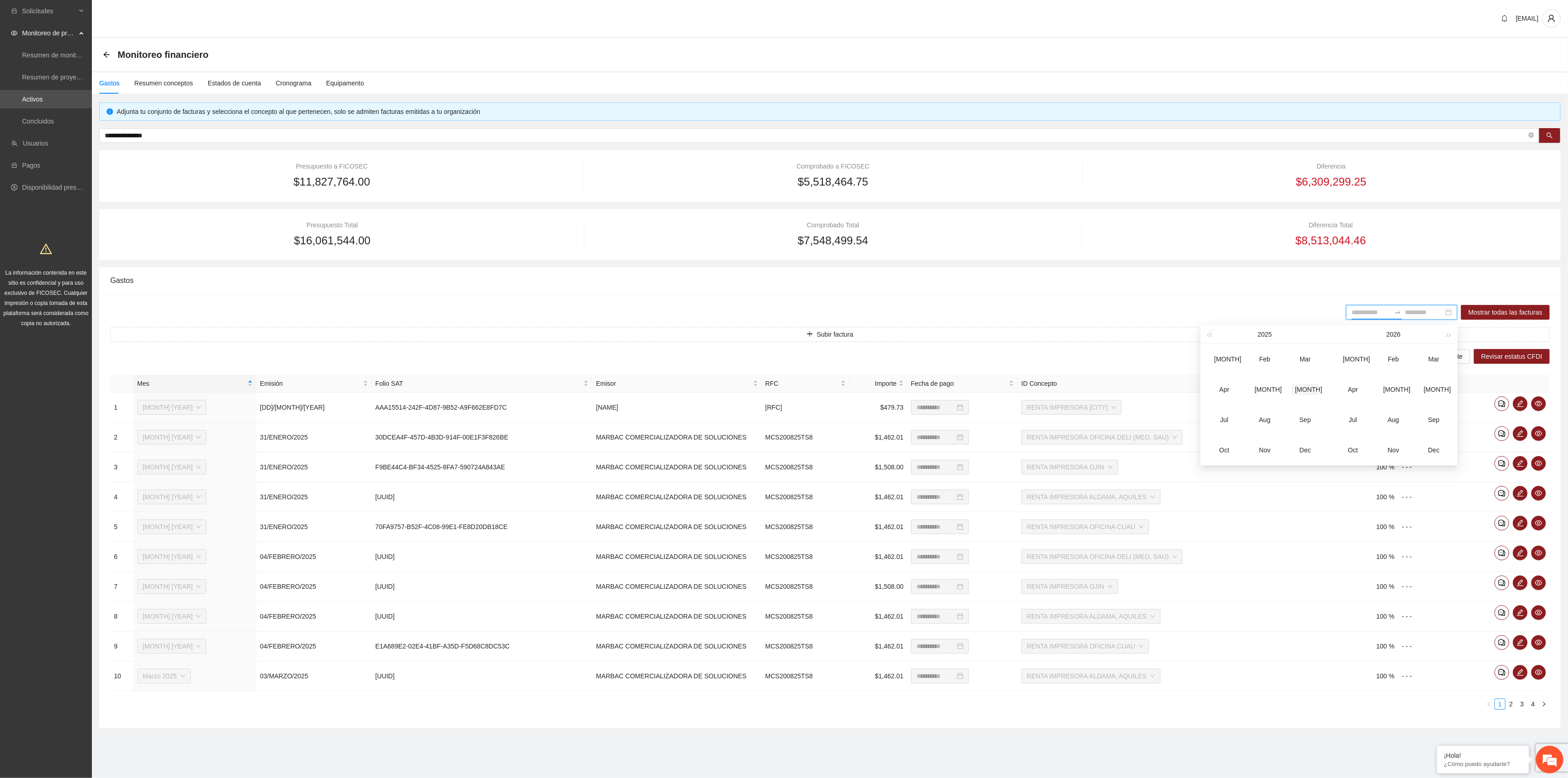 type on "*******" 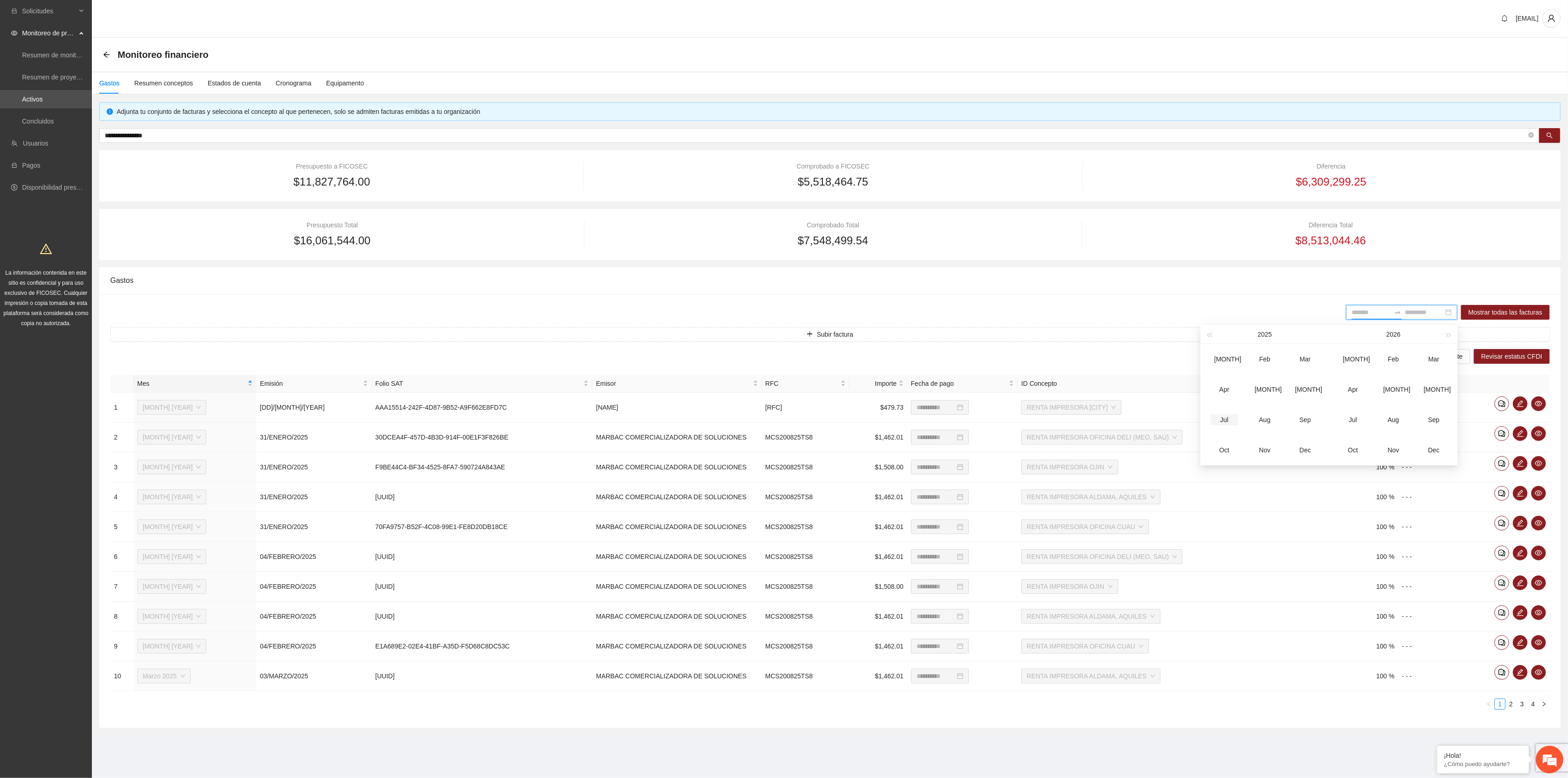 click on "Jul" at bounding box center [1224, 420] 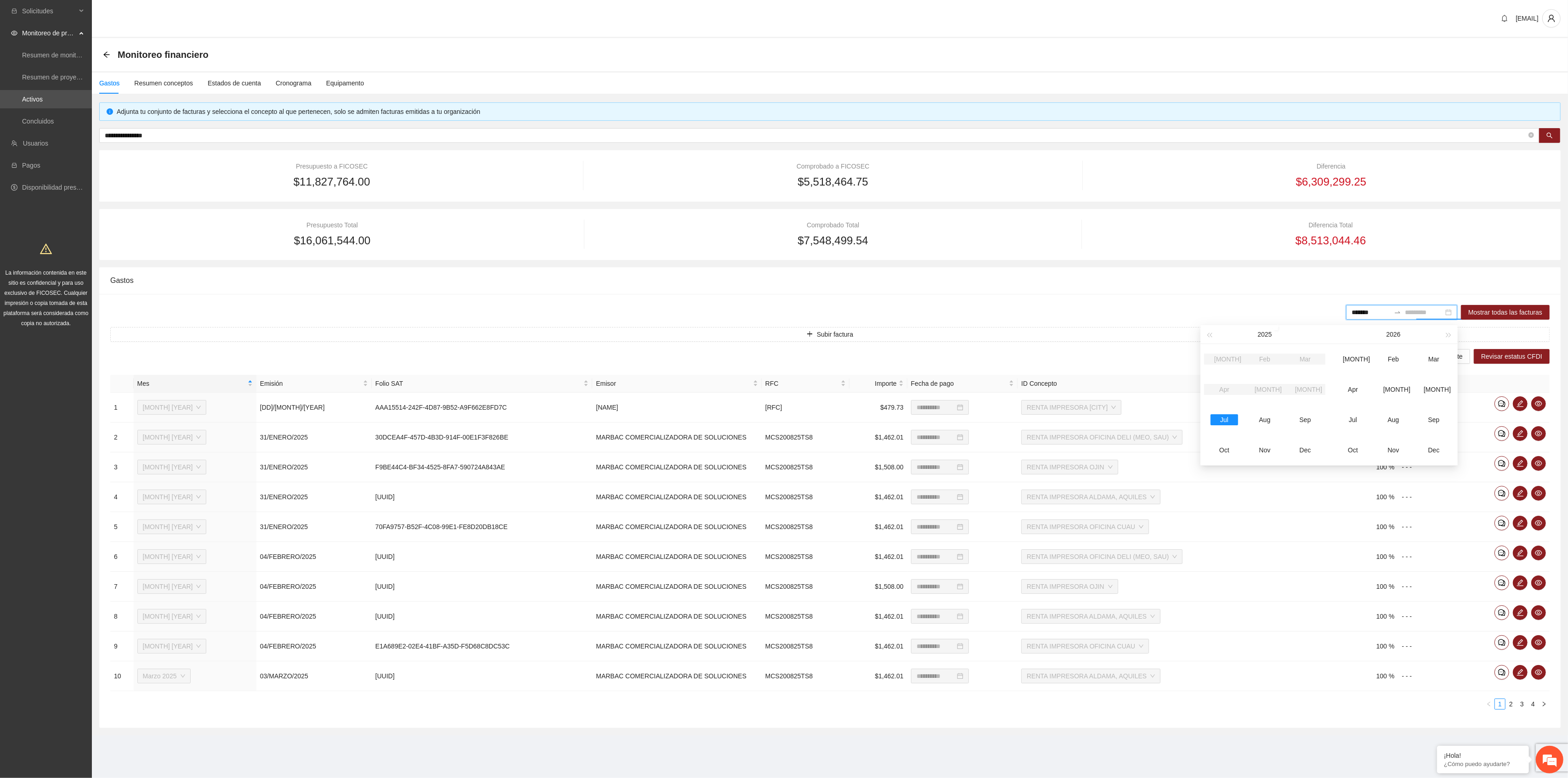 click on "Jul" at bounding box center [1224, 420] 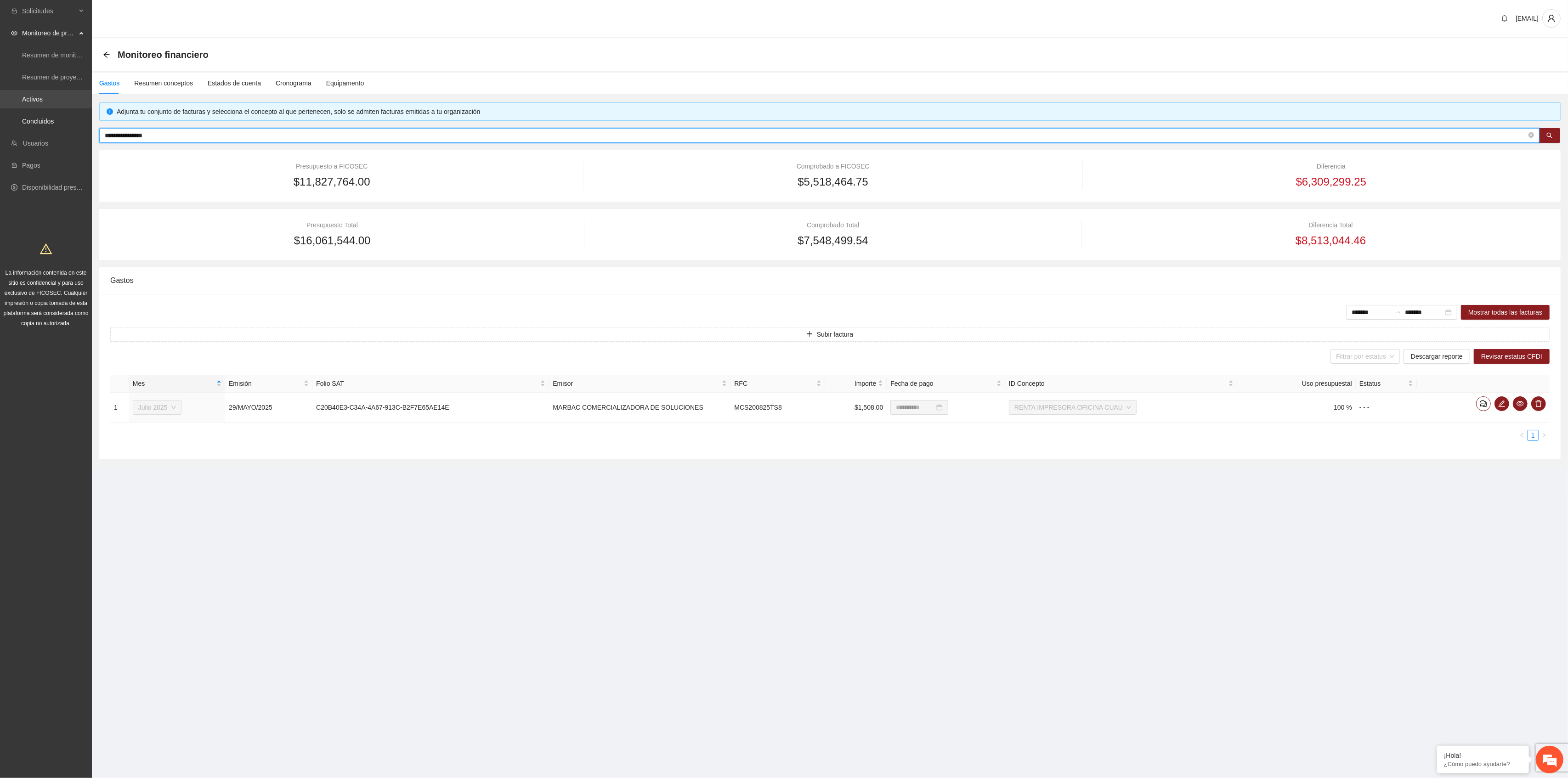 drag, startPoint x: 289, startPoint y: 133, endPoint x: 0, endPoint y: 101, distance: 290.76623 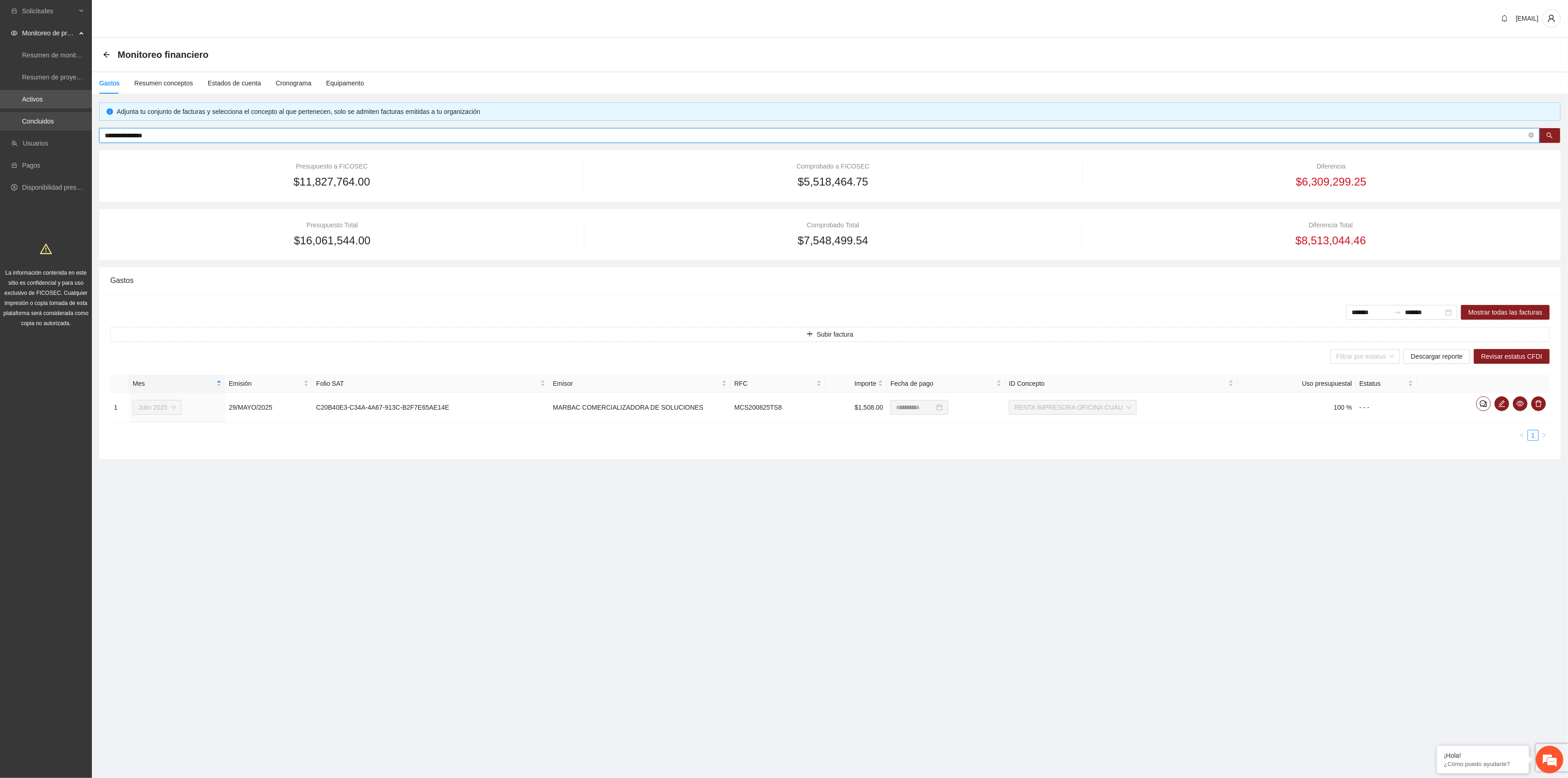 paste on "**********" 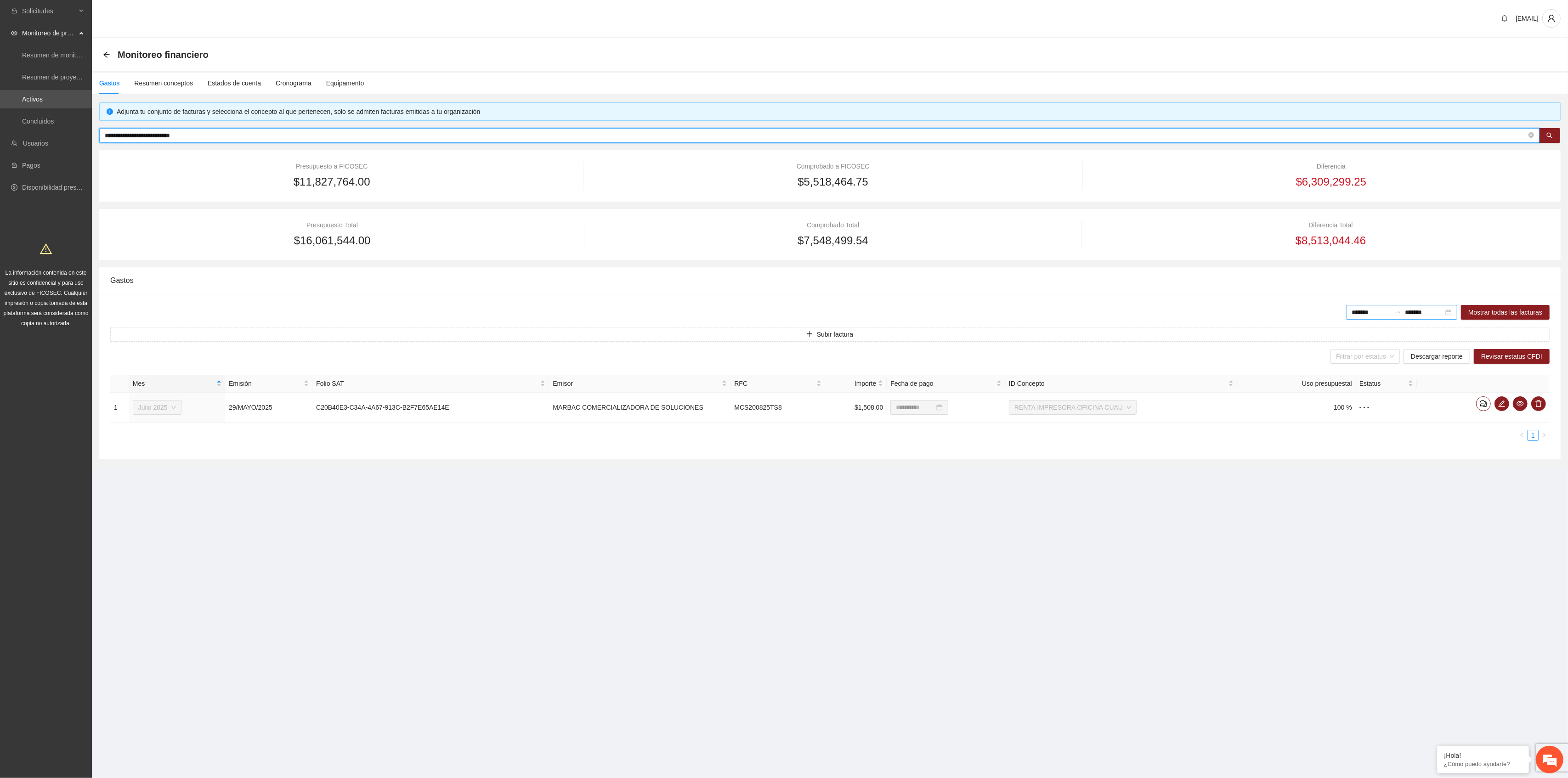 type 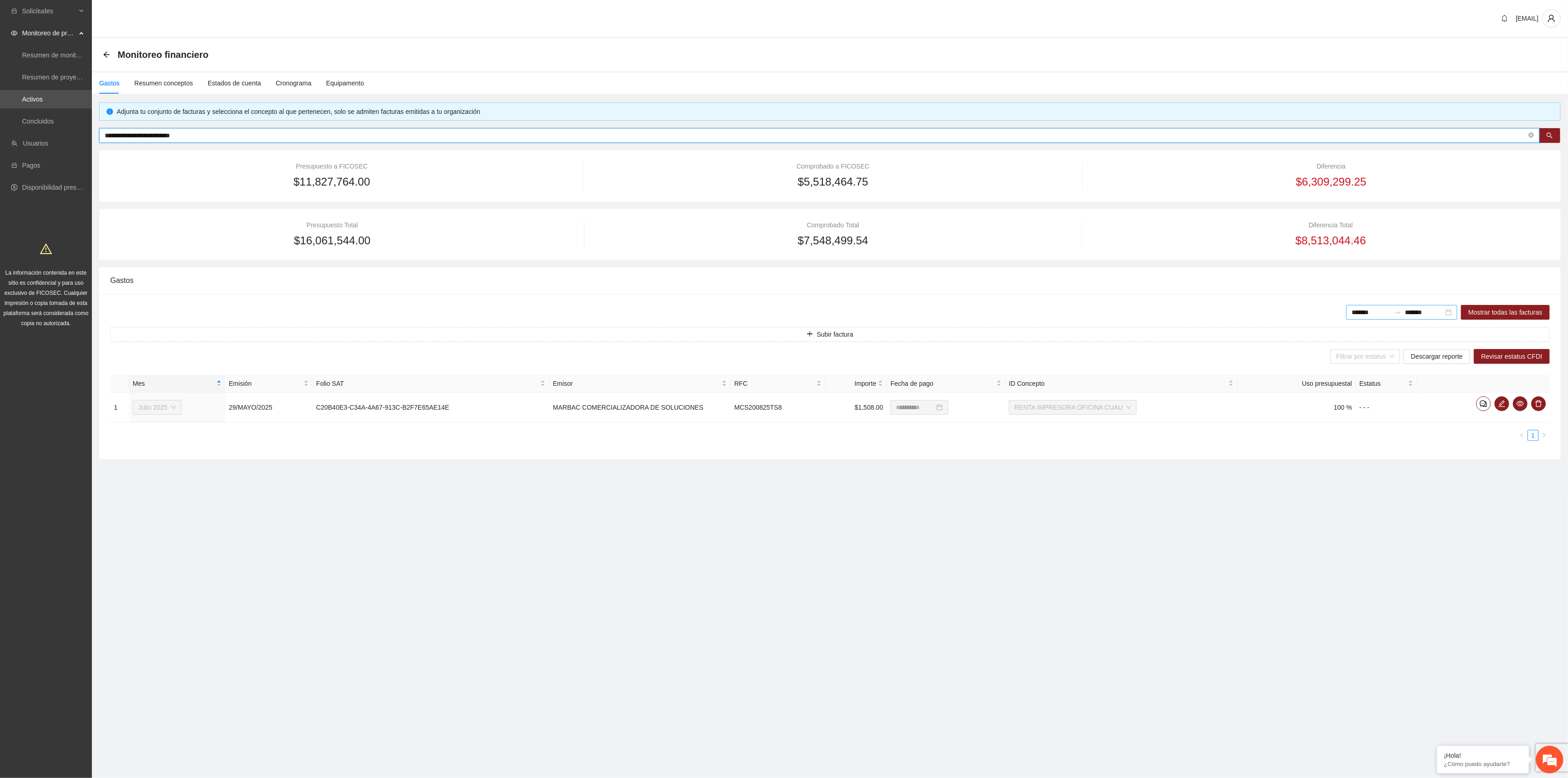 type 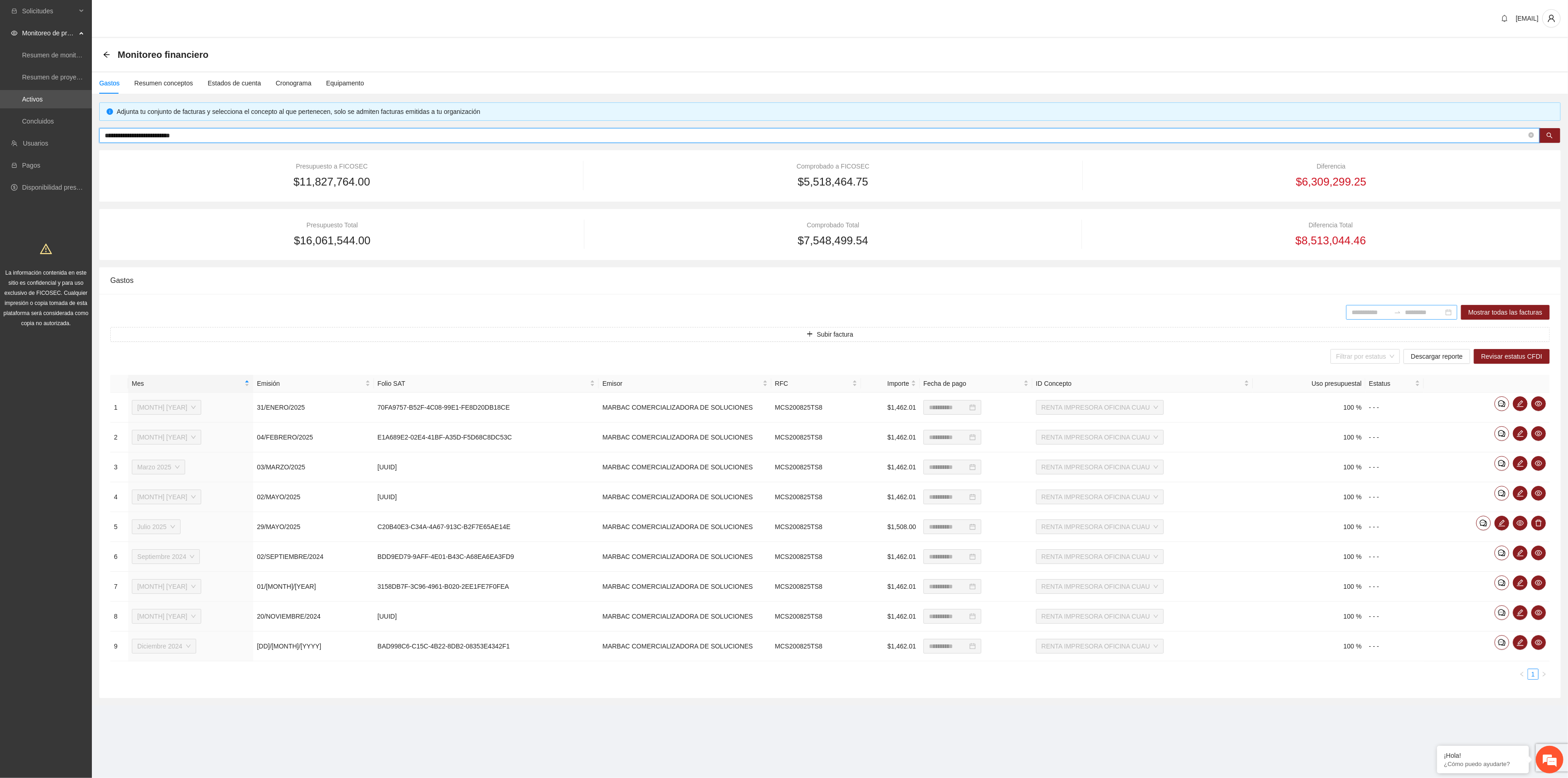 type on "**********" 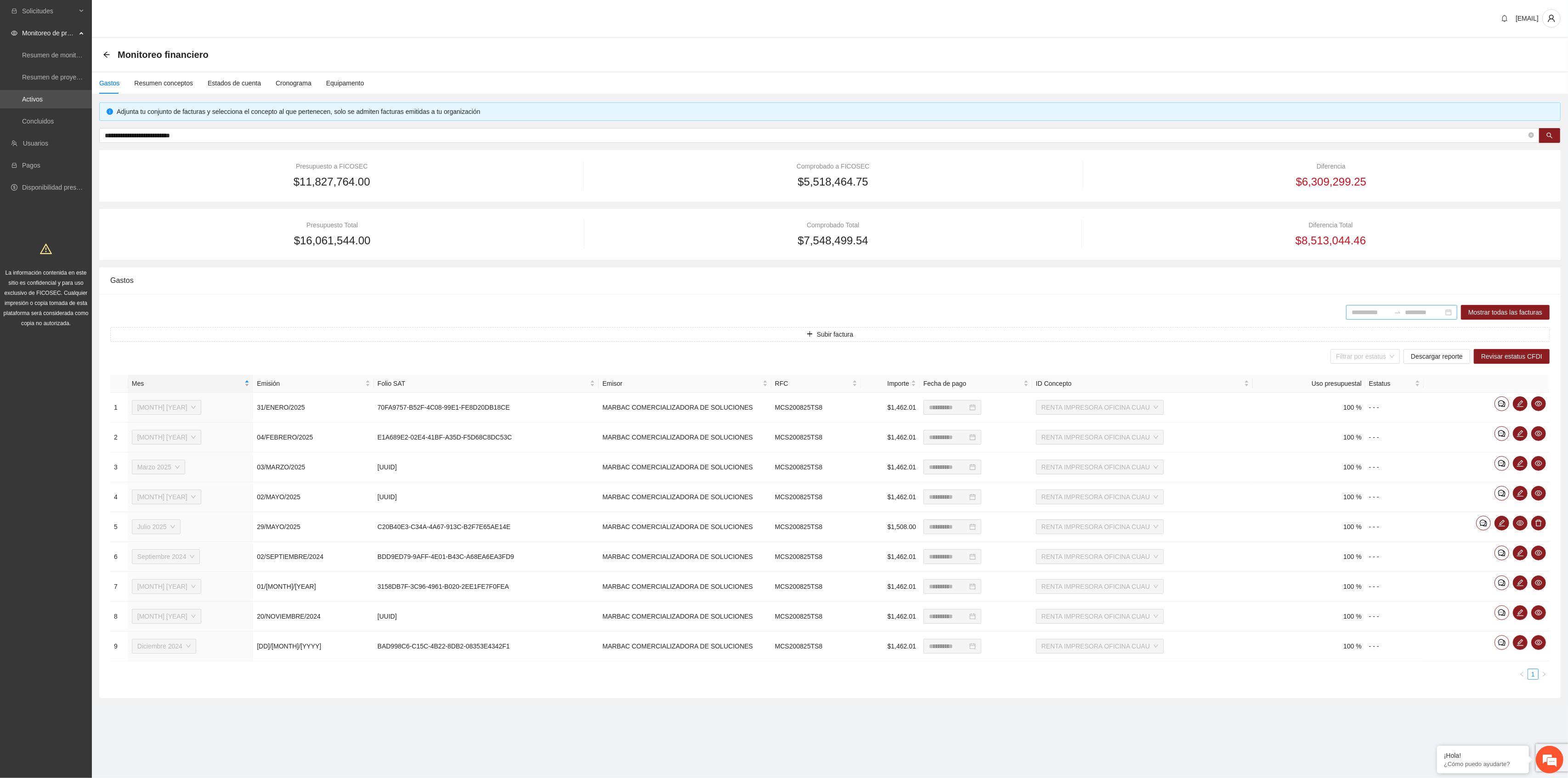 click on "Mes" at bounding box center (187, 383) 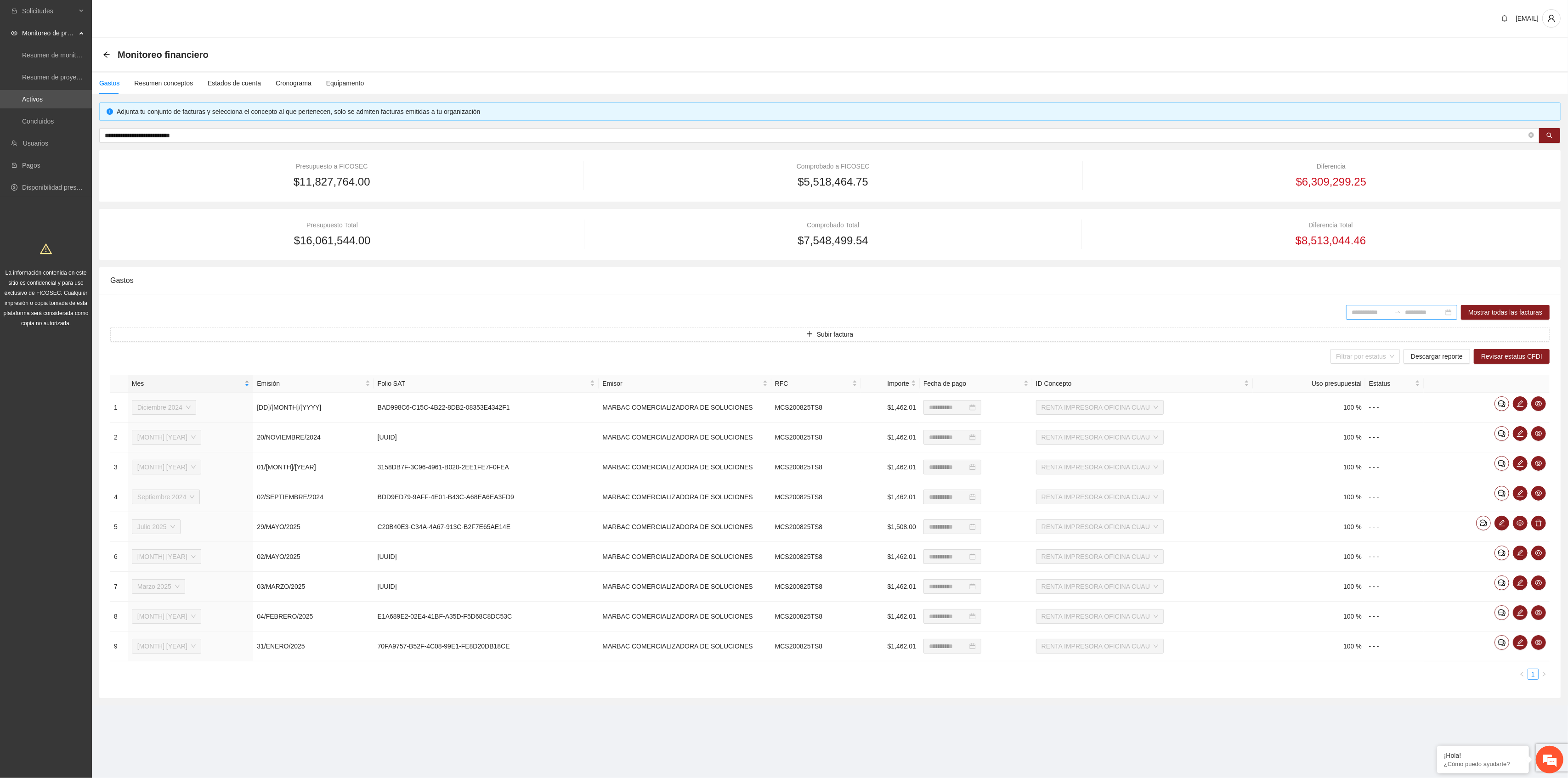 click on "Mes" at bounding box center (191, 383) 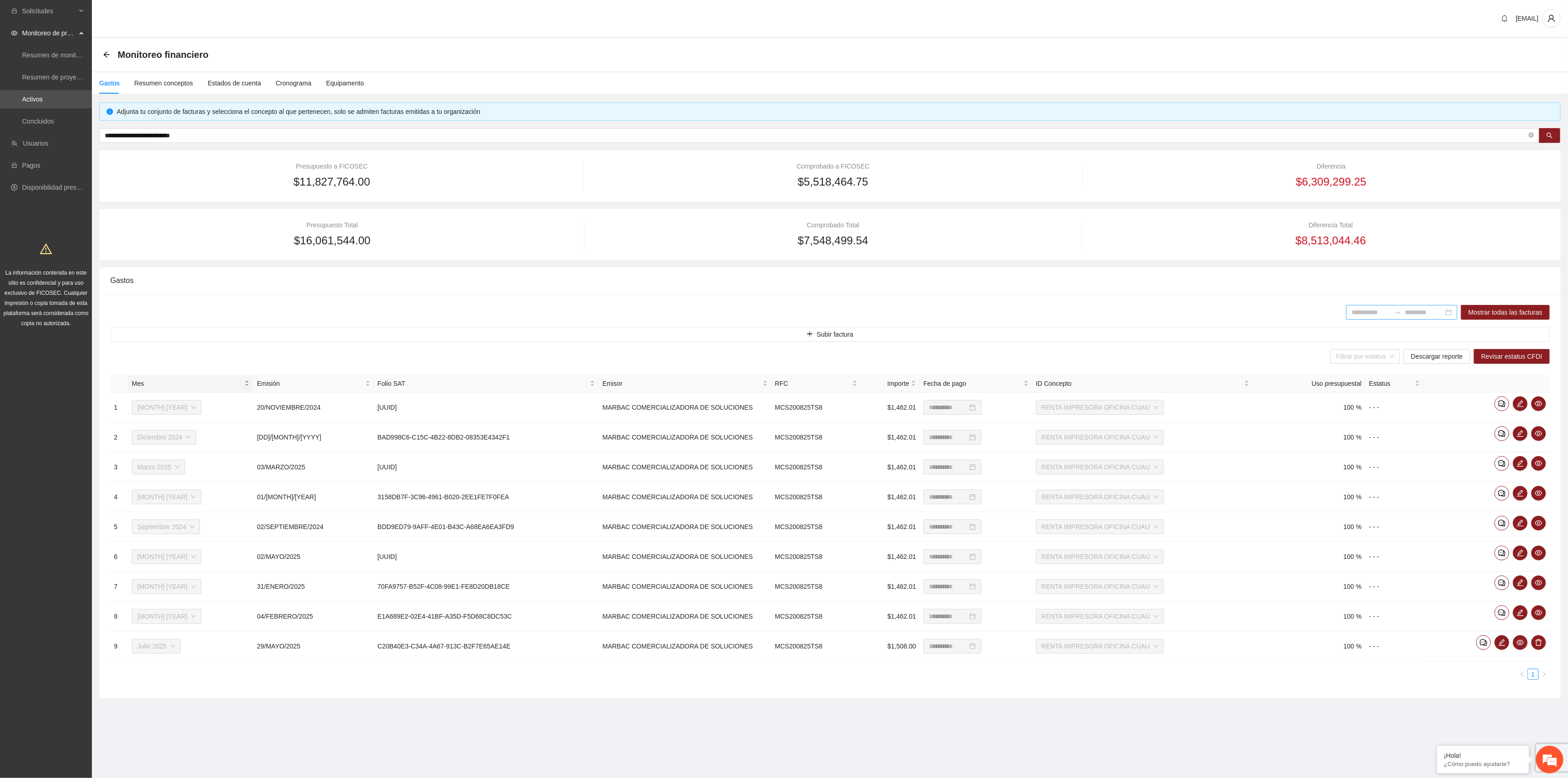 click on "Mes" at bounding box center (187, 383) 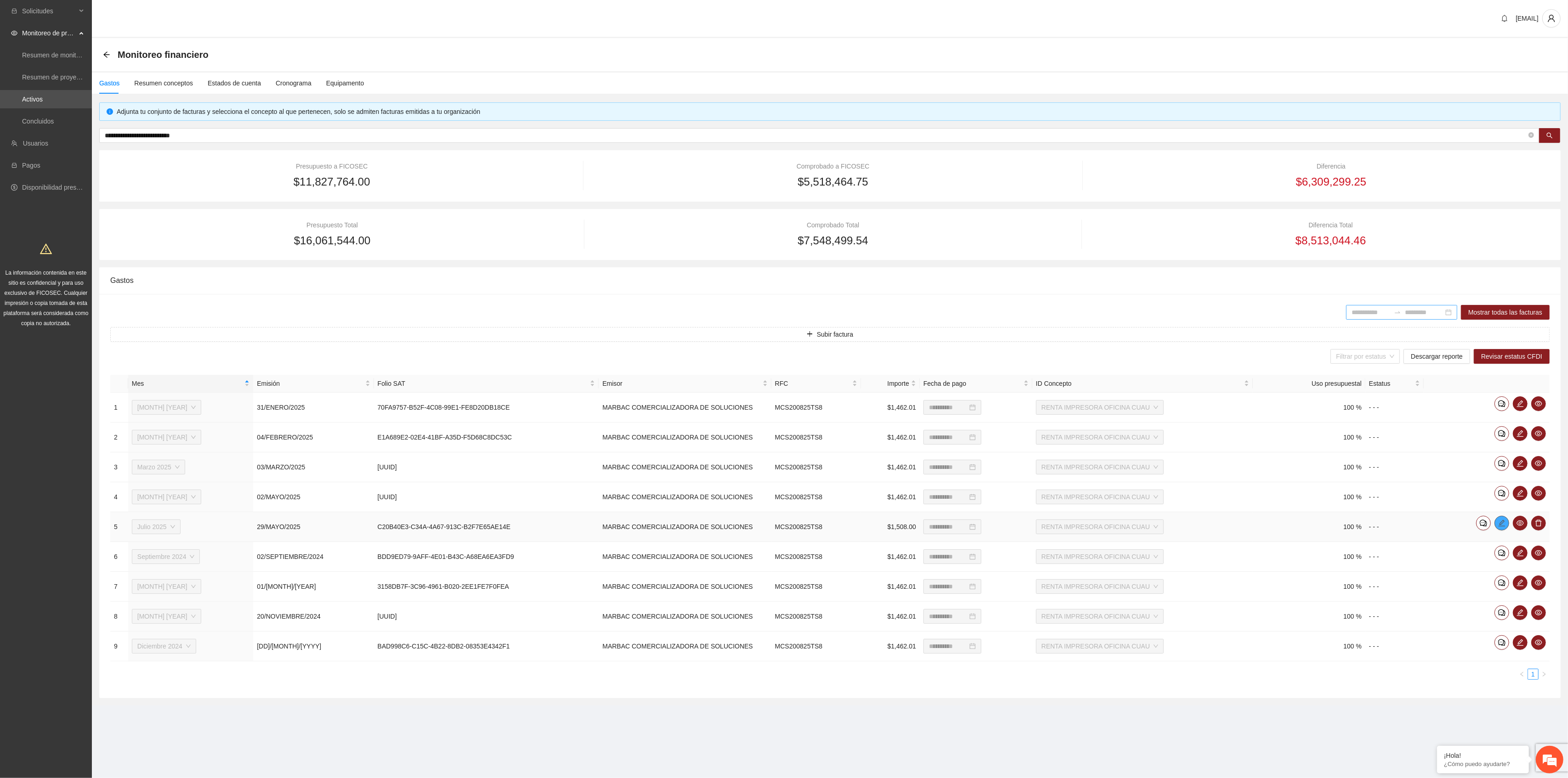 click 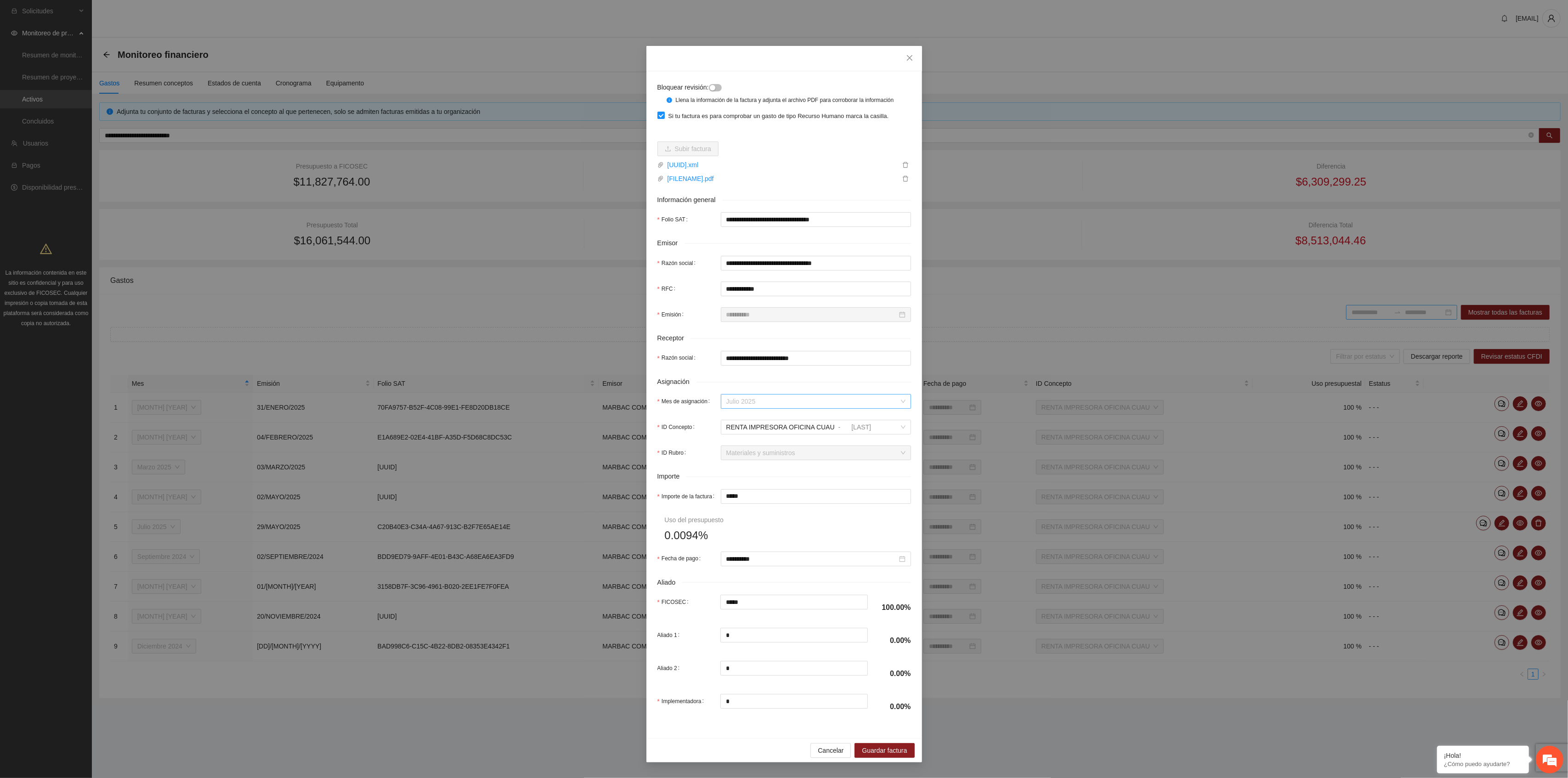 click on "Julio 2025" at bounding box center (816, 401) 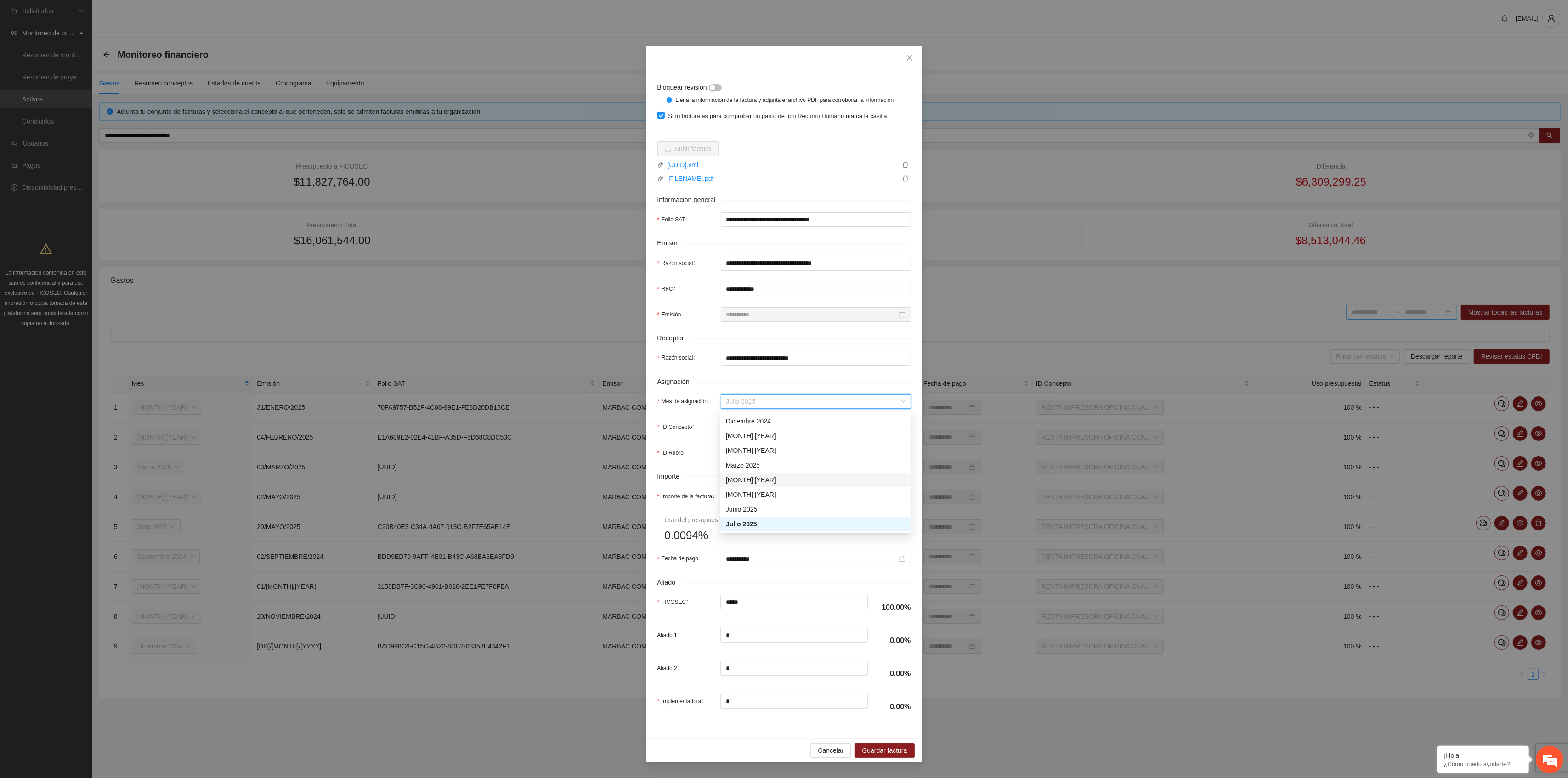 click on "[MONTH] [YEAR]" at bounding box center (815, 480) 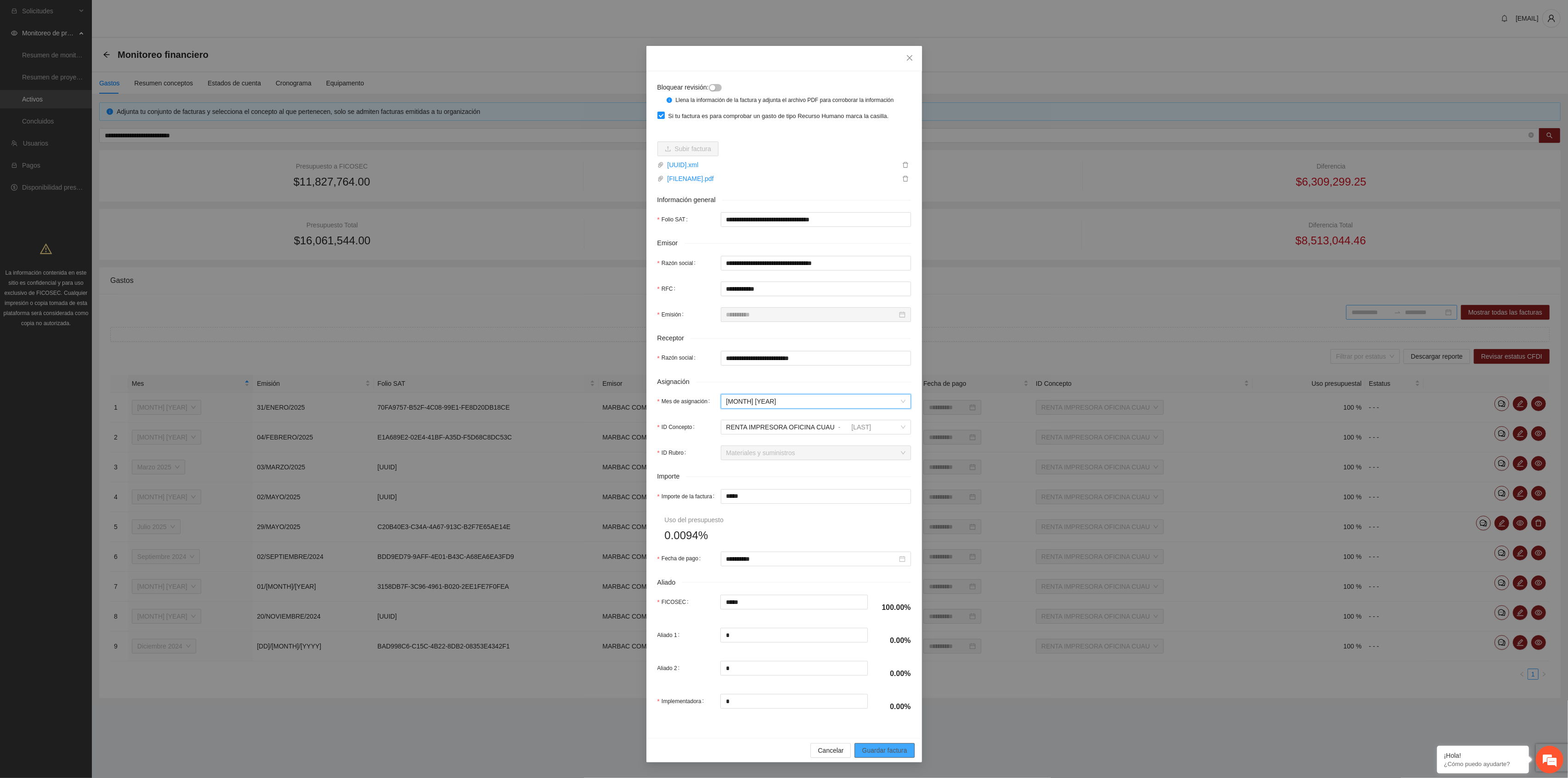 click on "Guardar factura" at bounding box center [884, 750] 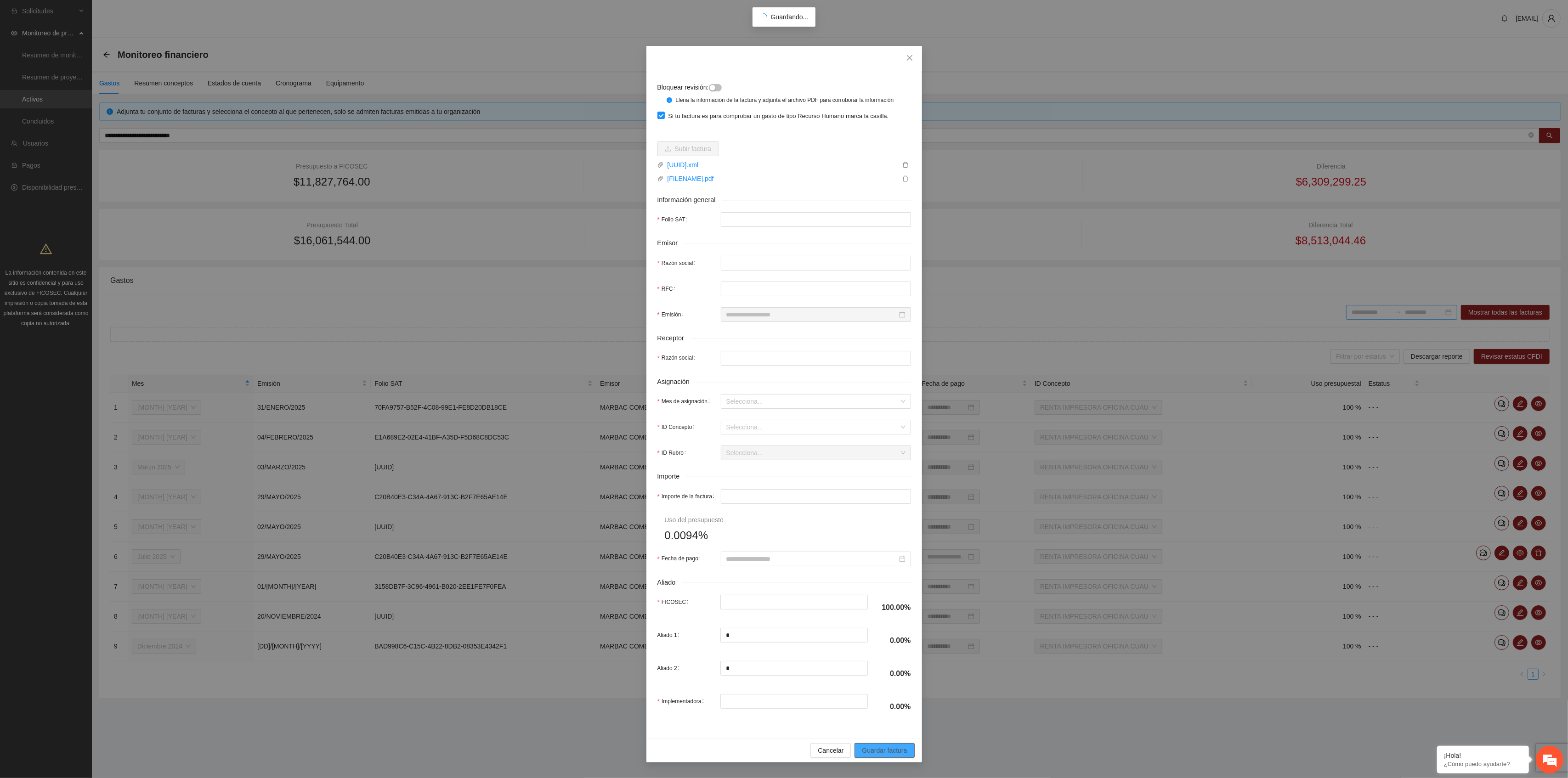 type on "**********" 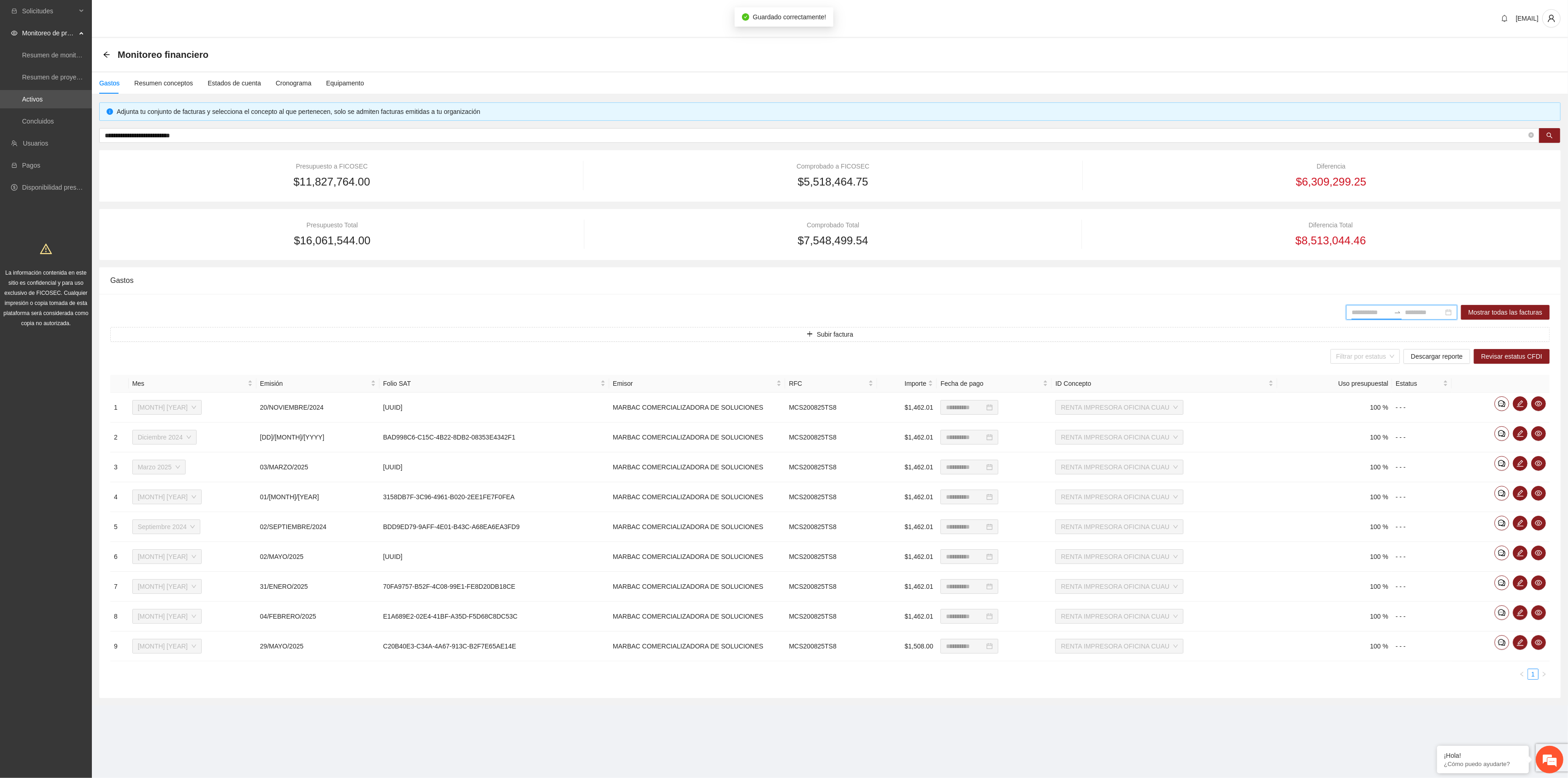click at bounding box center (1371, 312) 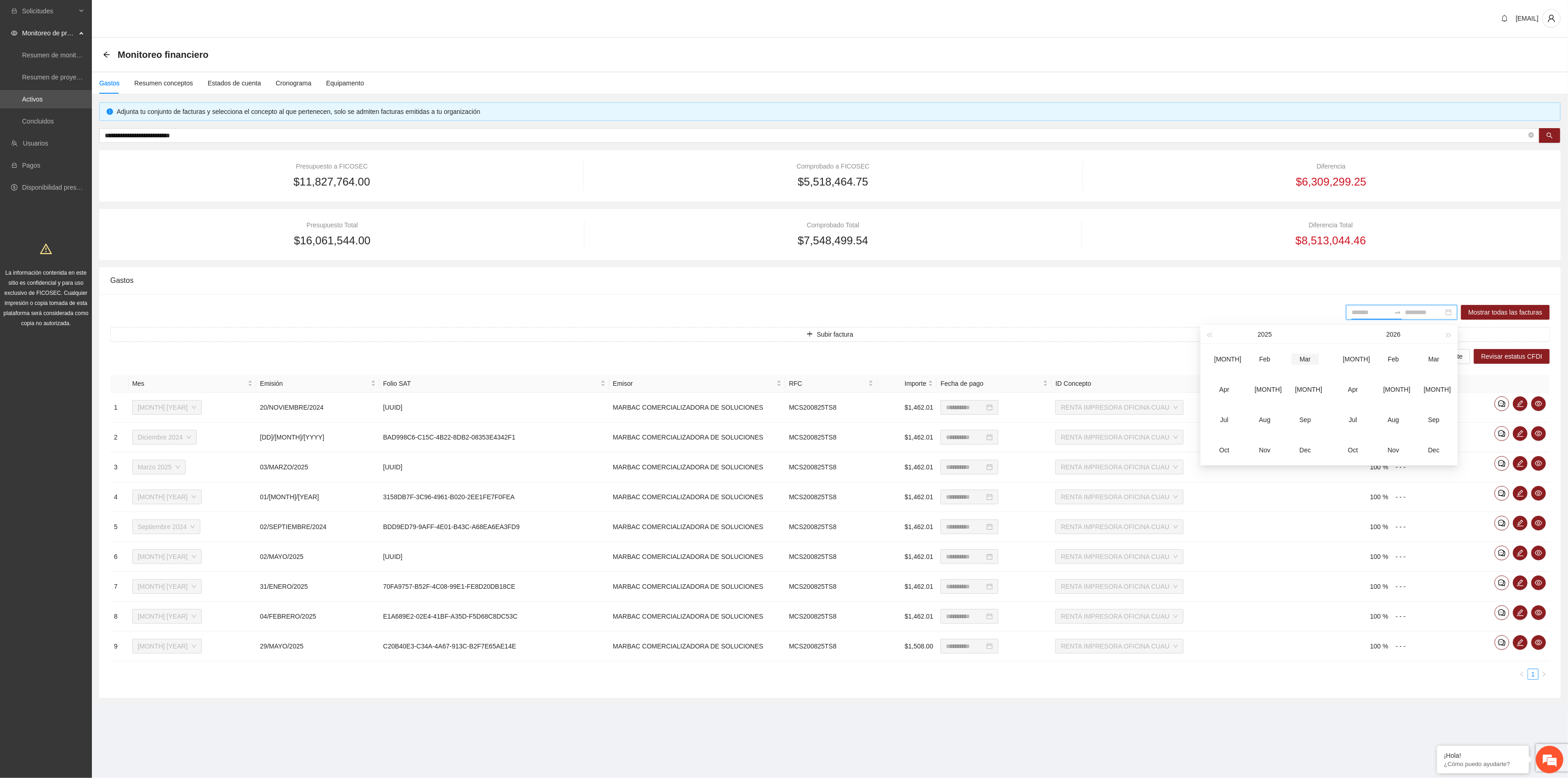 click on "Mar" at bounding box center [1305, 359] 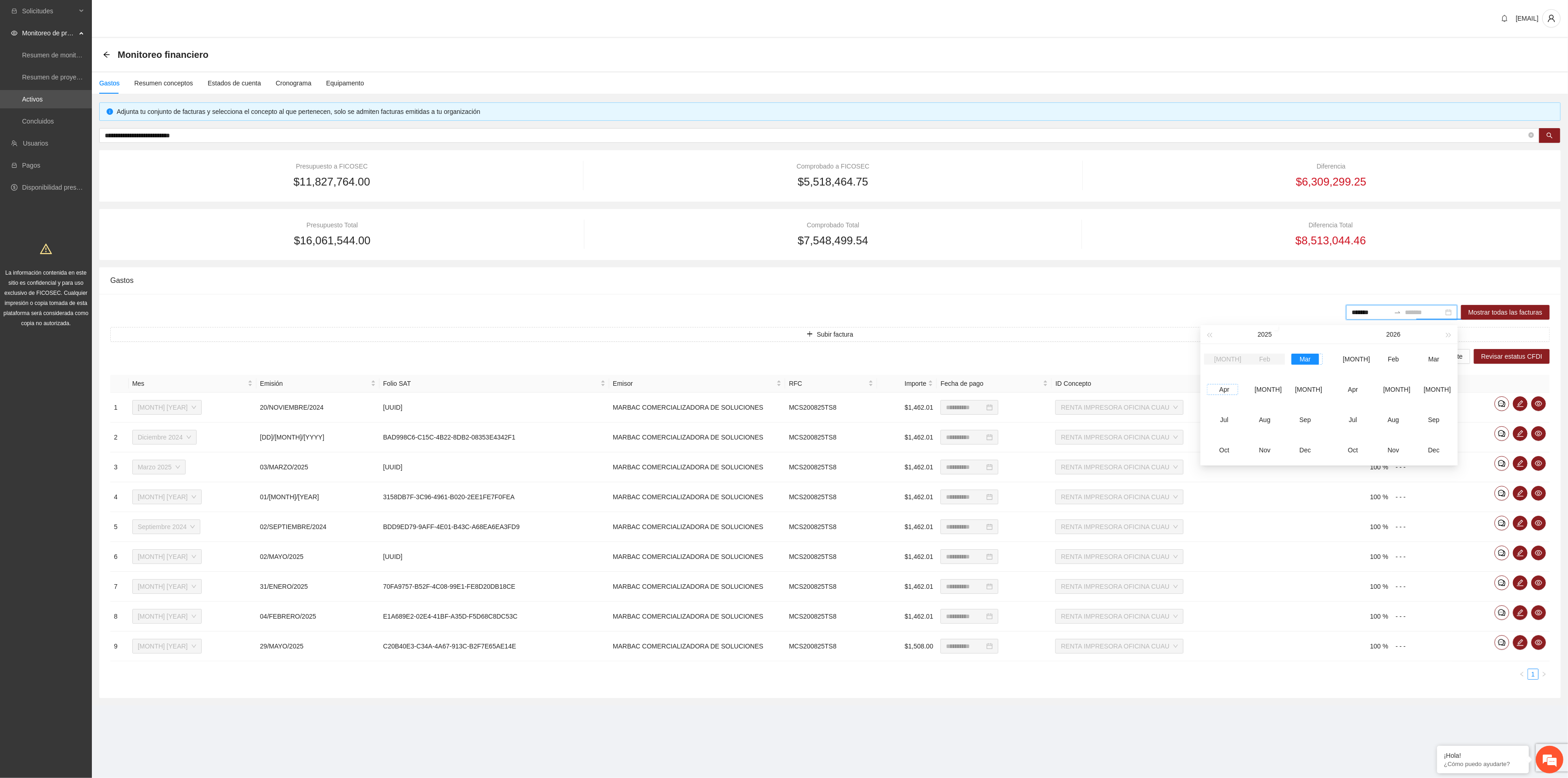click on "Apr" at bounding box center (1224, 389) 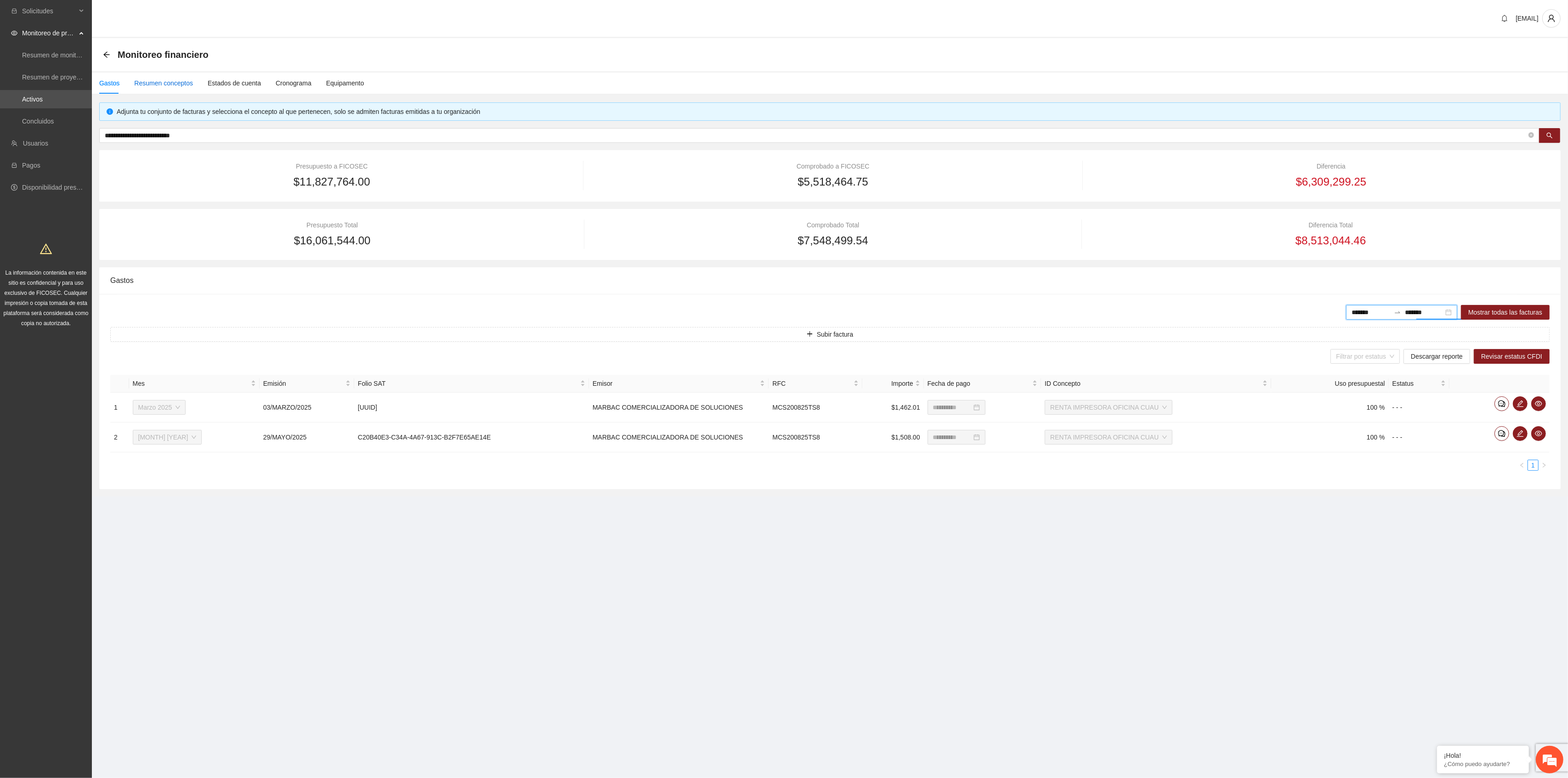 click on "Resumen conceptos" at bounding box center [164, 83] 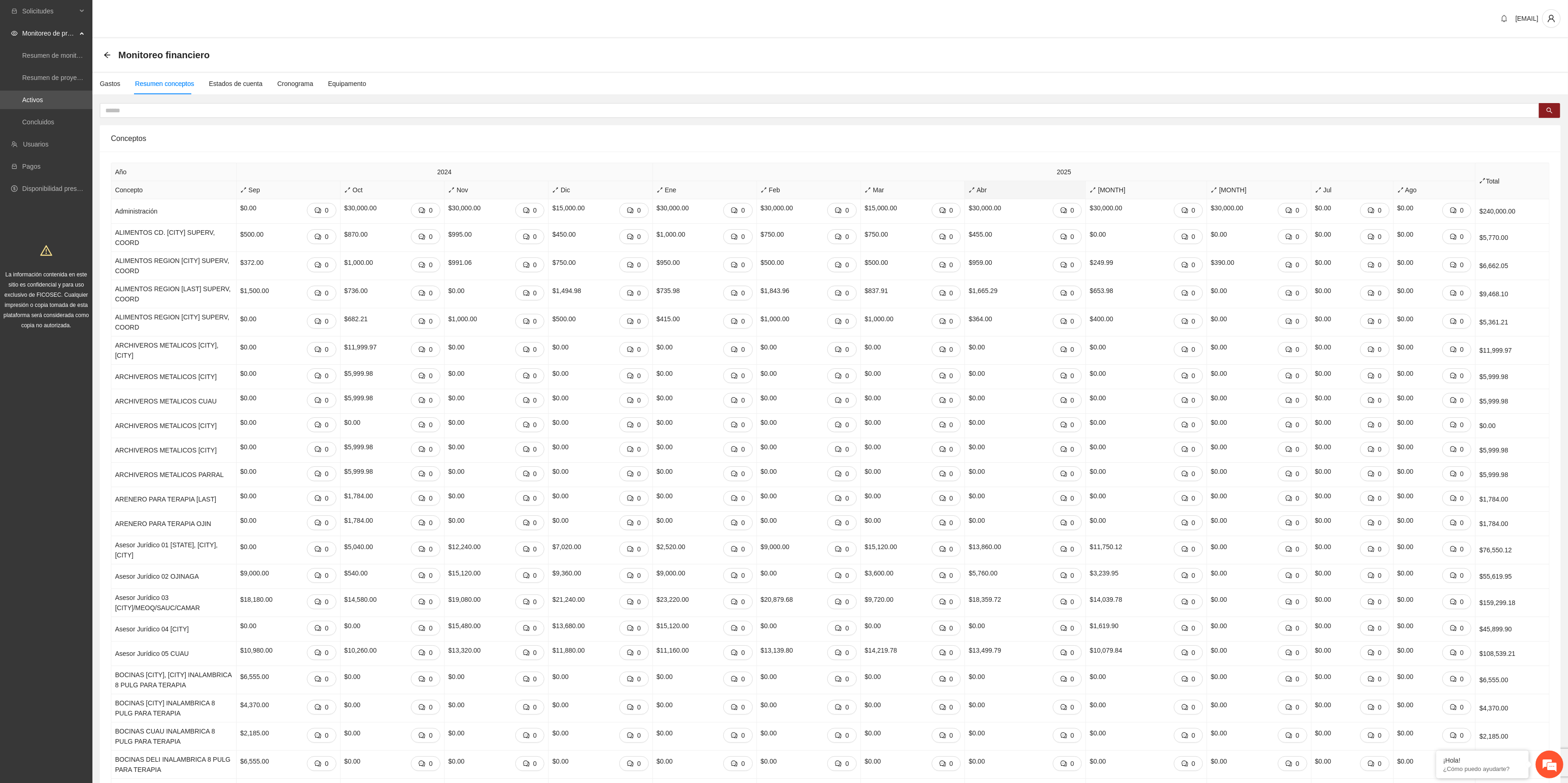 click on "Abr" at bounding box center (1025, 190) 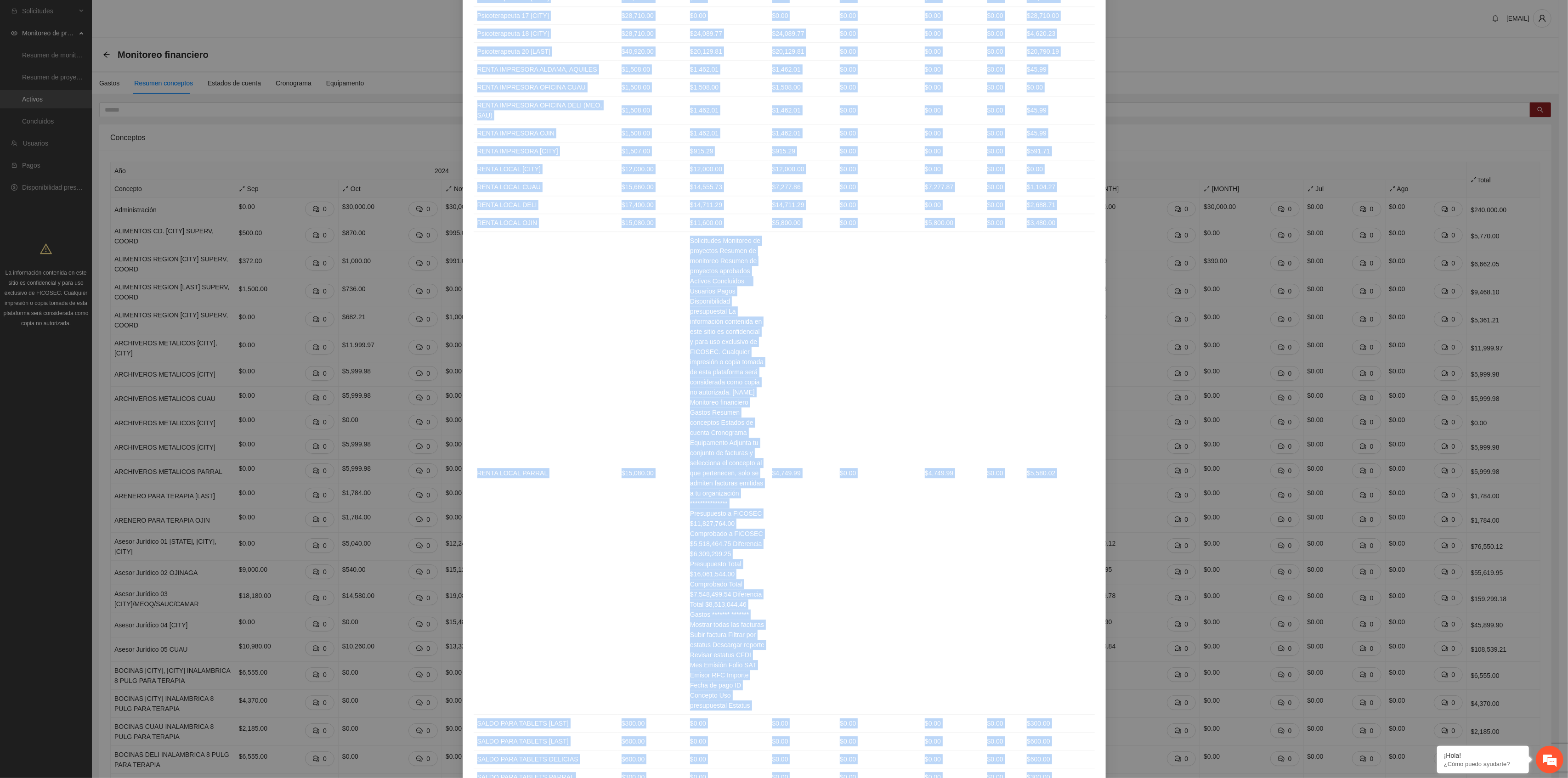 scroll, scrollTop: 3569, scrollLeft: 0, axis: vertical 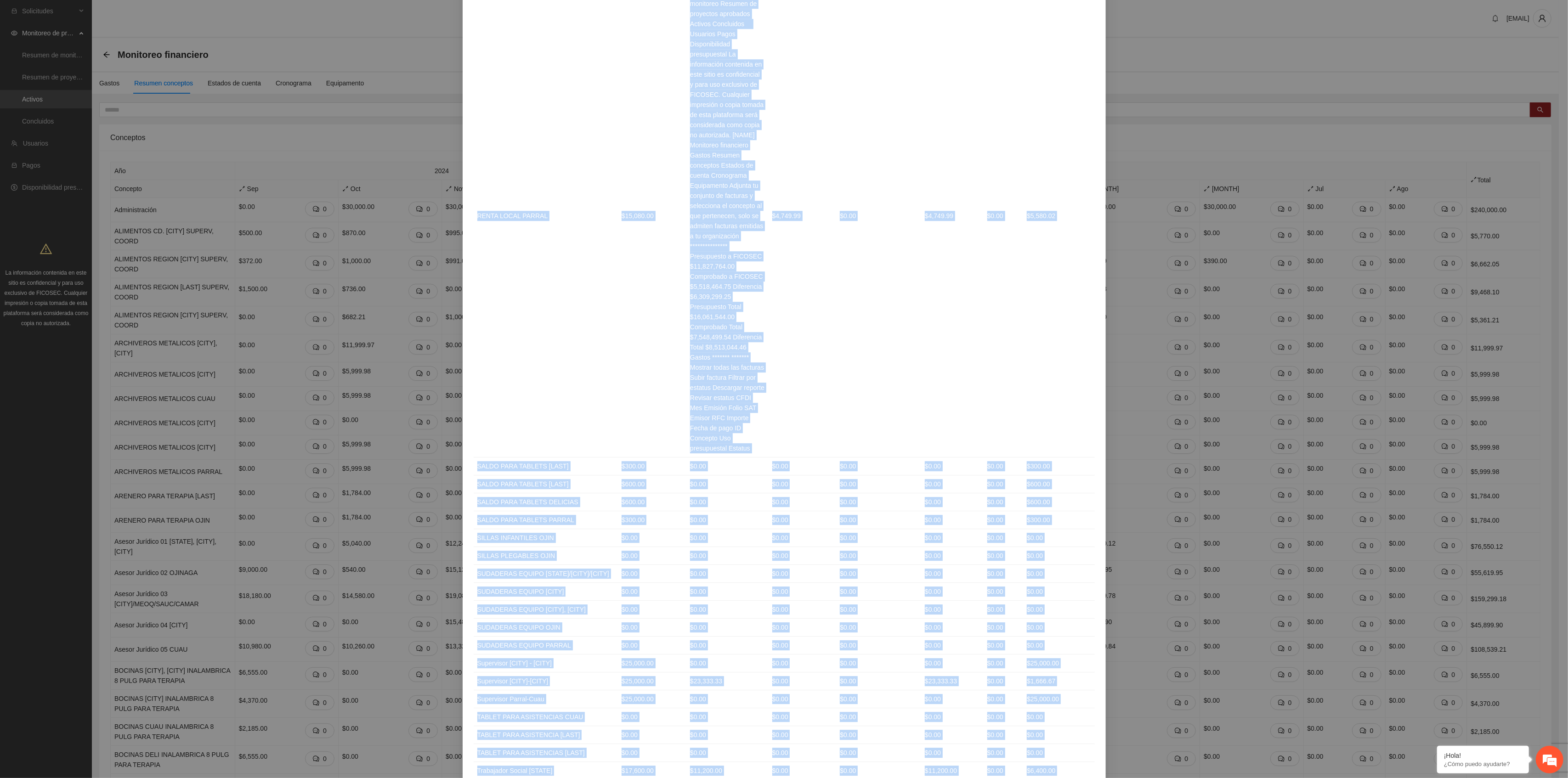 drag, startPoint x: 809, startPoint y: 566, endPoint x: 1039, endPoint y: 708, distance: 270.3035 